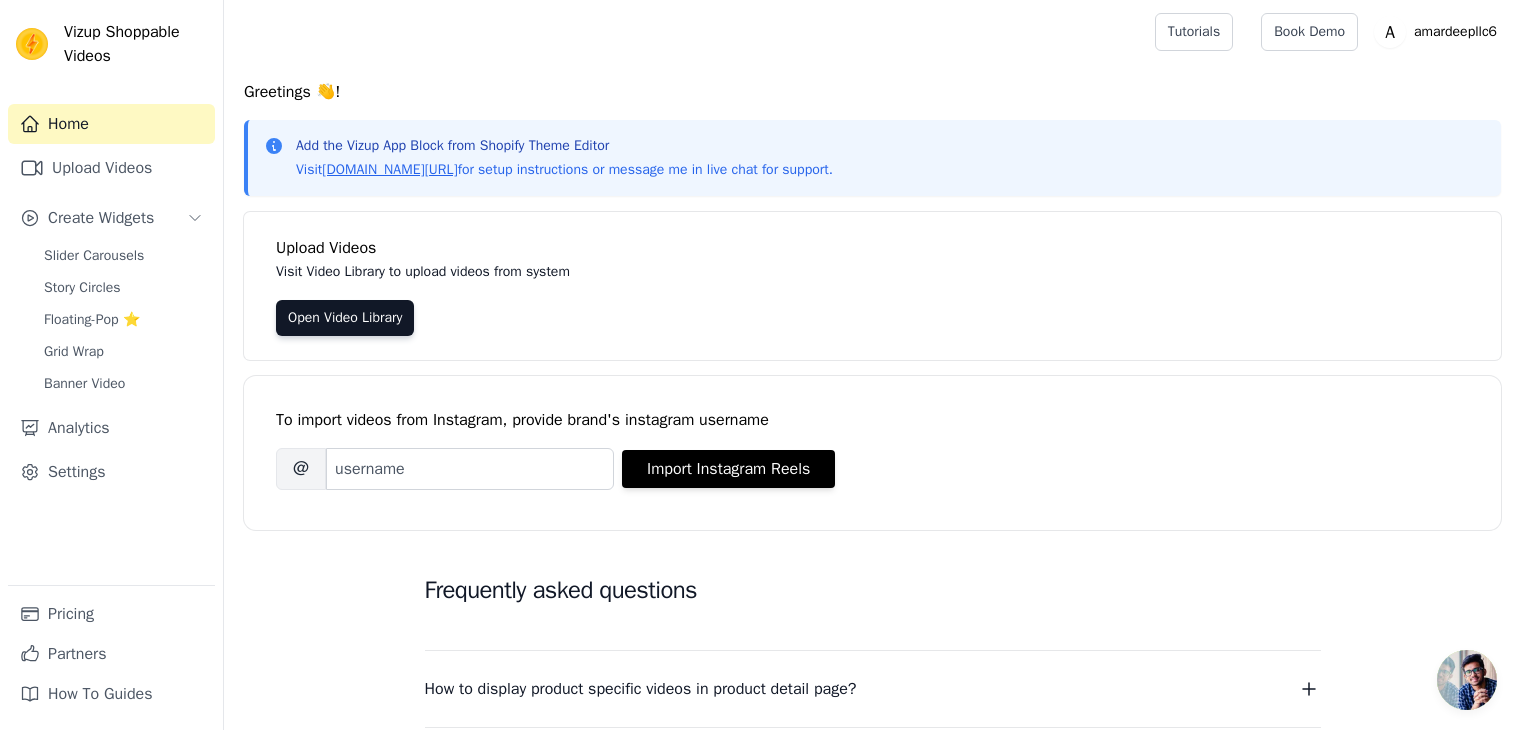 scroll, scrollTop: 0, scrollLeft: 0, axis: both 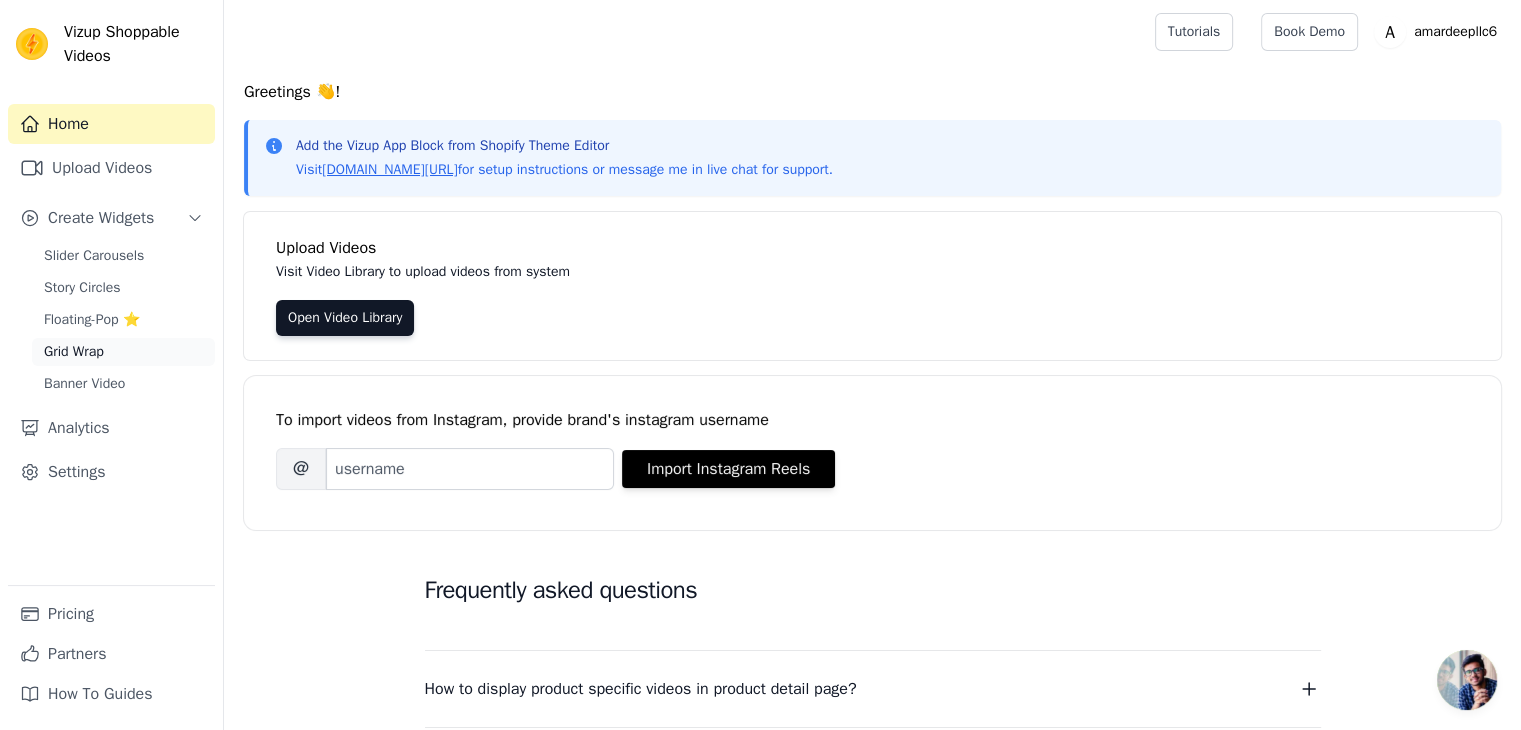 click on "Grid Wrap" at bounding box center [74, 352] 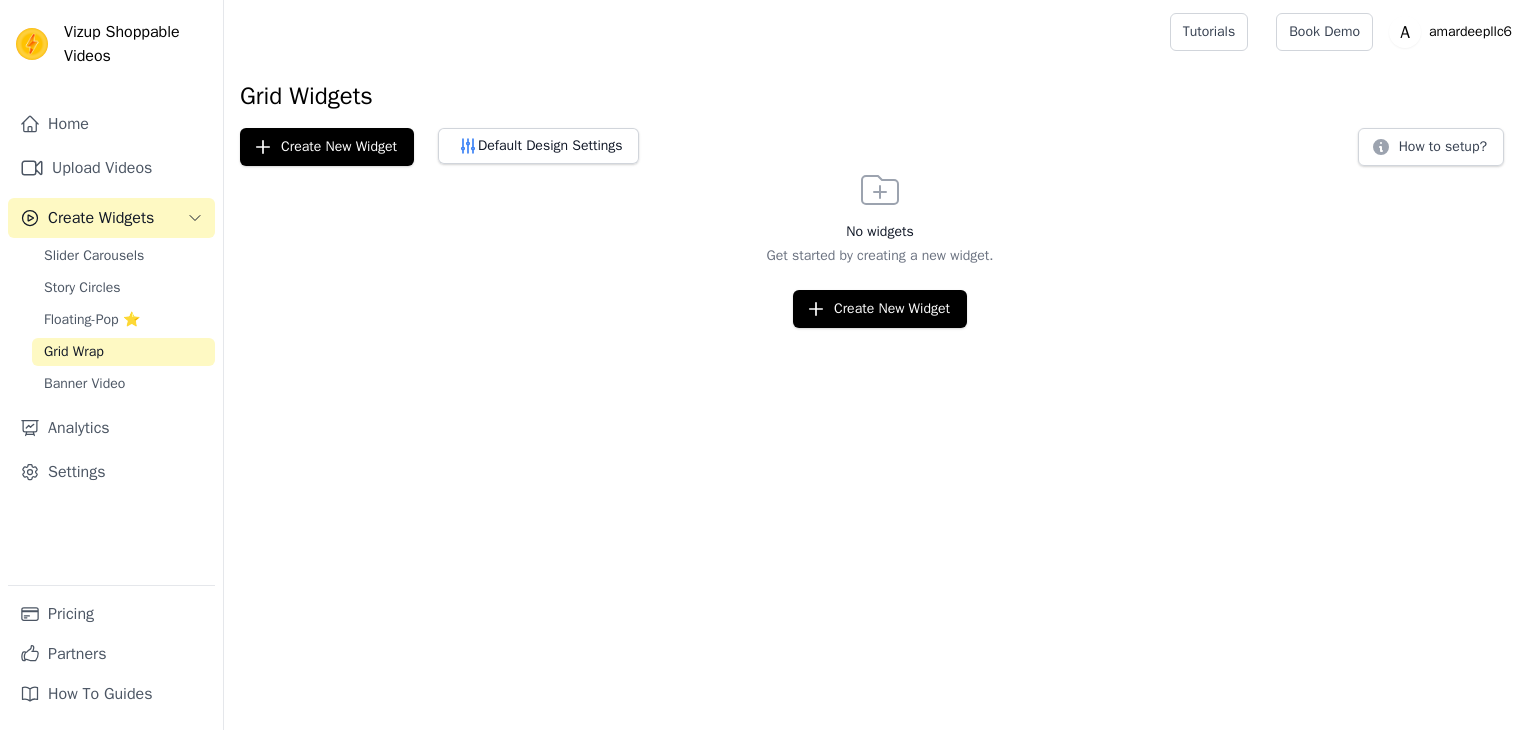 scroll, scrollTop: 0, scrollLeft: 0, axis: both 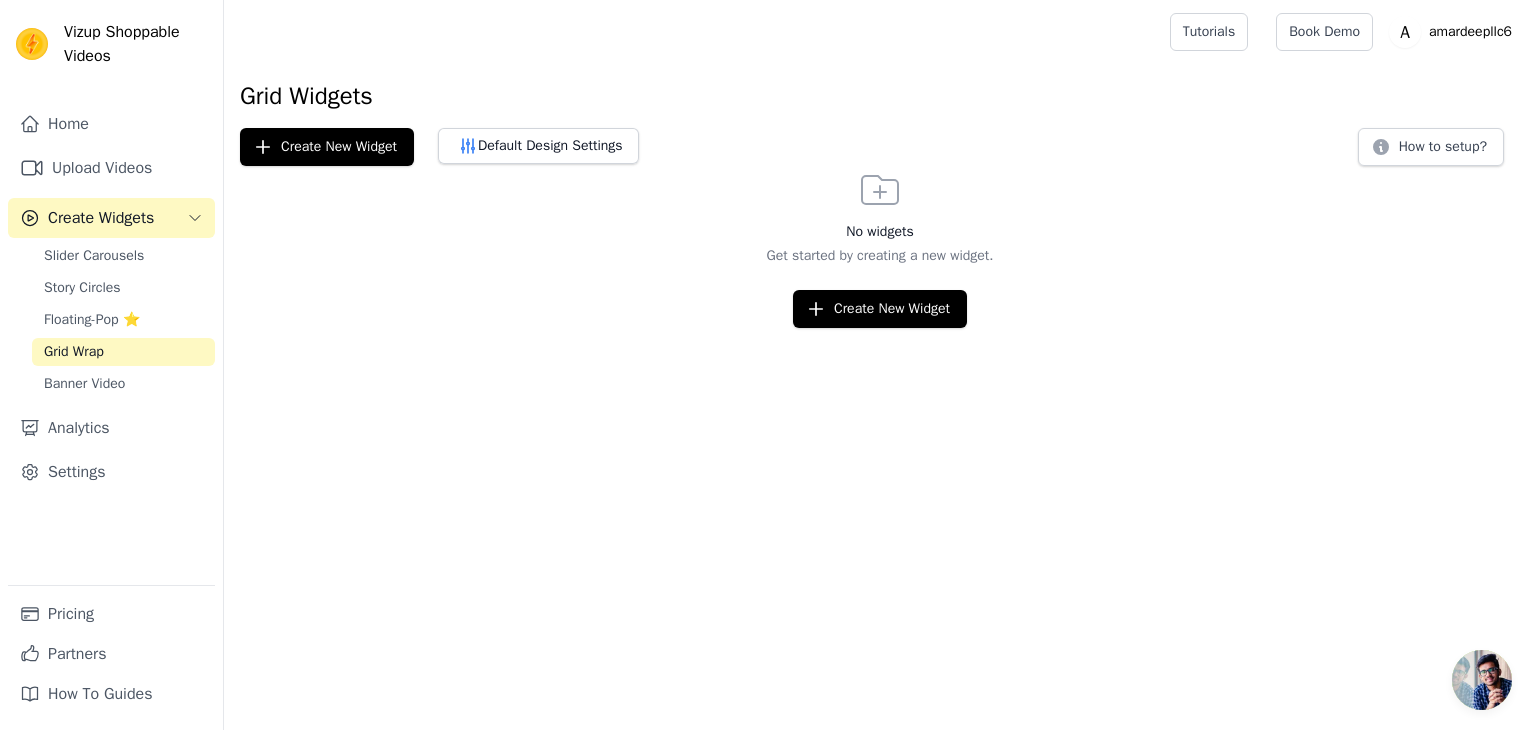 click on "Banner Video" at bounding box center [84, 384] 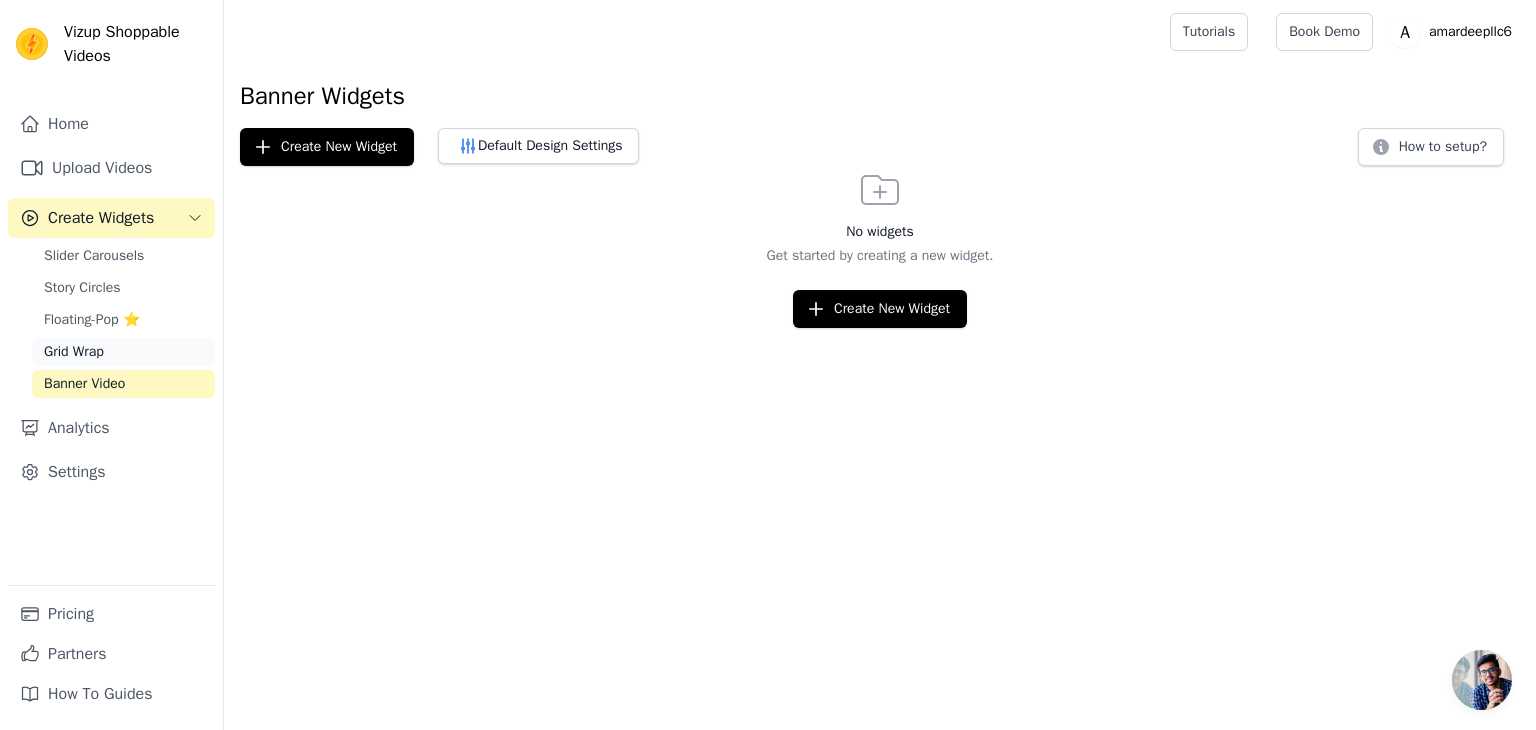 click on "Grid Wrap" at bounding box center (74, 352) 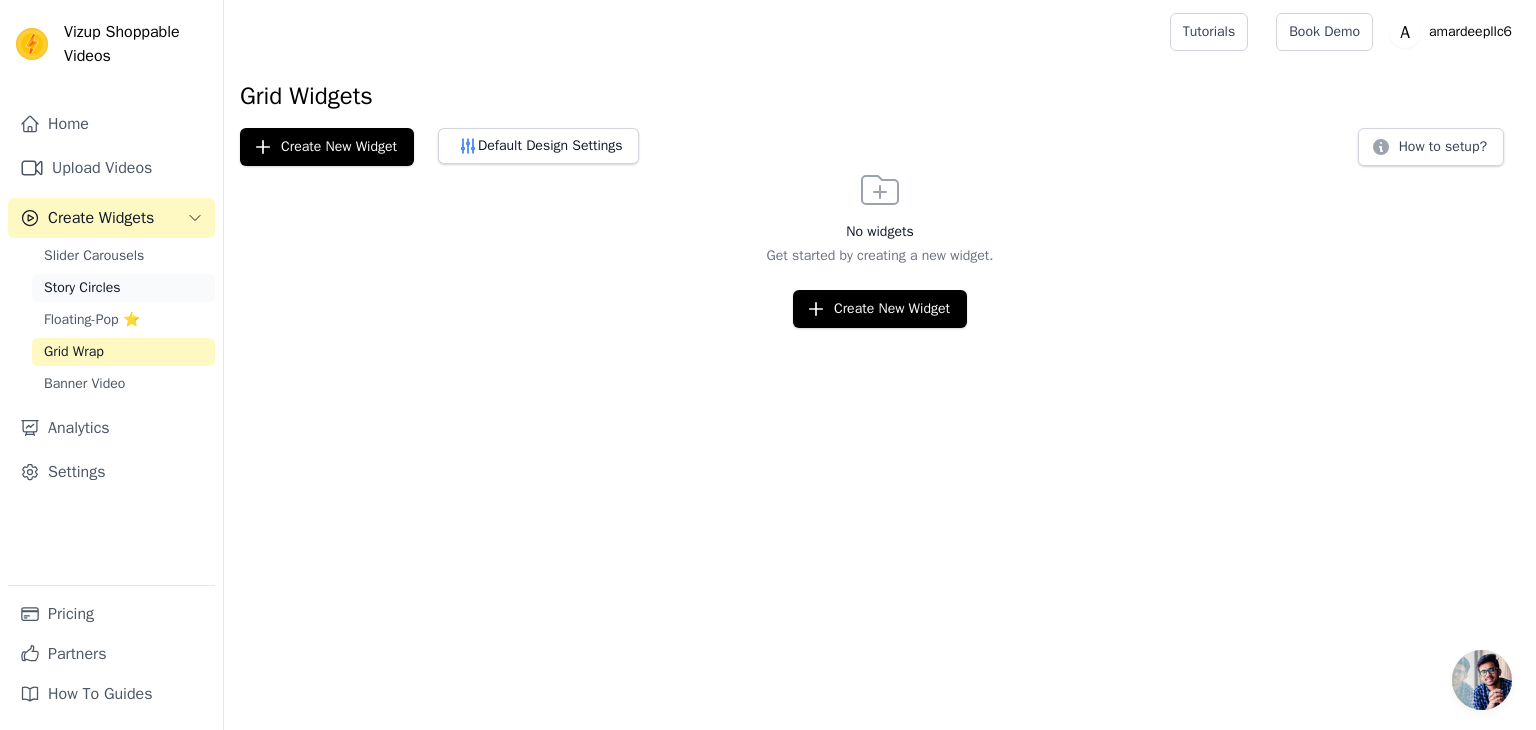 click on "Story Circles" at bounding box center [82, 288] 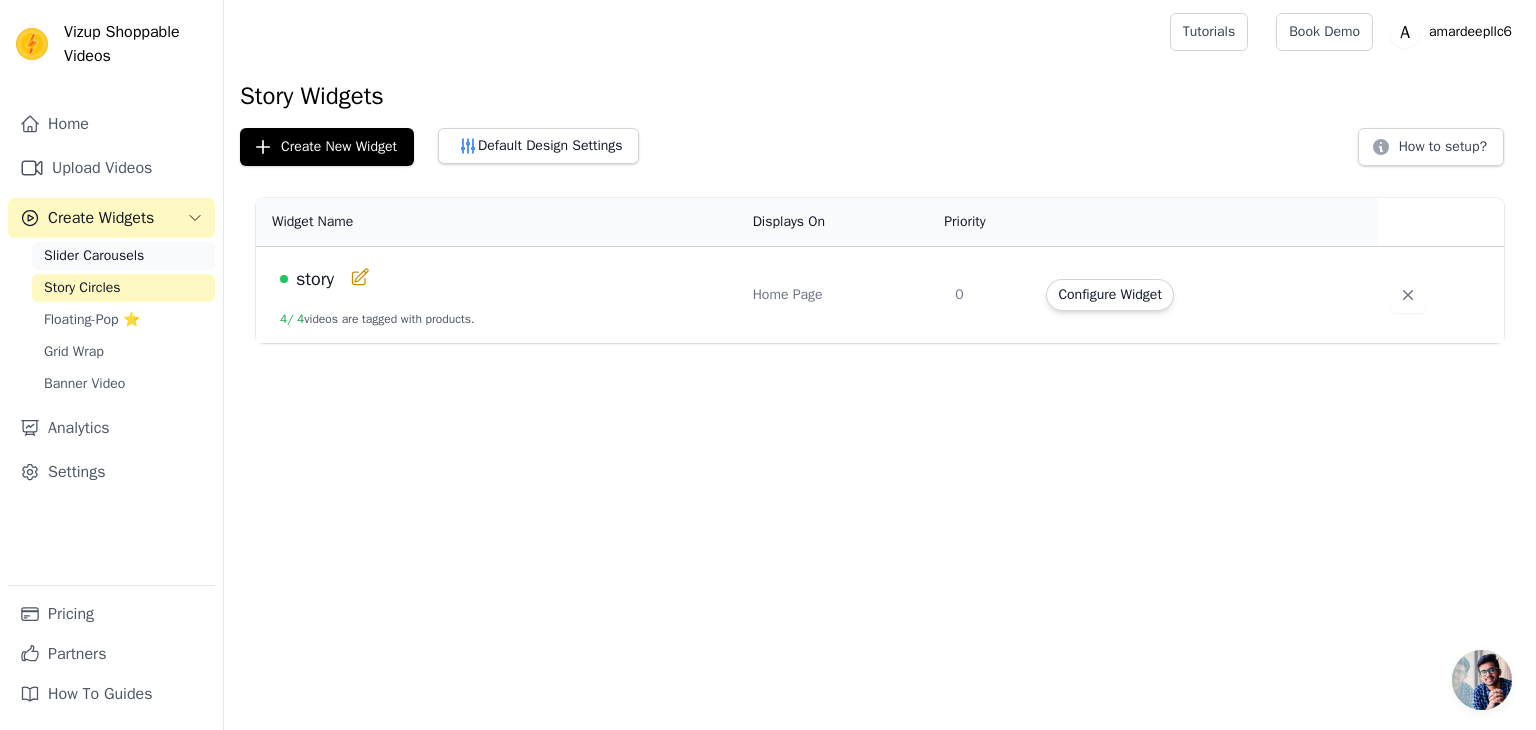 click on "Slider Carousels" at bounding box center (94, 256) 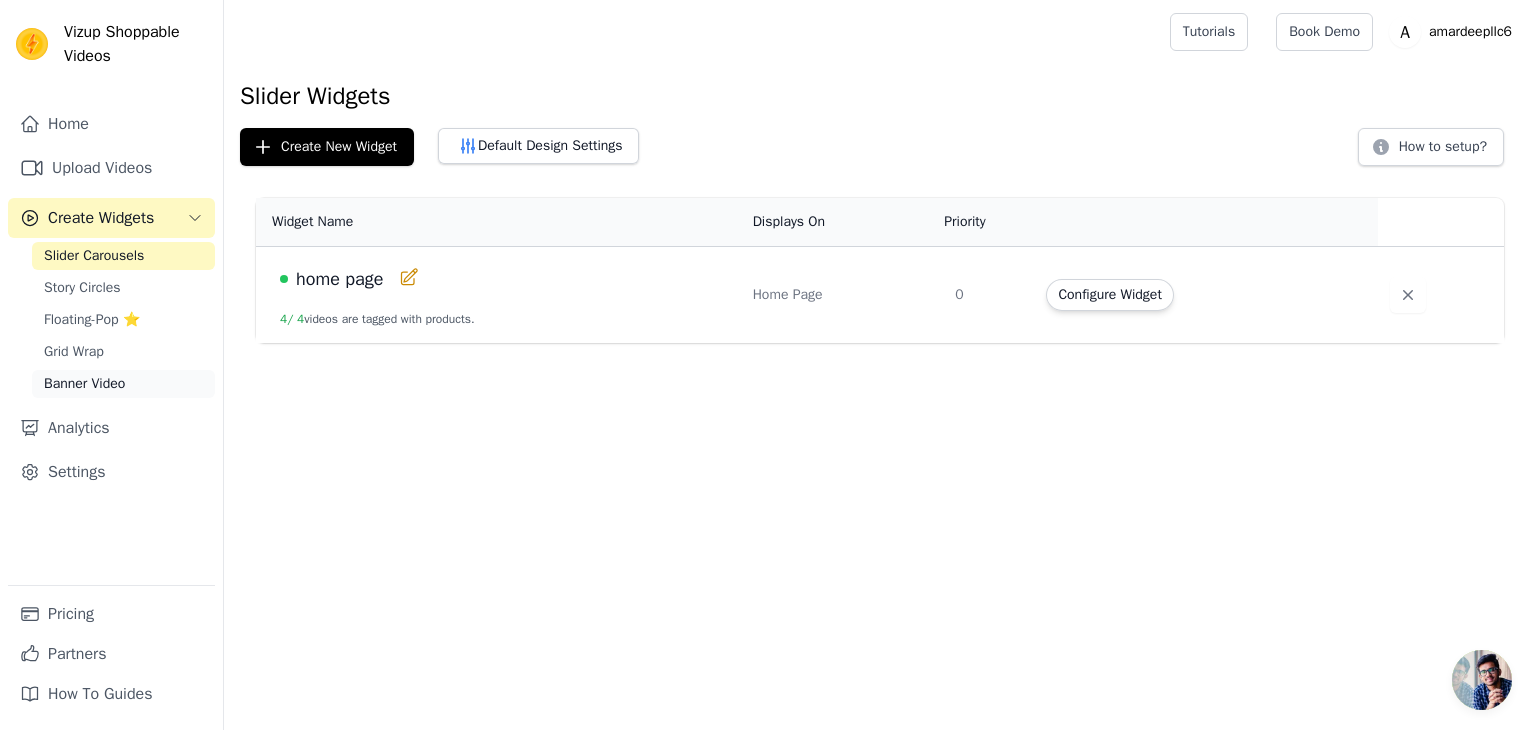 click on "Banner Video" at bounding box center [84, 384] 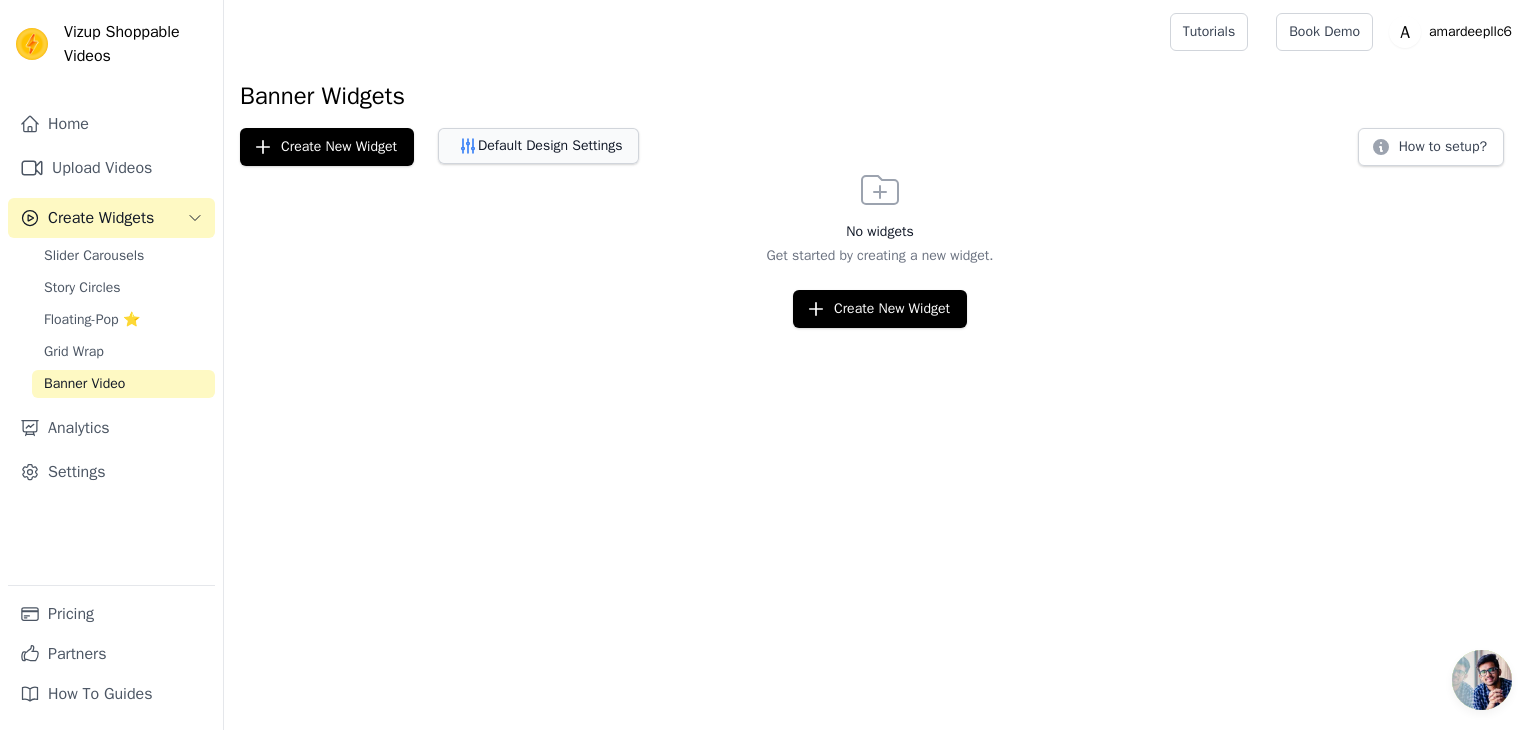 click on "Default Design Settings" at bounding box center (538, 146) 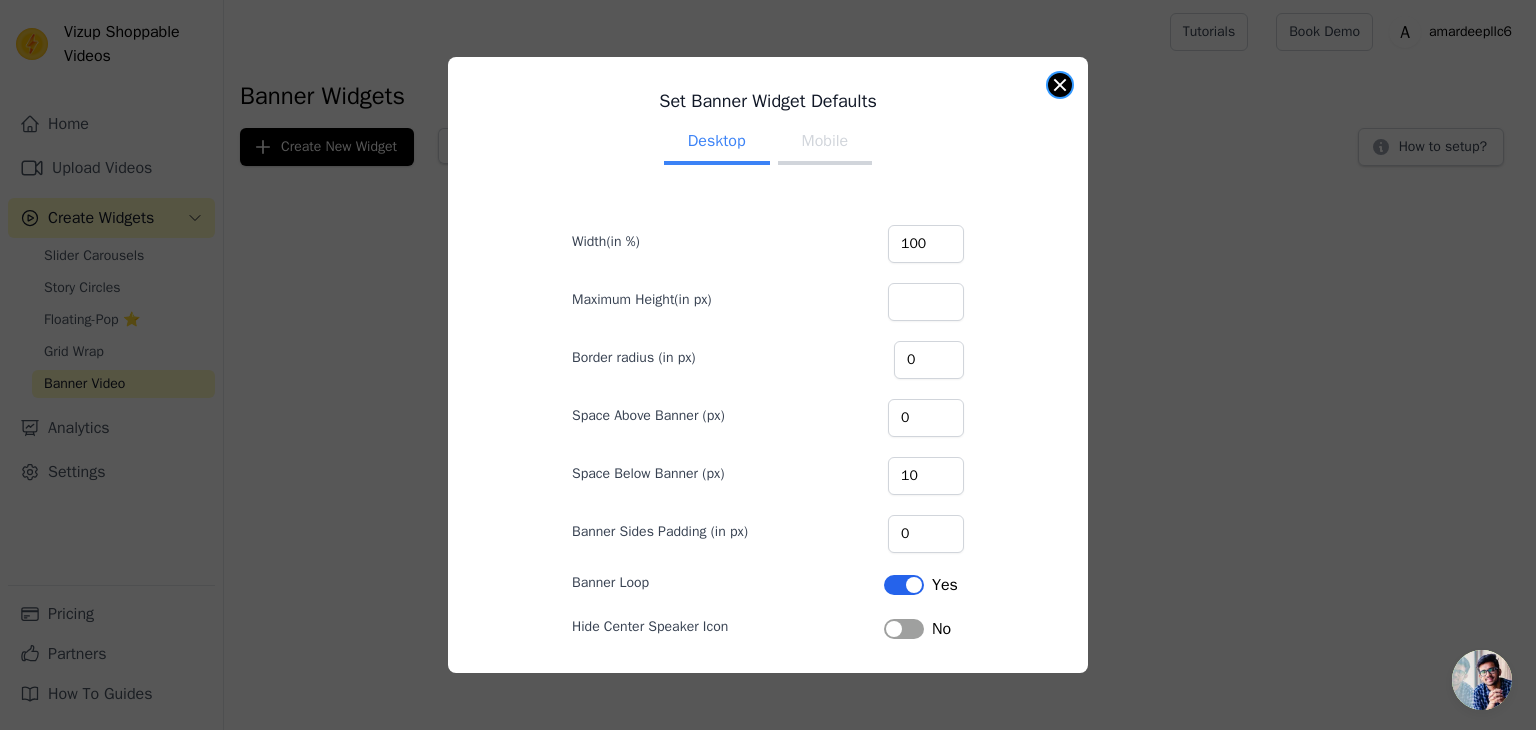 click at bounding box center [1060, 85] 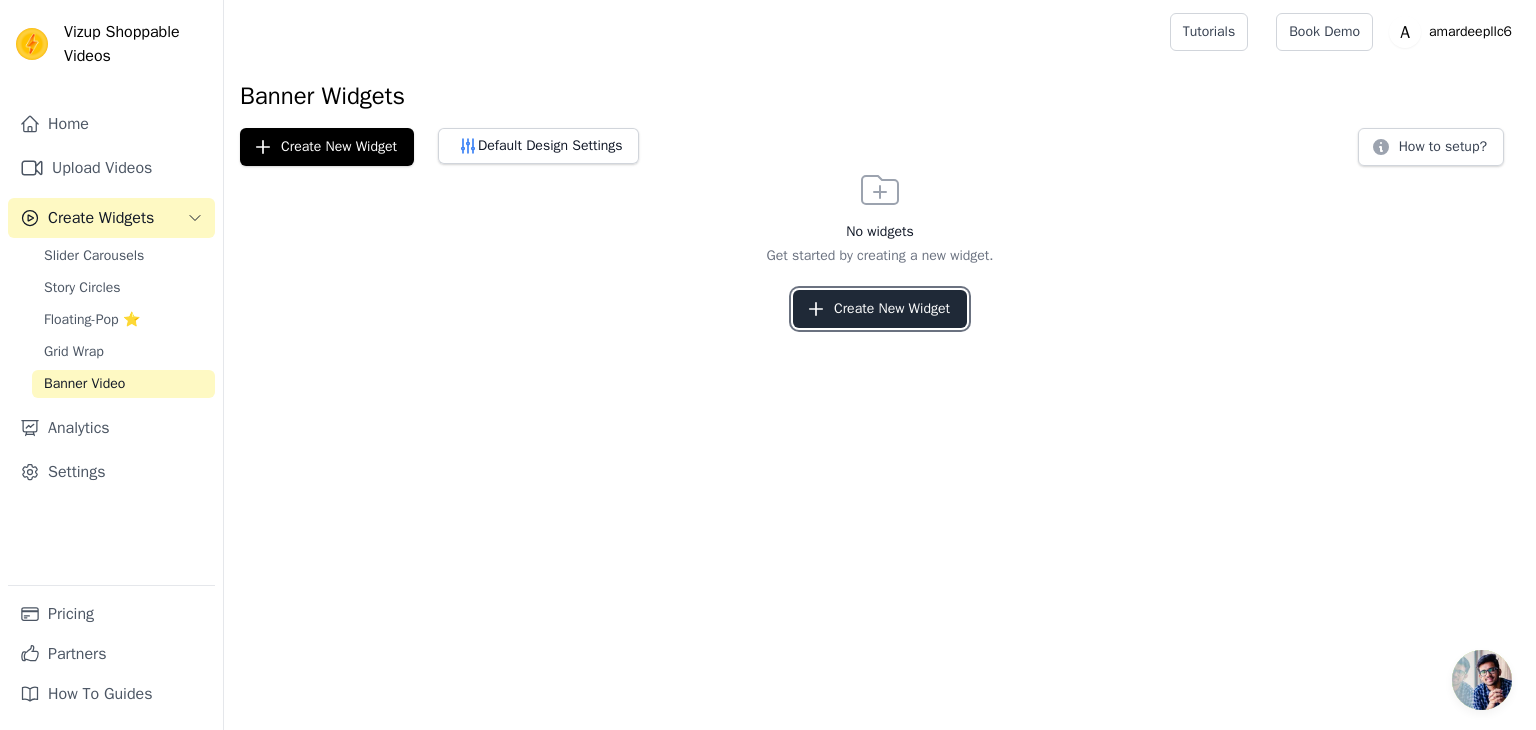 click on "Create New Widget" at bounding box center (880, 309) 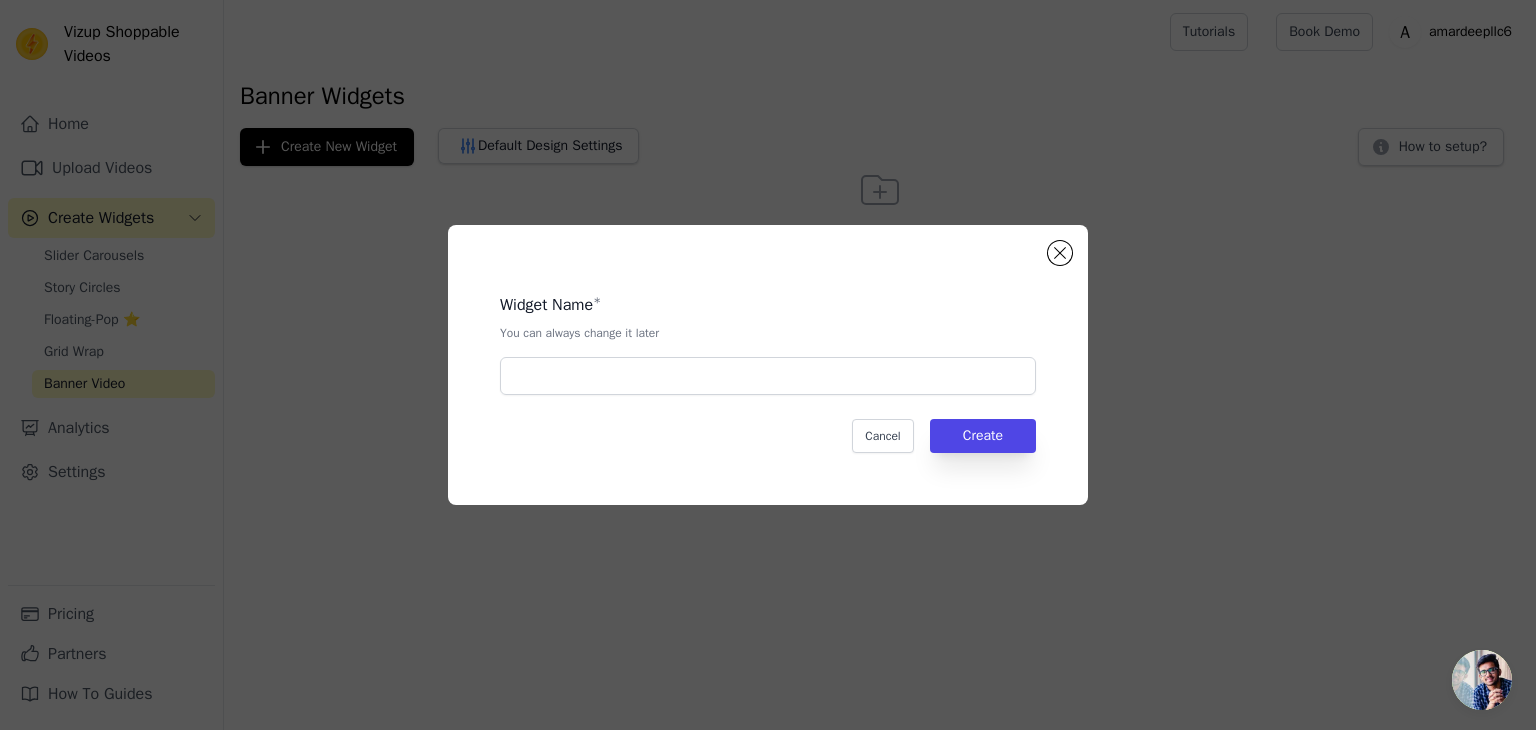 click at bounding box center (1482, 680) 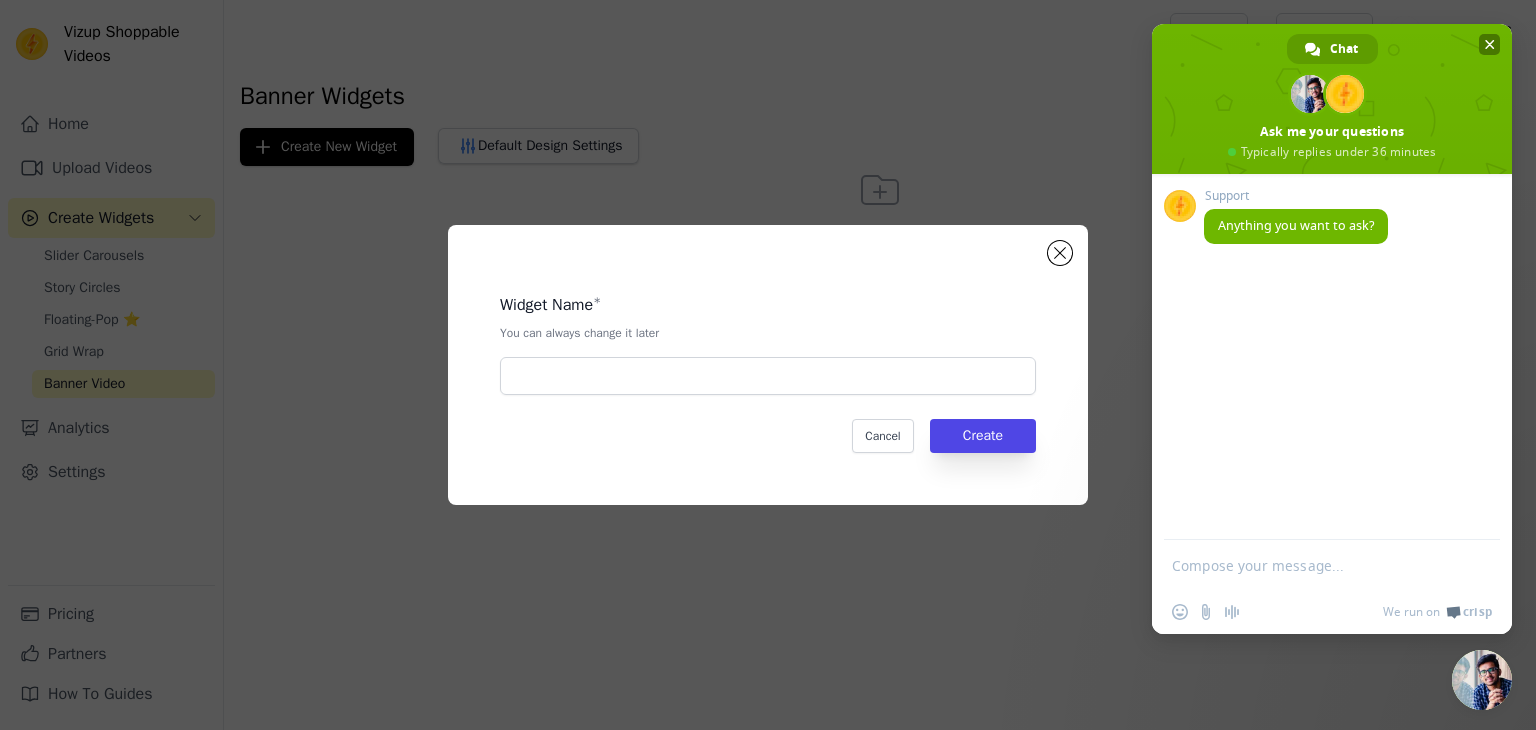 click at bounding box center [1490, 44] 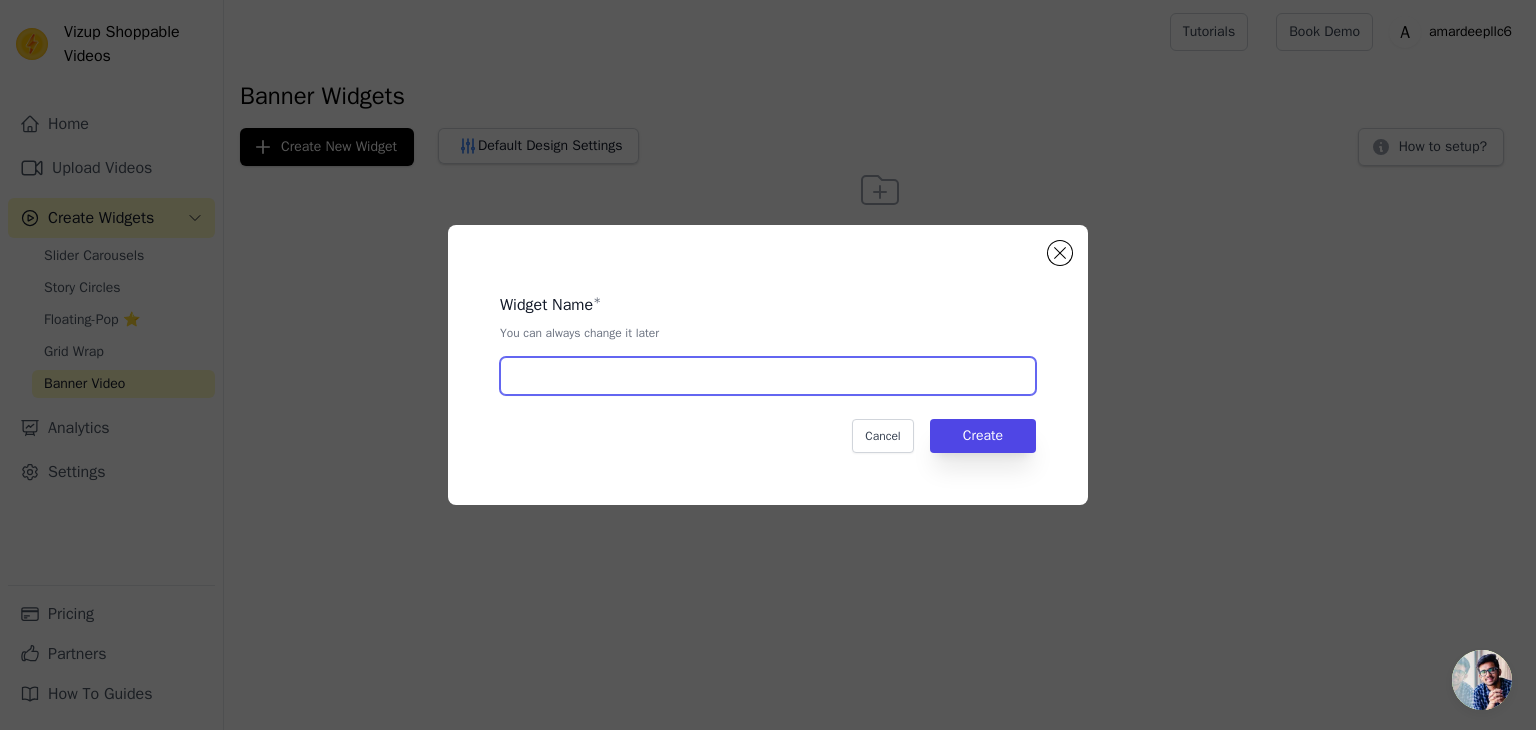 click at bounding box center [768, 376] 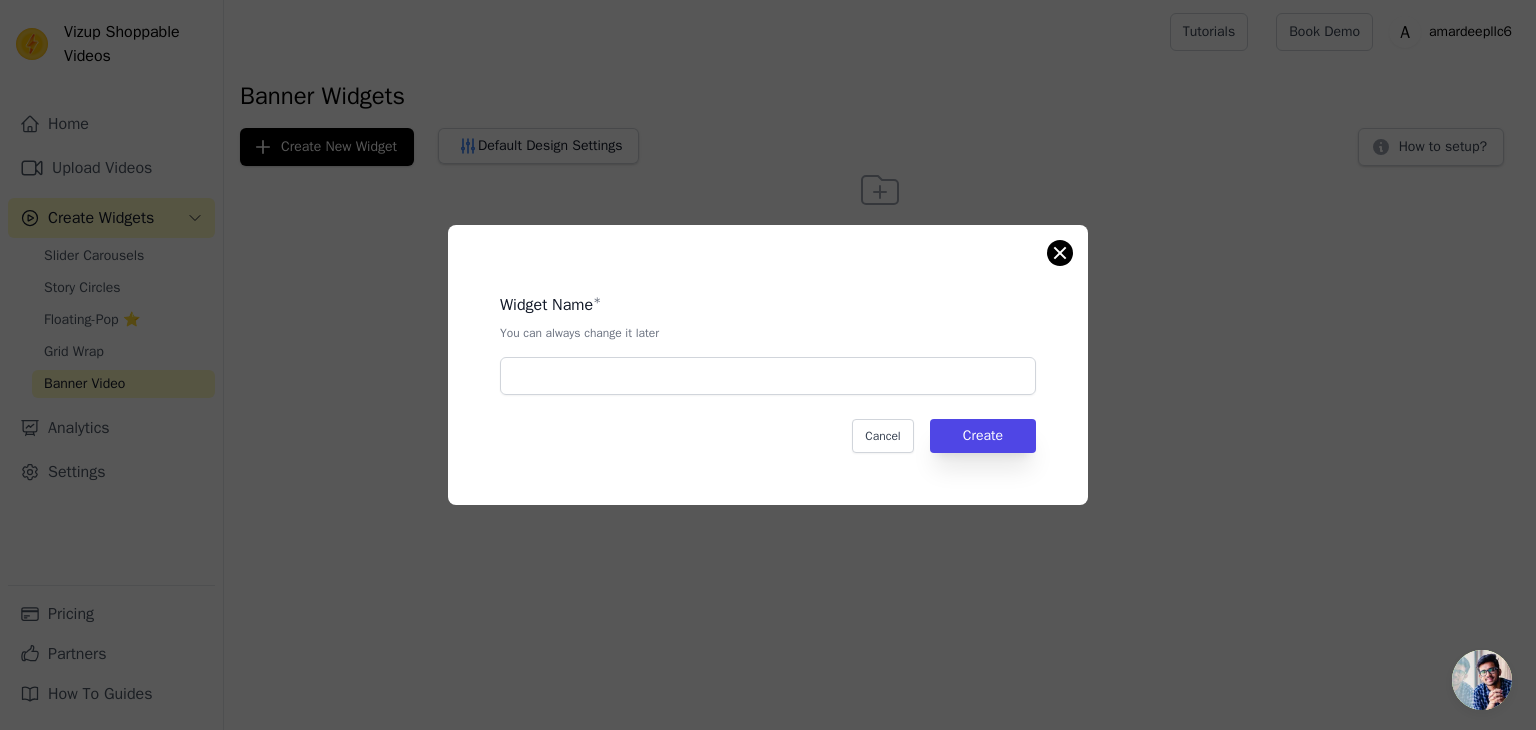 click on "Widget Name   *   You can always change it later       Cancel   Create" 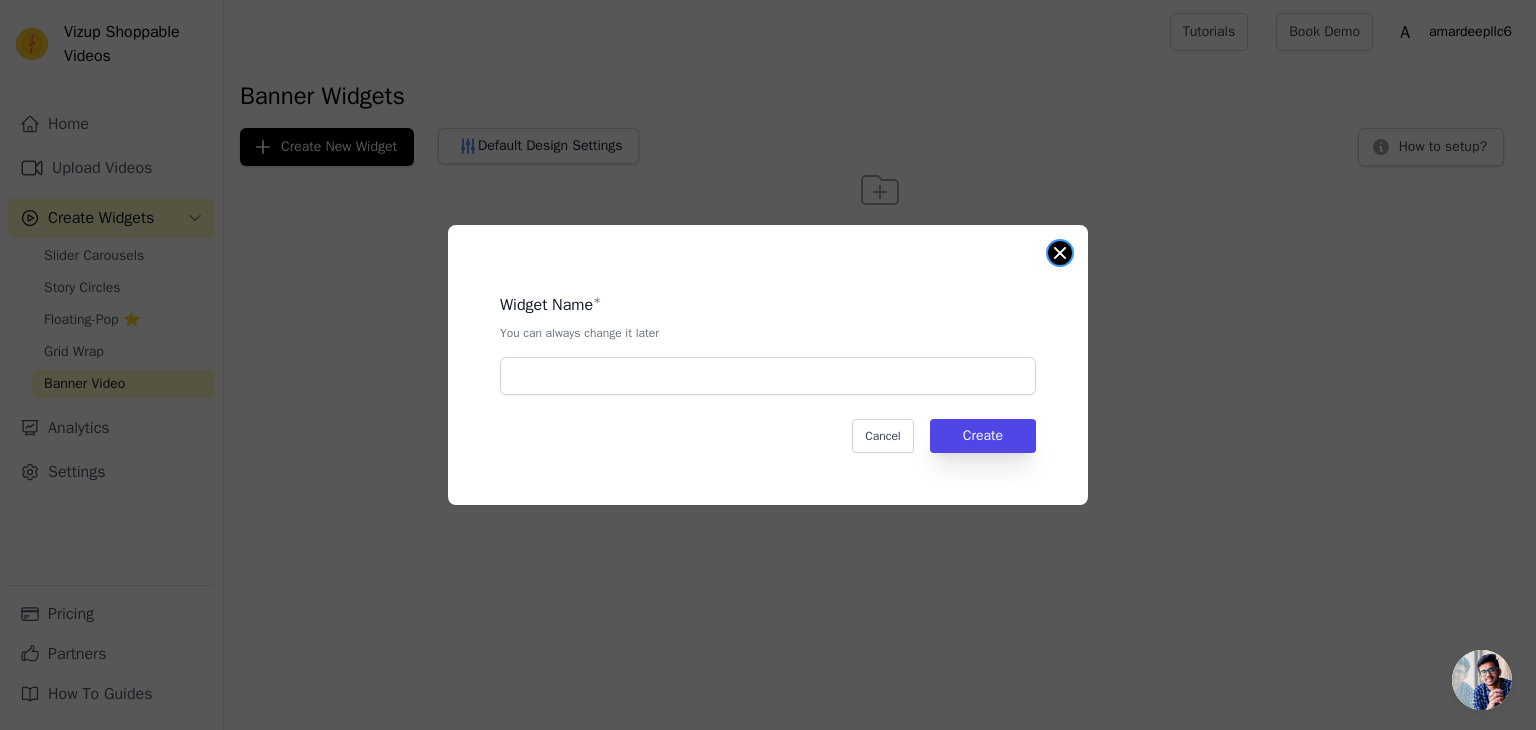 click at bounding box center (1060, 253) 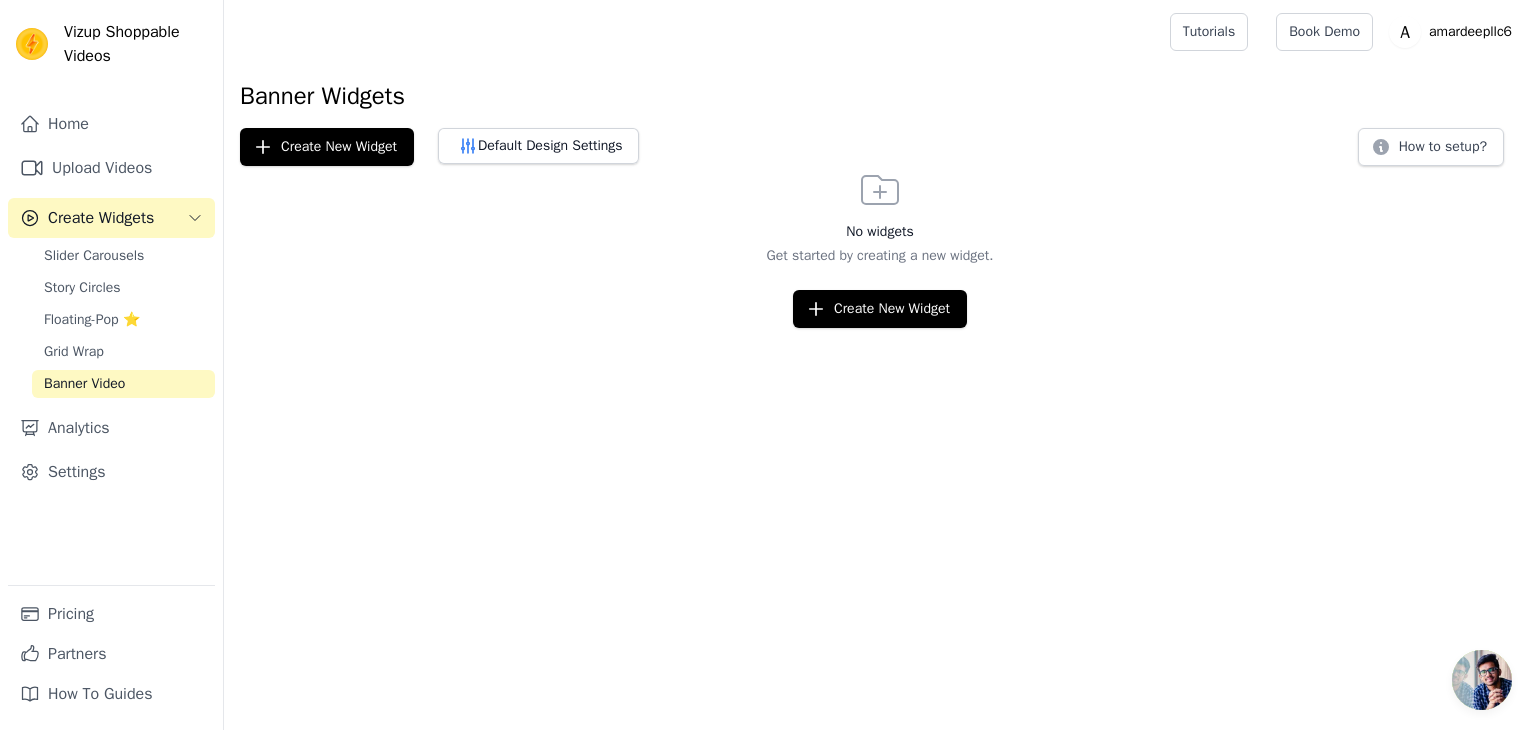click on "Slider Carousels   Story Circles   Floating-Pop ⭐   Grid Wrap   Banner Video" at bounding box center (123, 320) 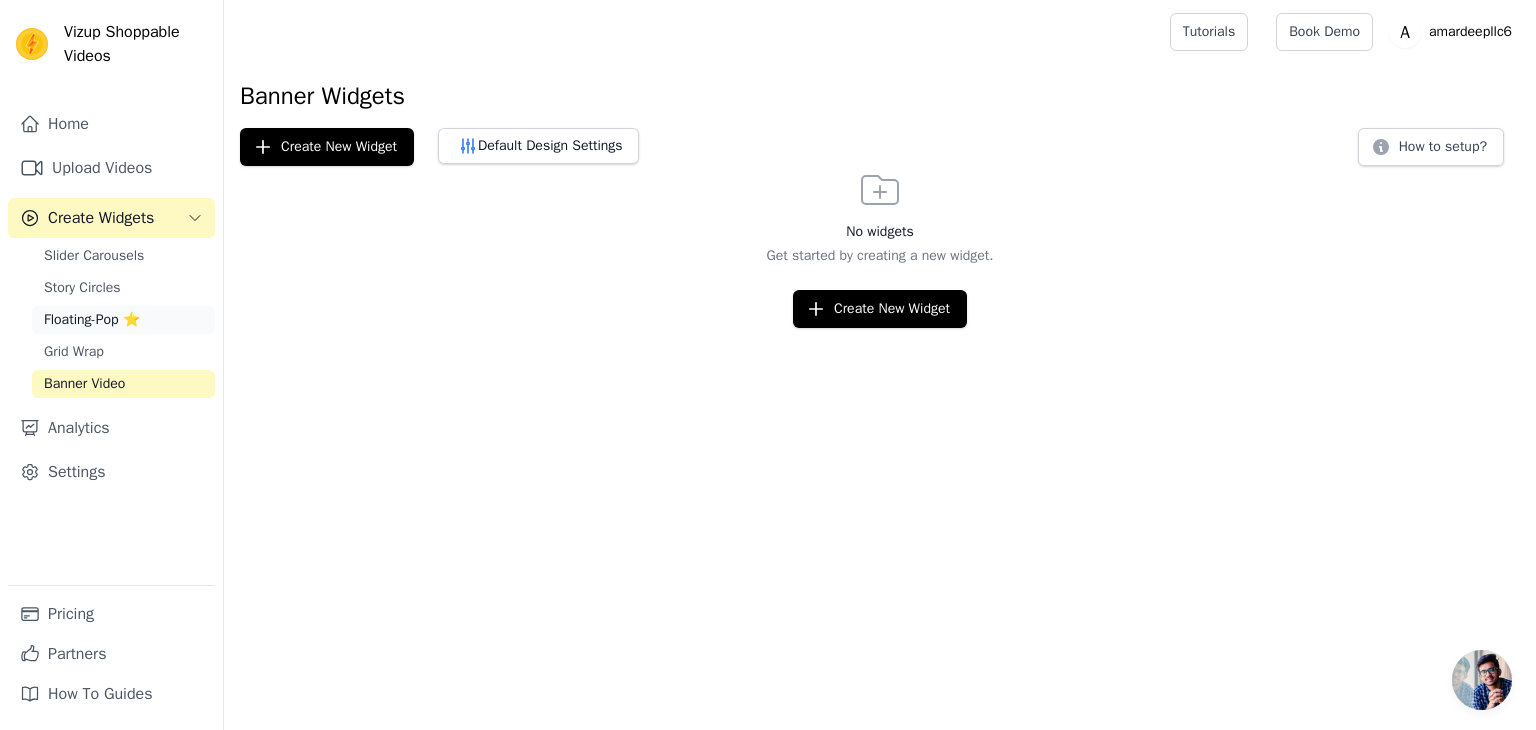 click on "Floating-Pop ⭐" at bounding box center [92, 320] 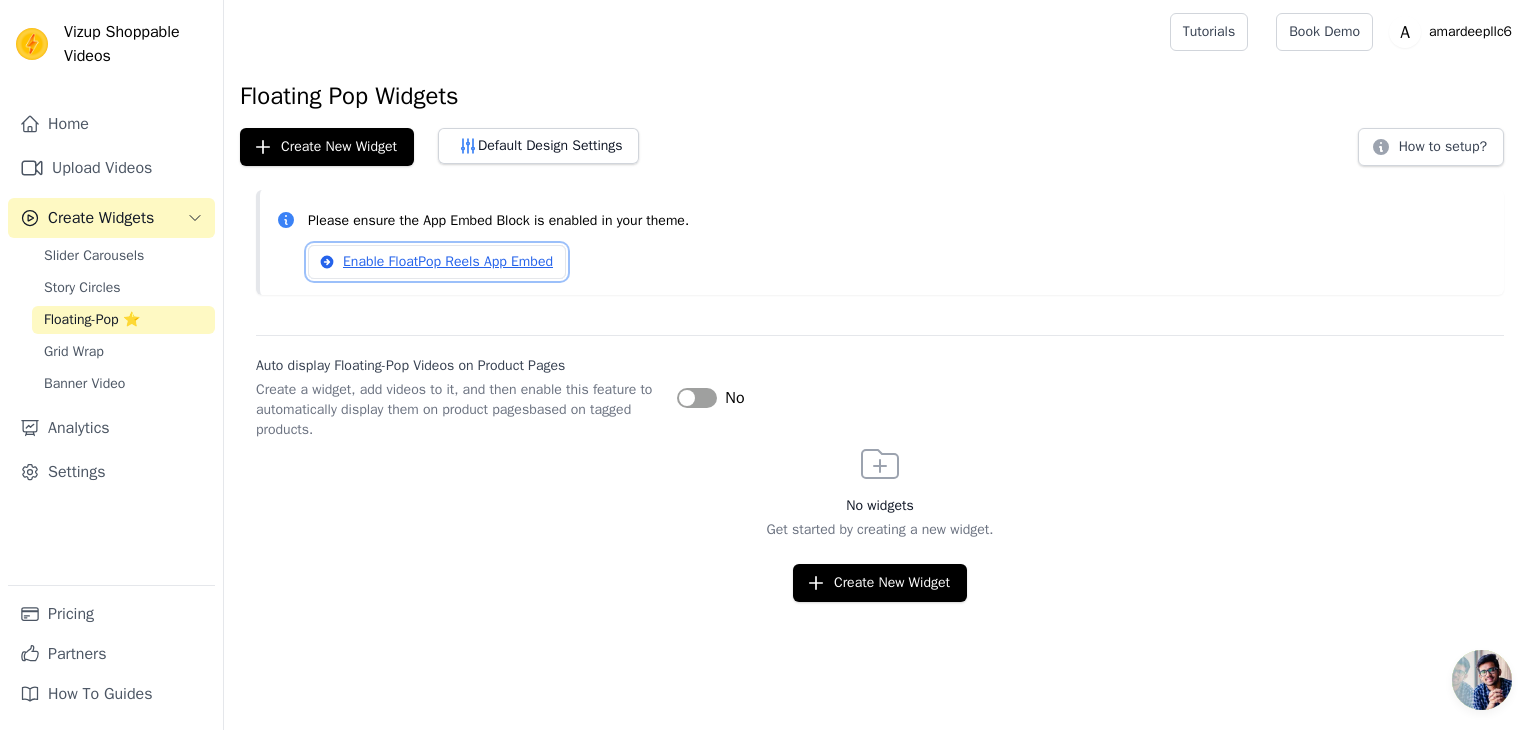 click on "Enable FloatPop Reels App Embed" at bounding box center [437, 262] 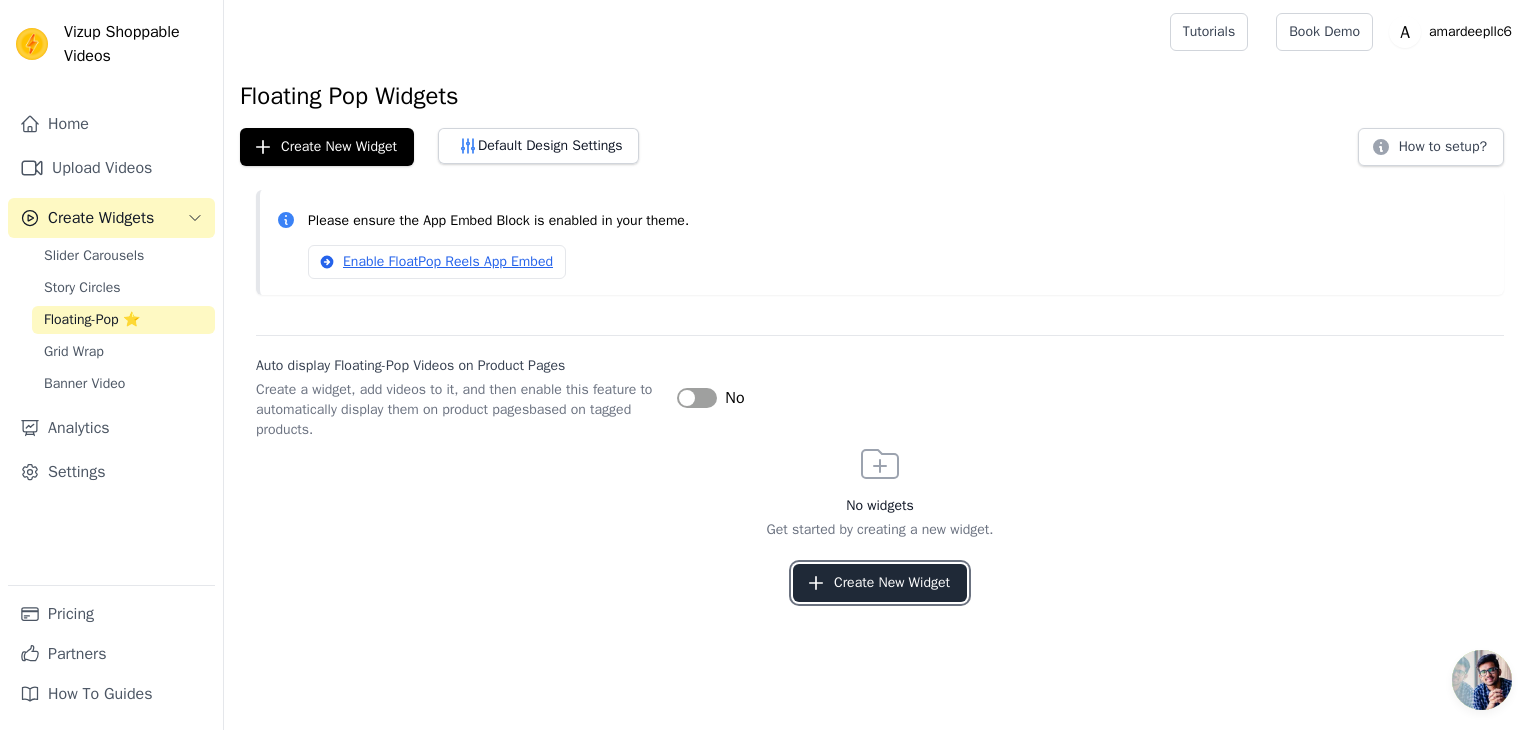click on "Create New Widget" at bounding box center [880, 583] 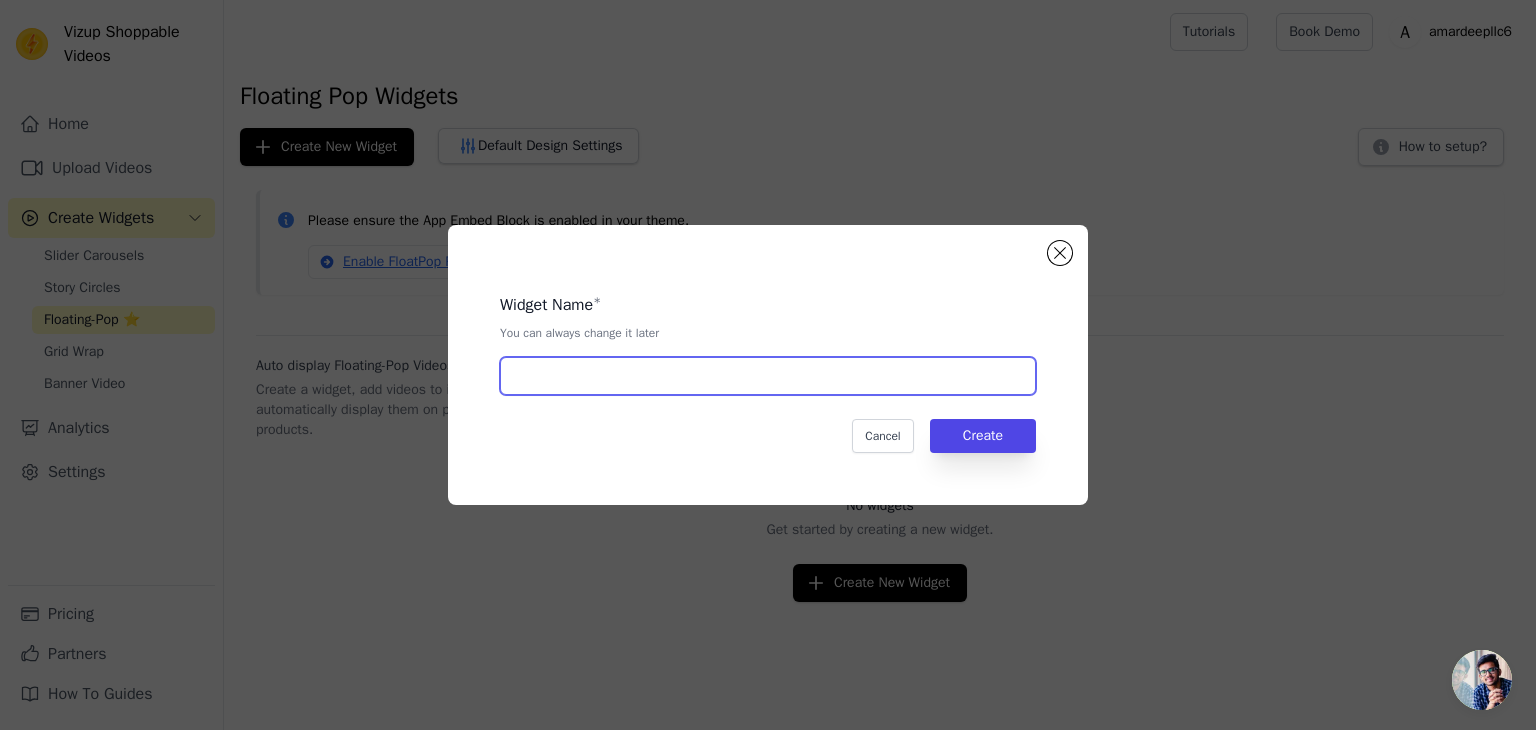 drag, startPoint x: 683, startPoint y: 365, endPoint x: 682, endPoint y: 393, distance: 28.01785 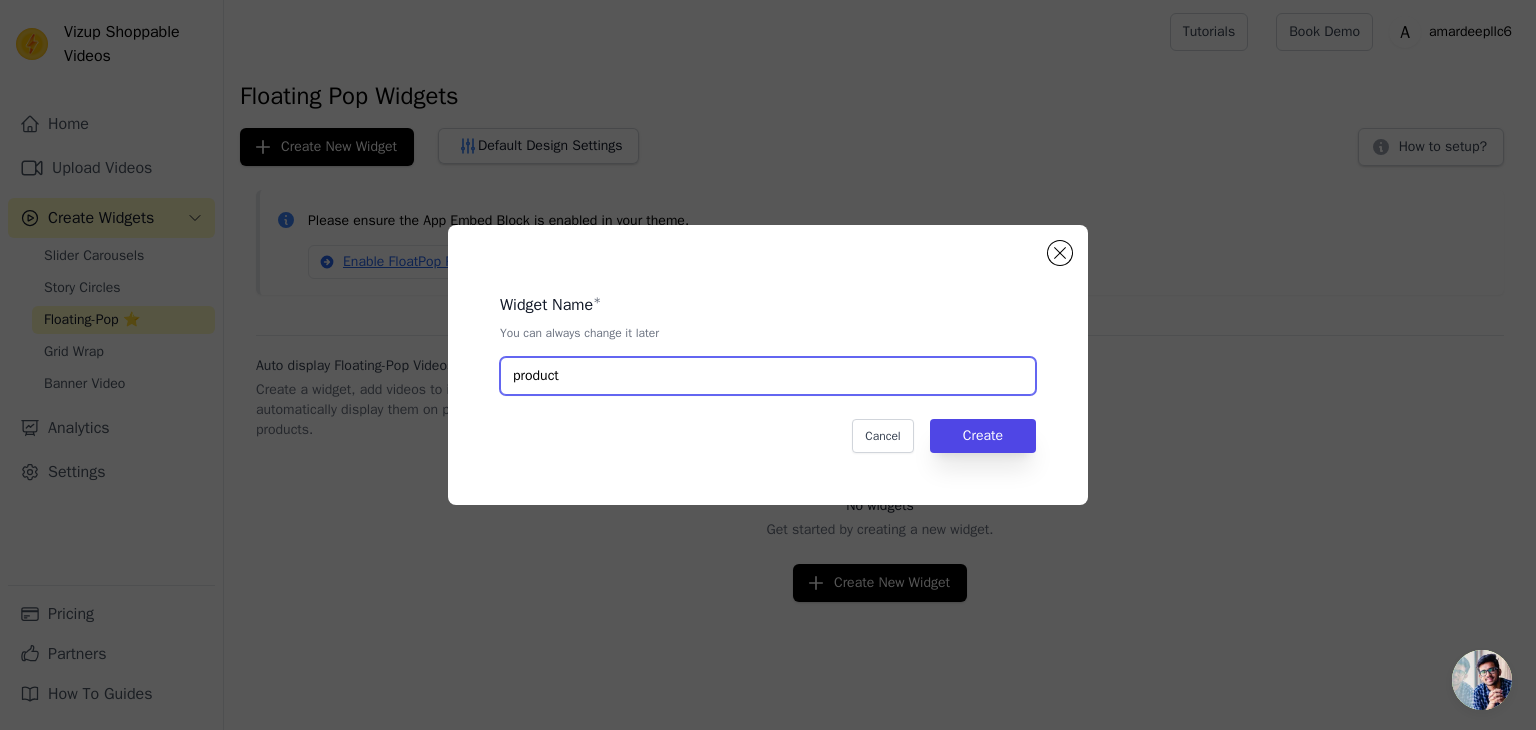 type on "product" 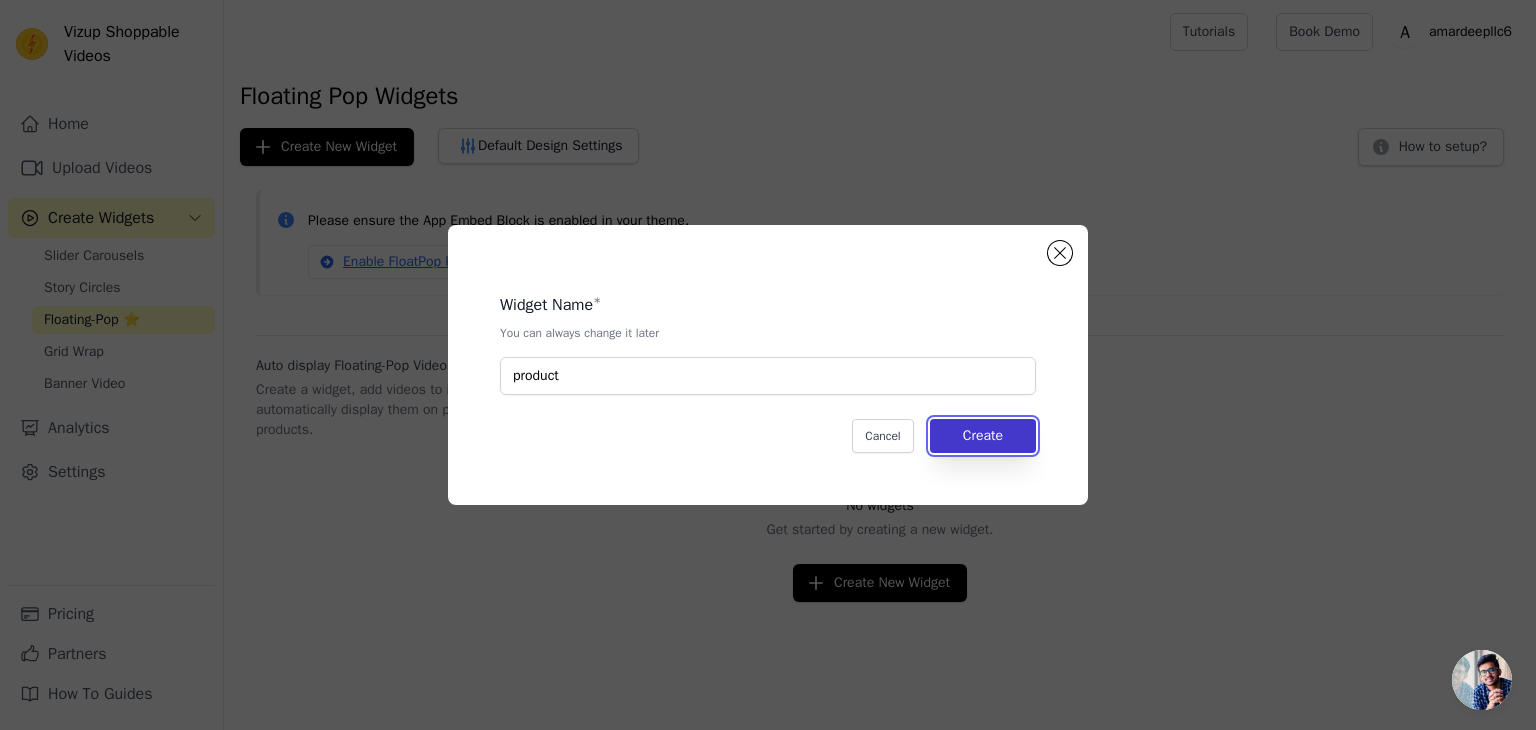 click on "Create" at bounding box center (983, 436) 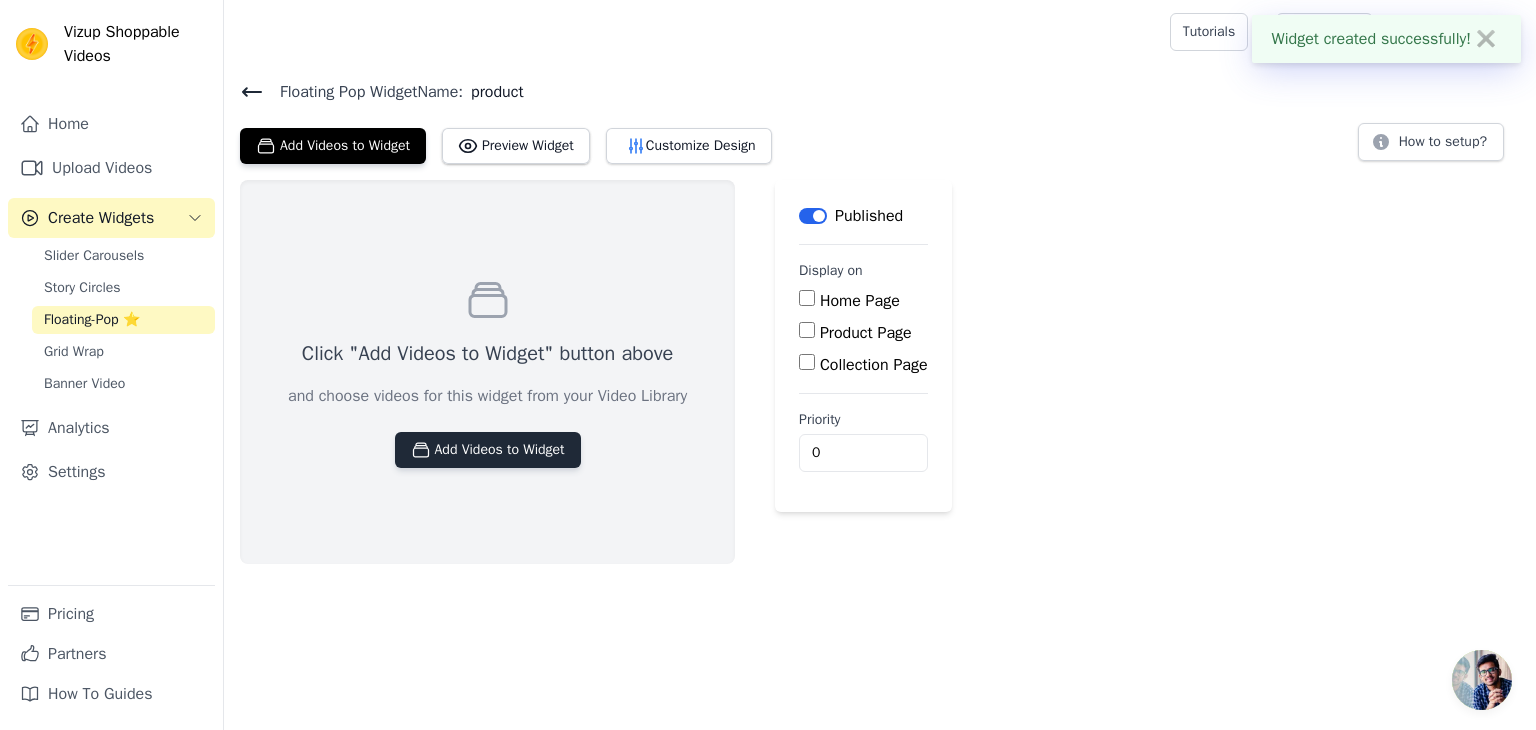 click on "Add Videos to Widget" at bounding box center (488, 450) 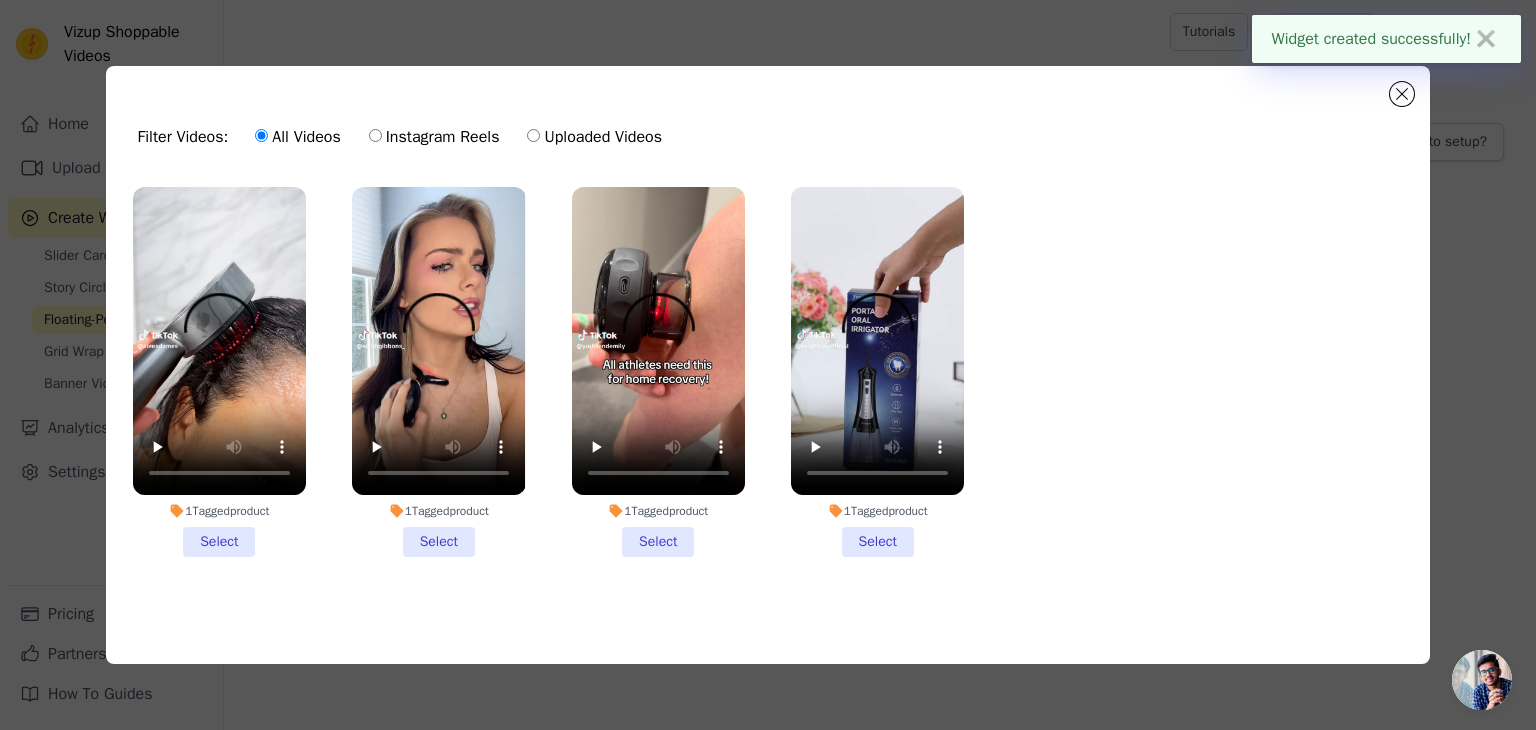 click on "1  Tagged  product     Select" at bounding box center [219, 372] 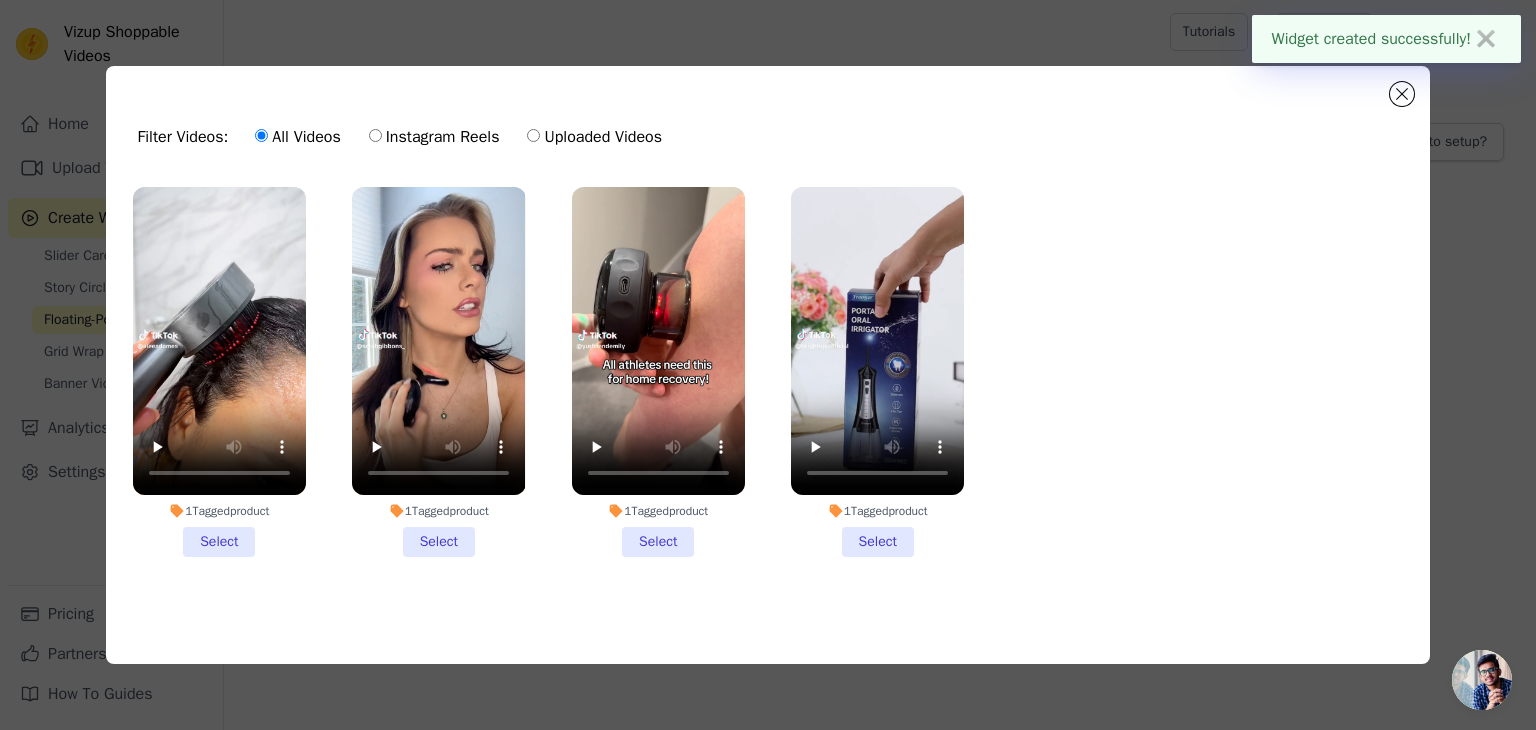 click on "1  Tagged  product     Select" at bounding box center (0, 0) 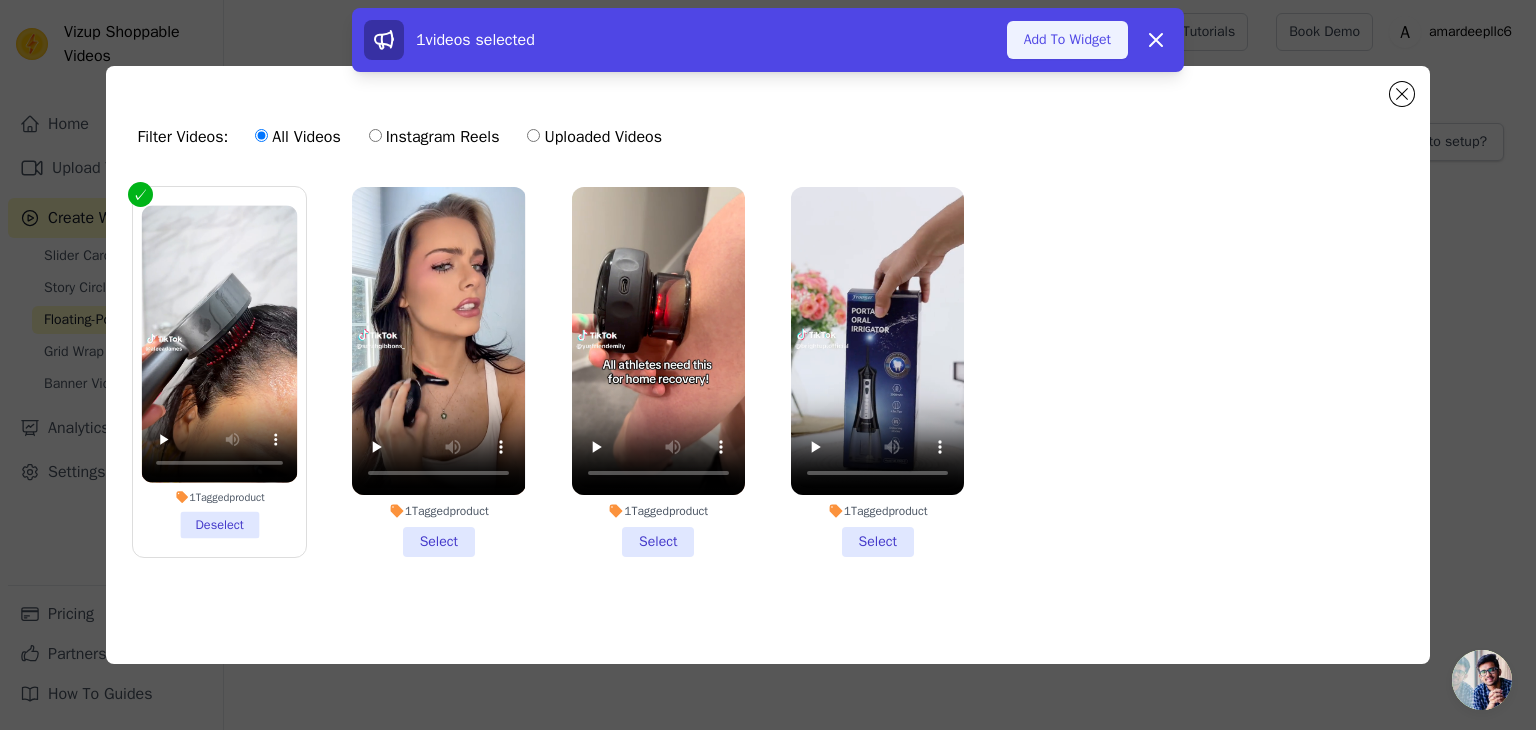 click on "Add To Widget" at bounding box center [1067, 40] 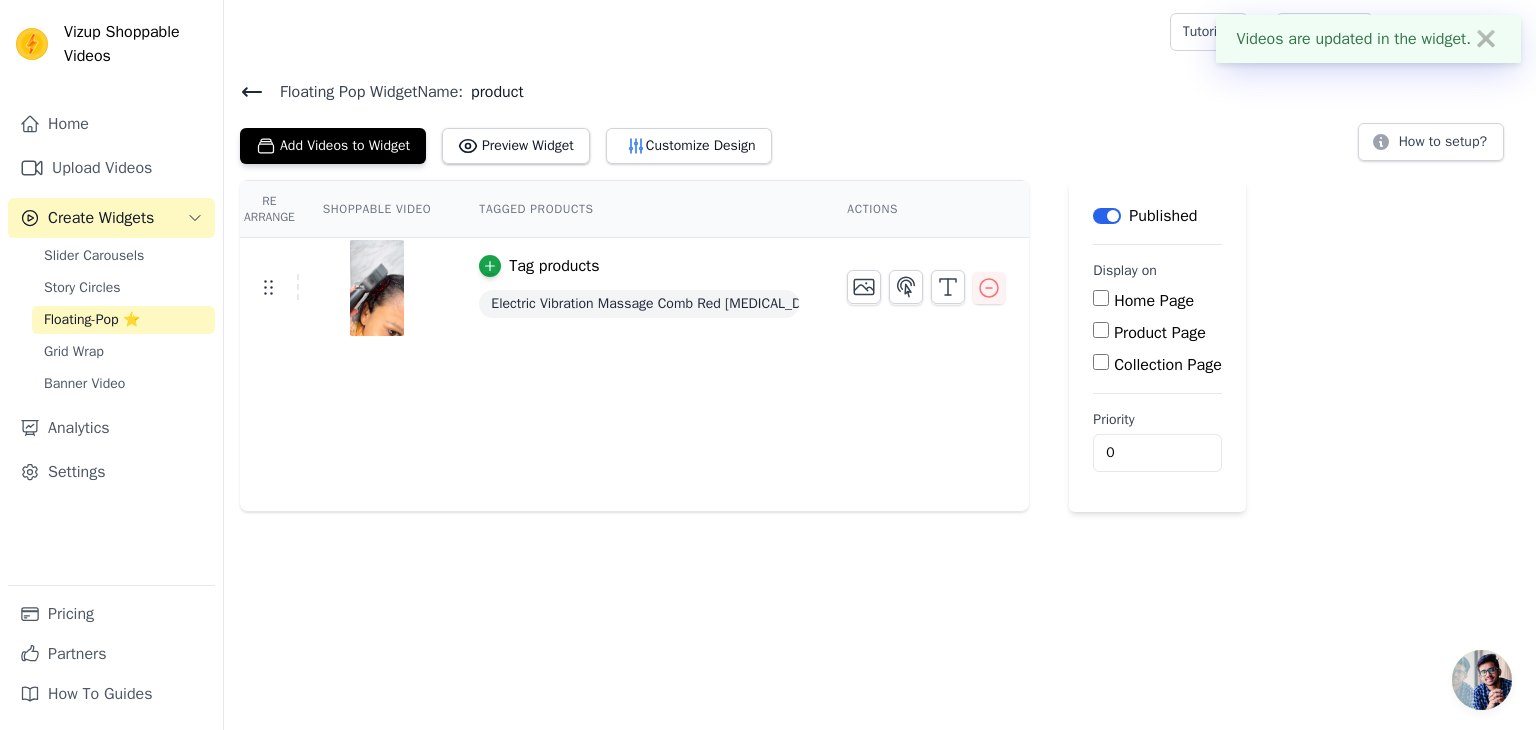 click on "Product Page" at bounding box center (1157, 333) 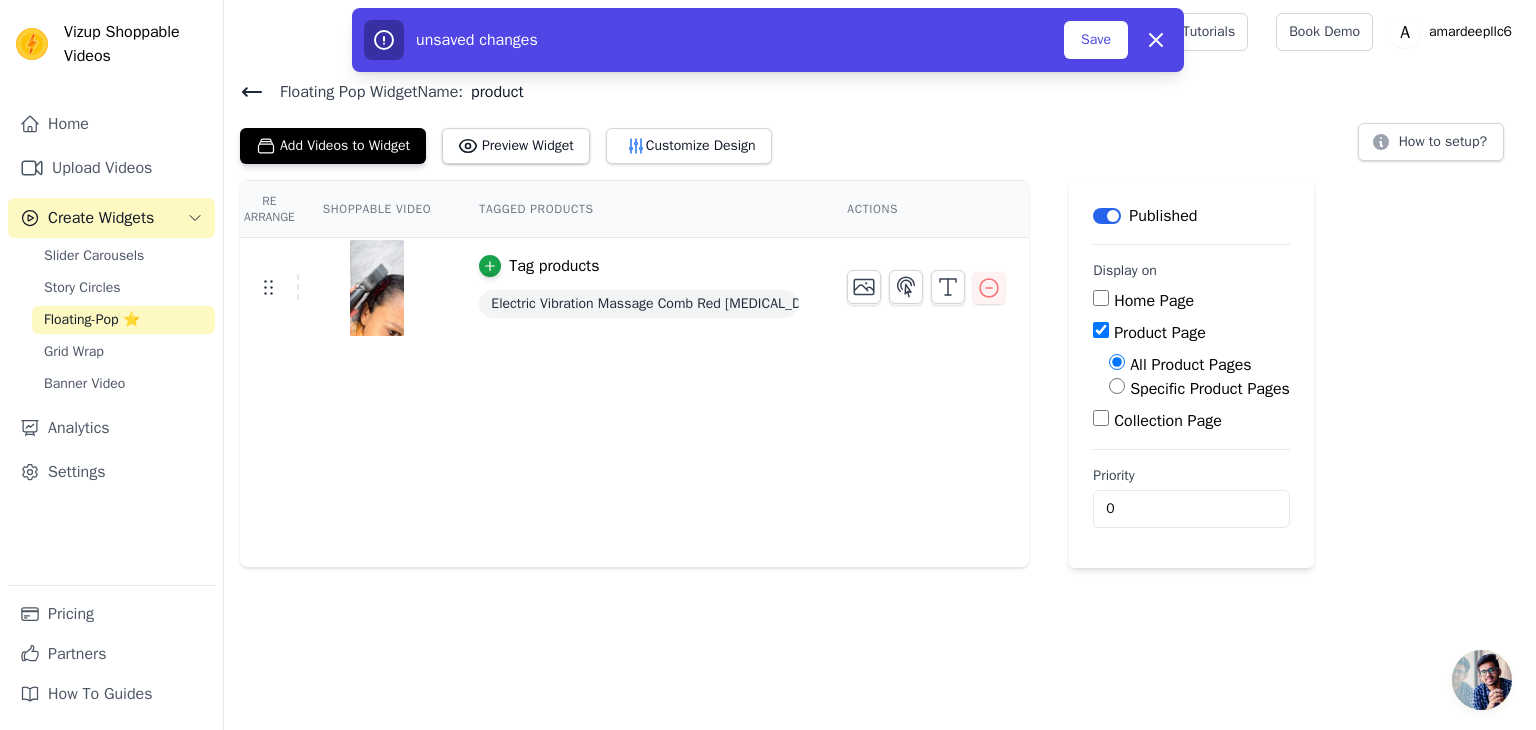 click on "Specific Product Pages" at bounding box center (1210, 389) 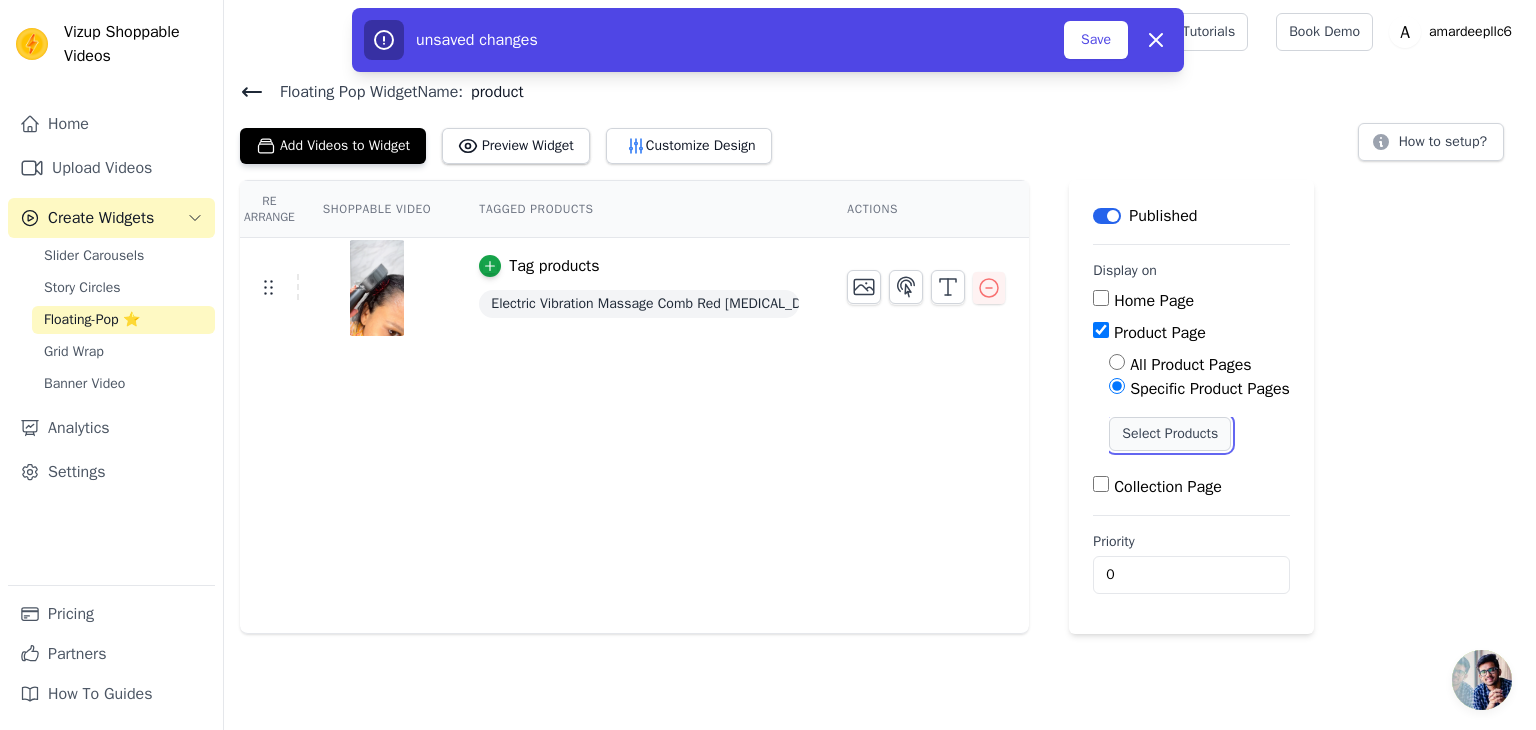 click on "Select Products" at bounding box center [1170, 434] 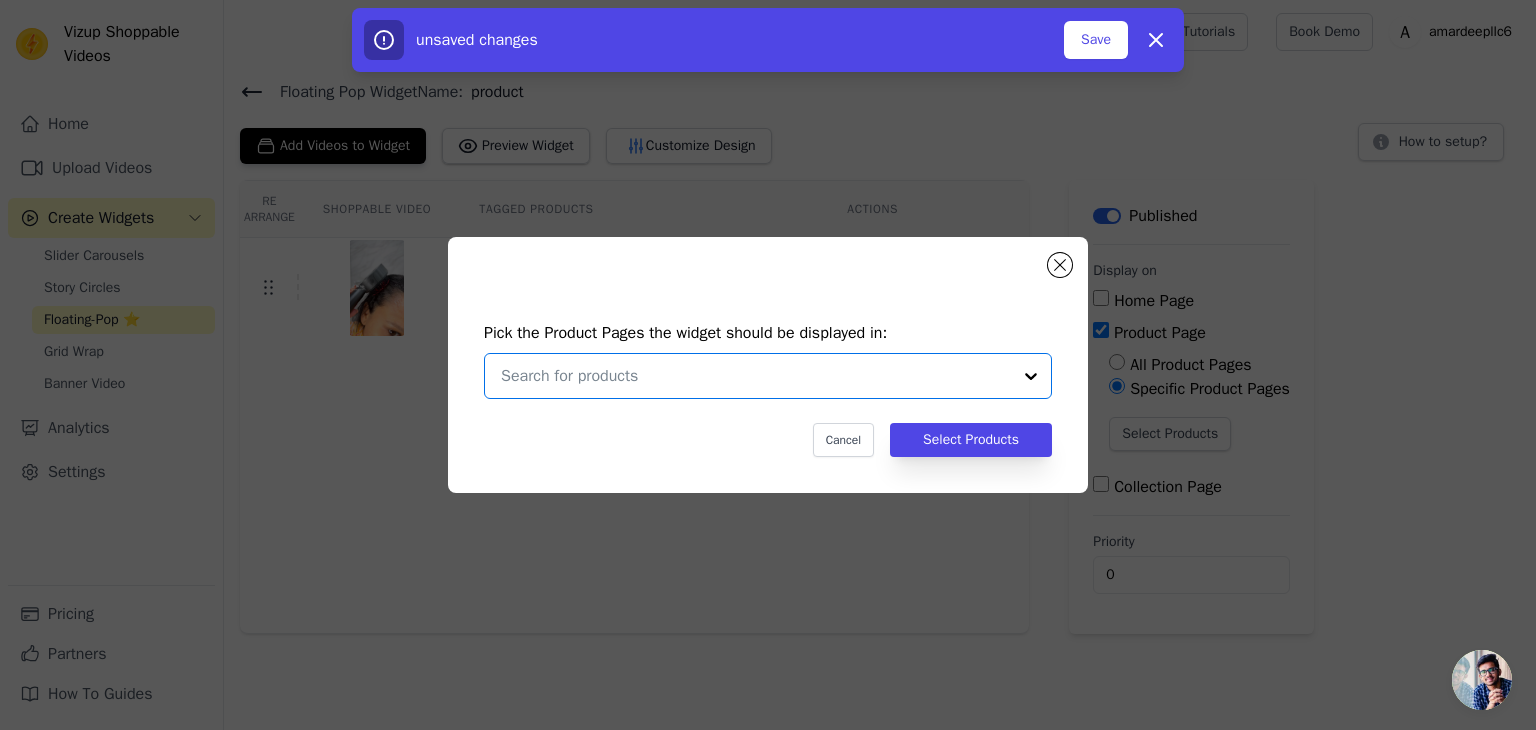 click at bounding box center [756, 376] 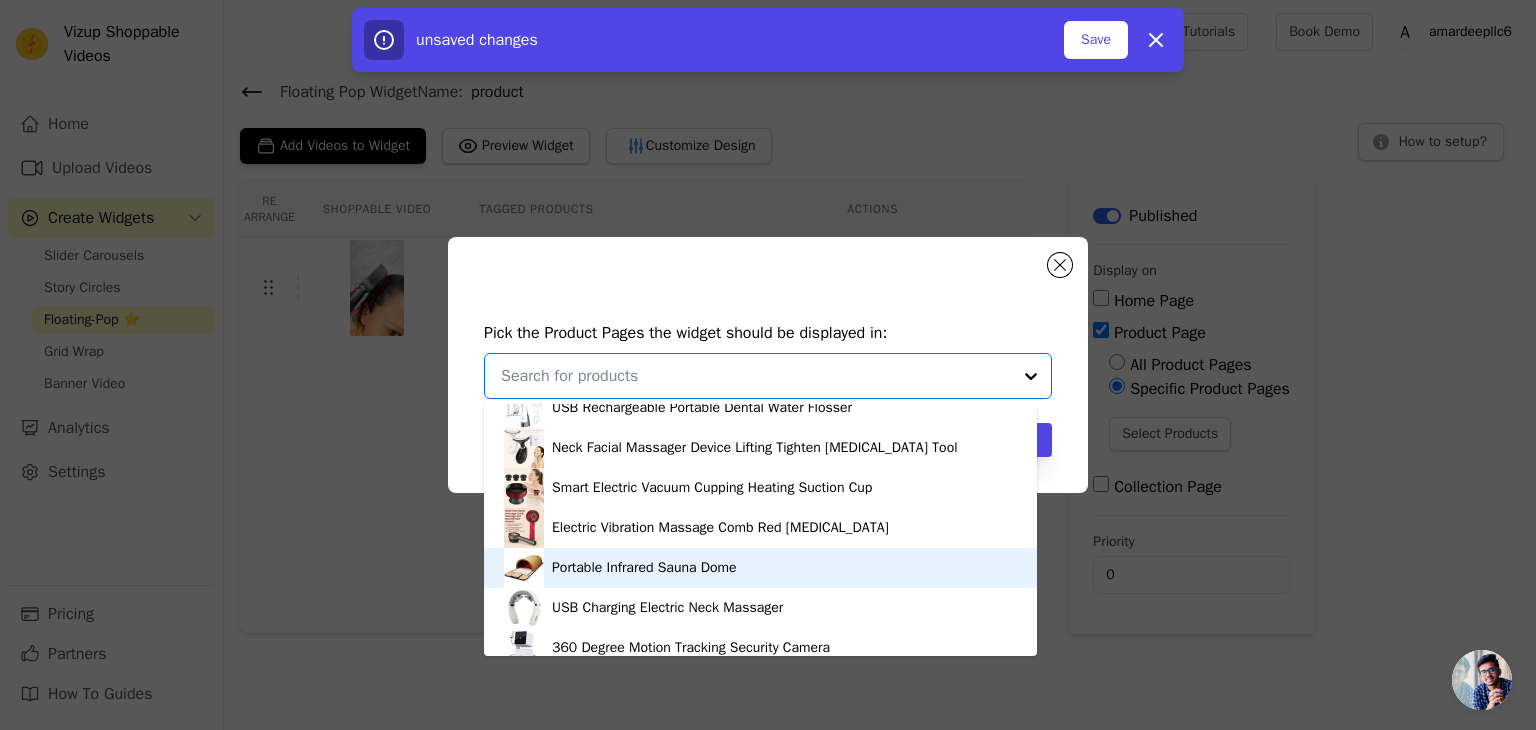 scroll, scrollTop: 100, scrollLeft: 0, axis: vertical 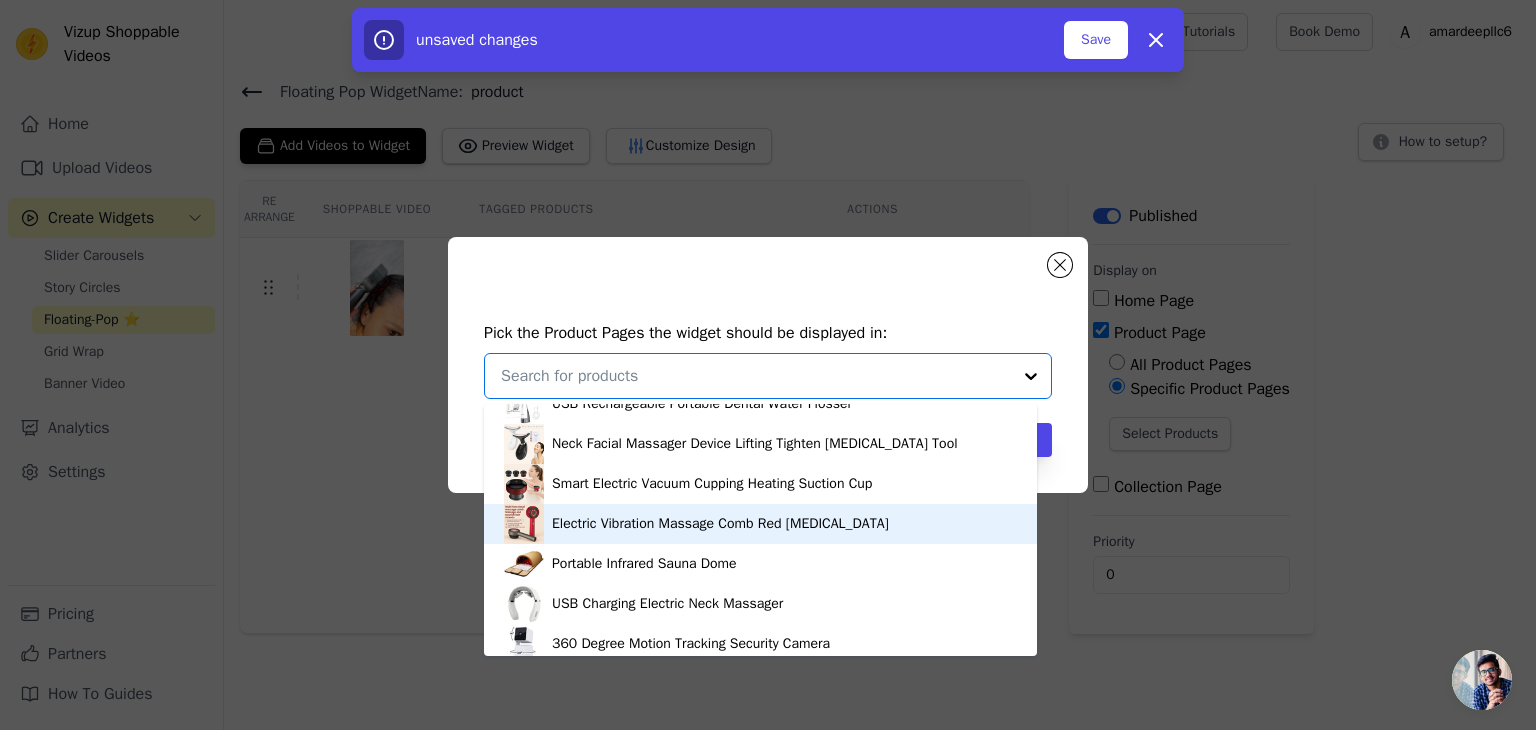 click on "Electric Vibration Massage Comb Red Light Therapy" at bounding box center (760, 524) 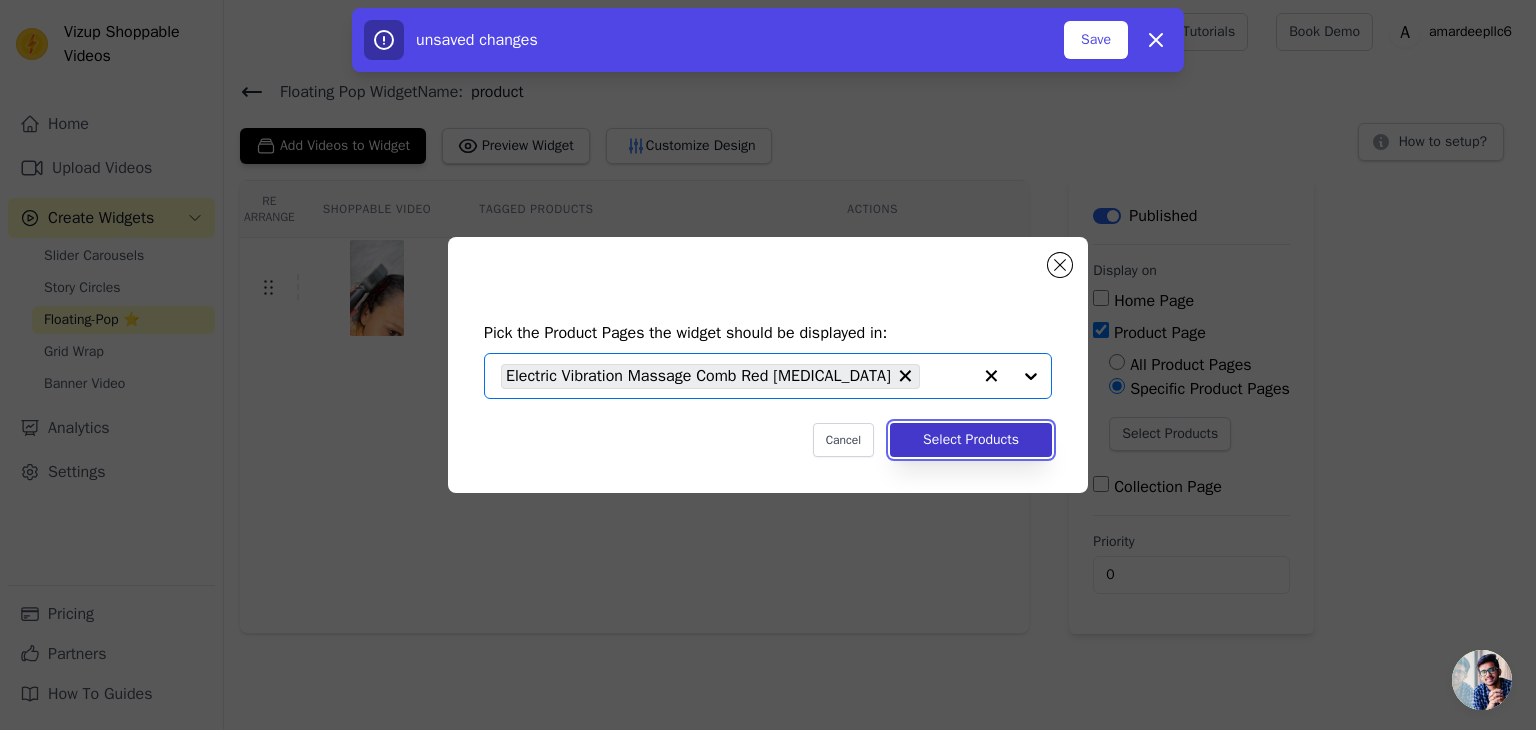 click on "Select Products" at bounding box center (971, 440) 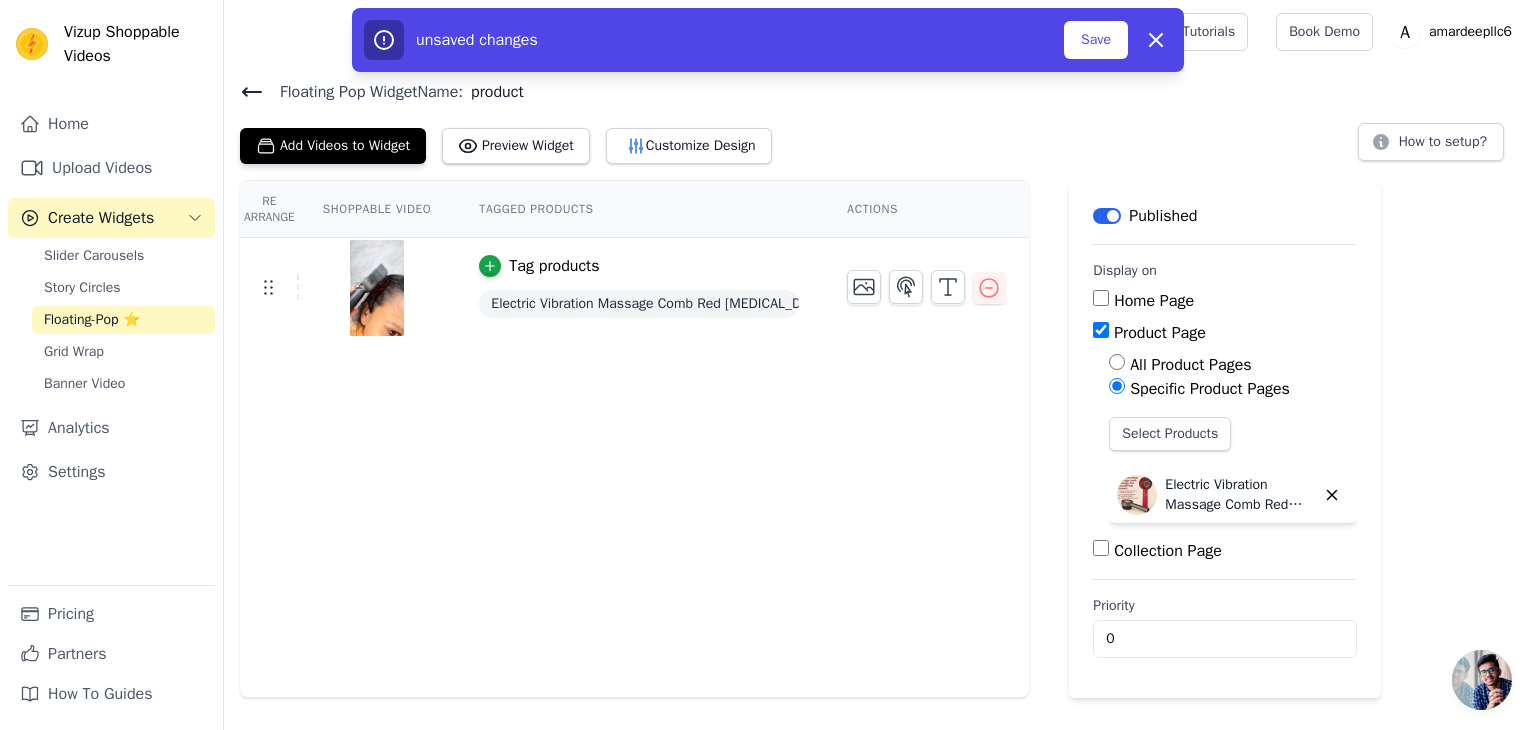 click 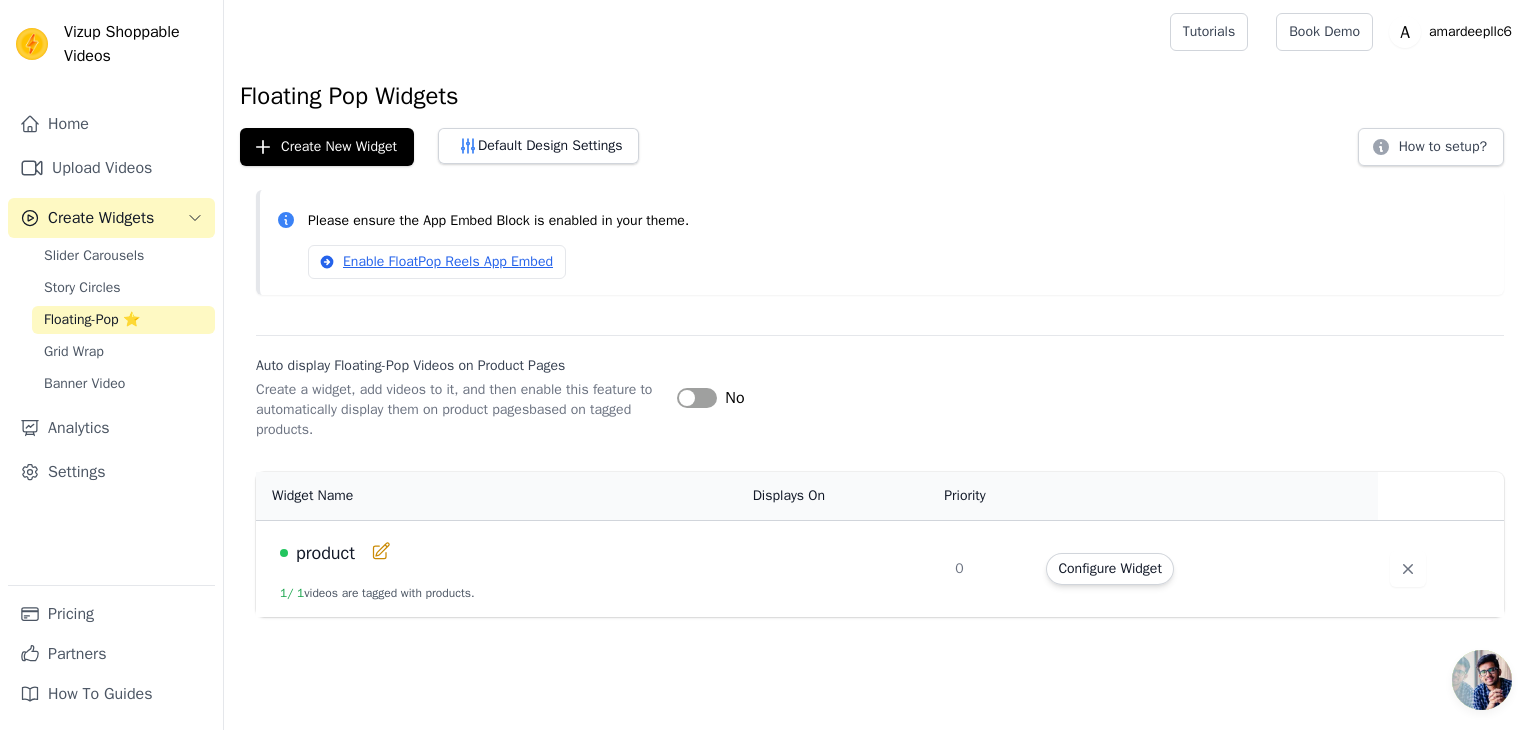 click on "Label" at bounding box center [697, 398] 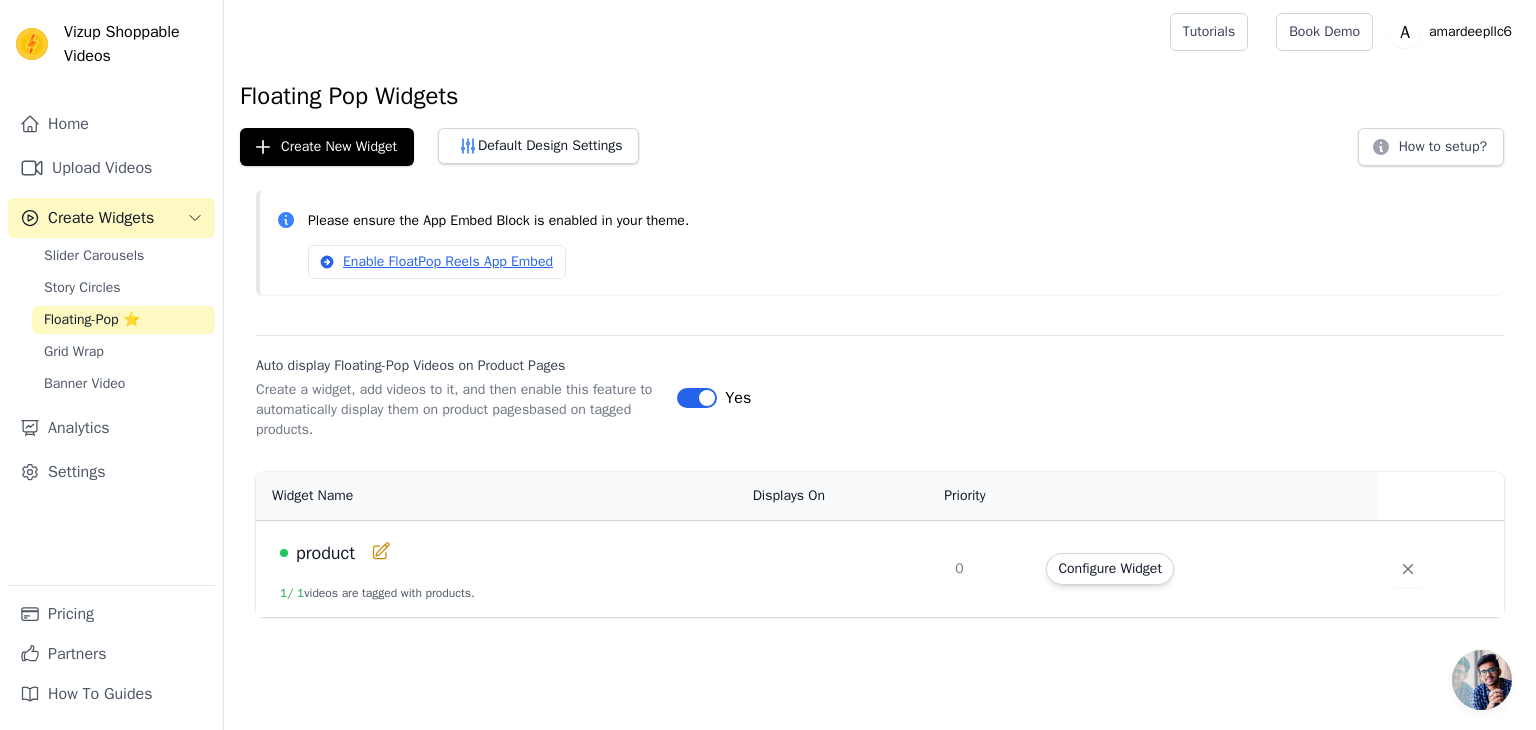 click on "Label" at bounding box center (697, 398) 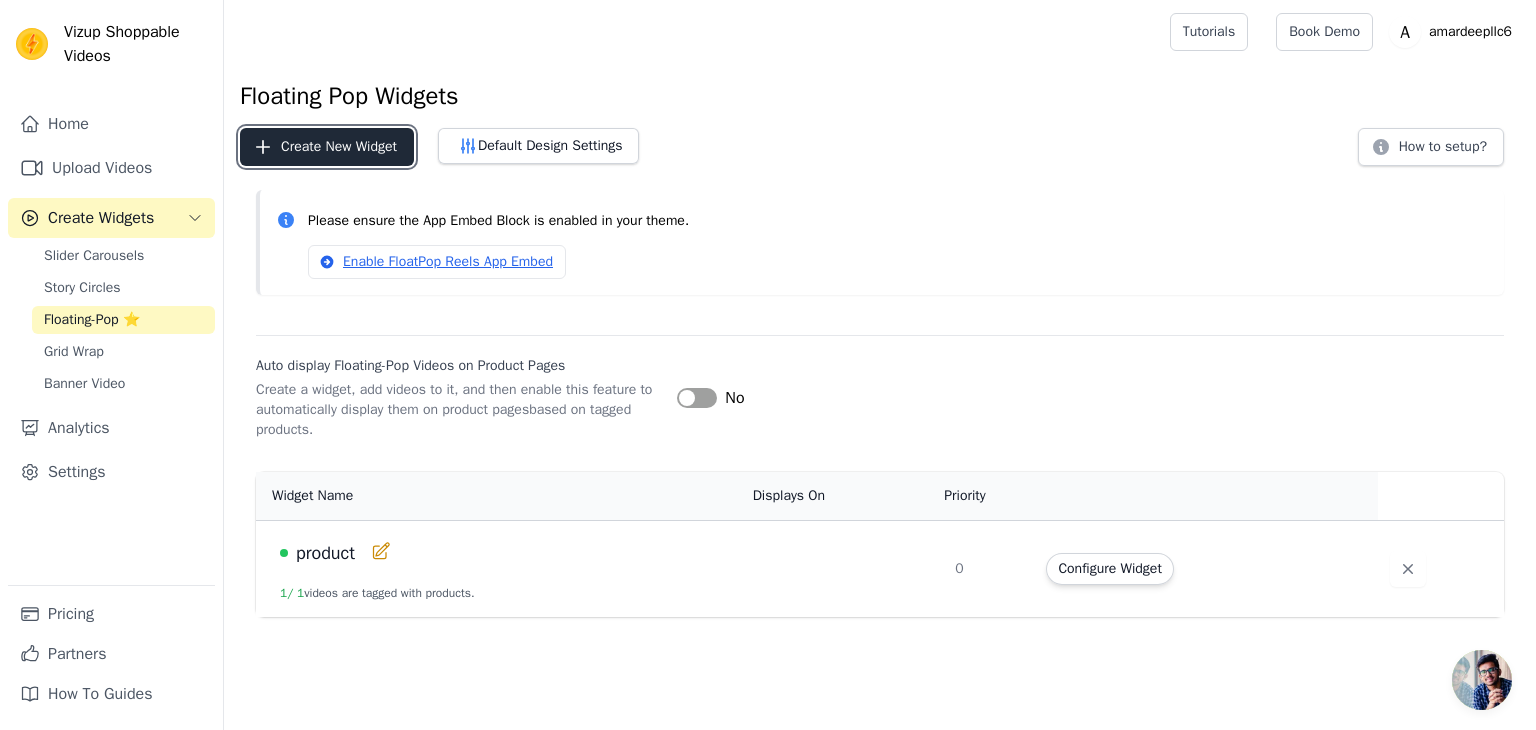 click on "Create New Widget" at bounding box center [327, 147] 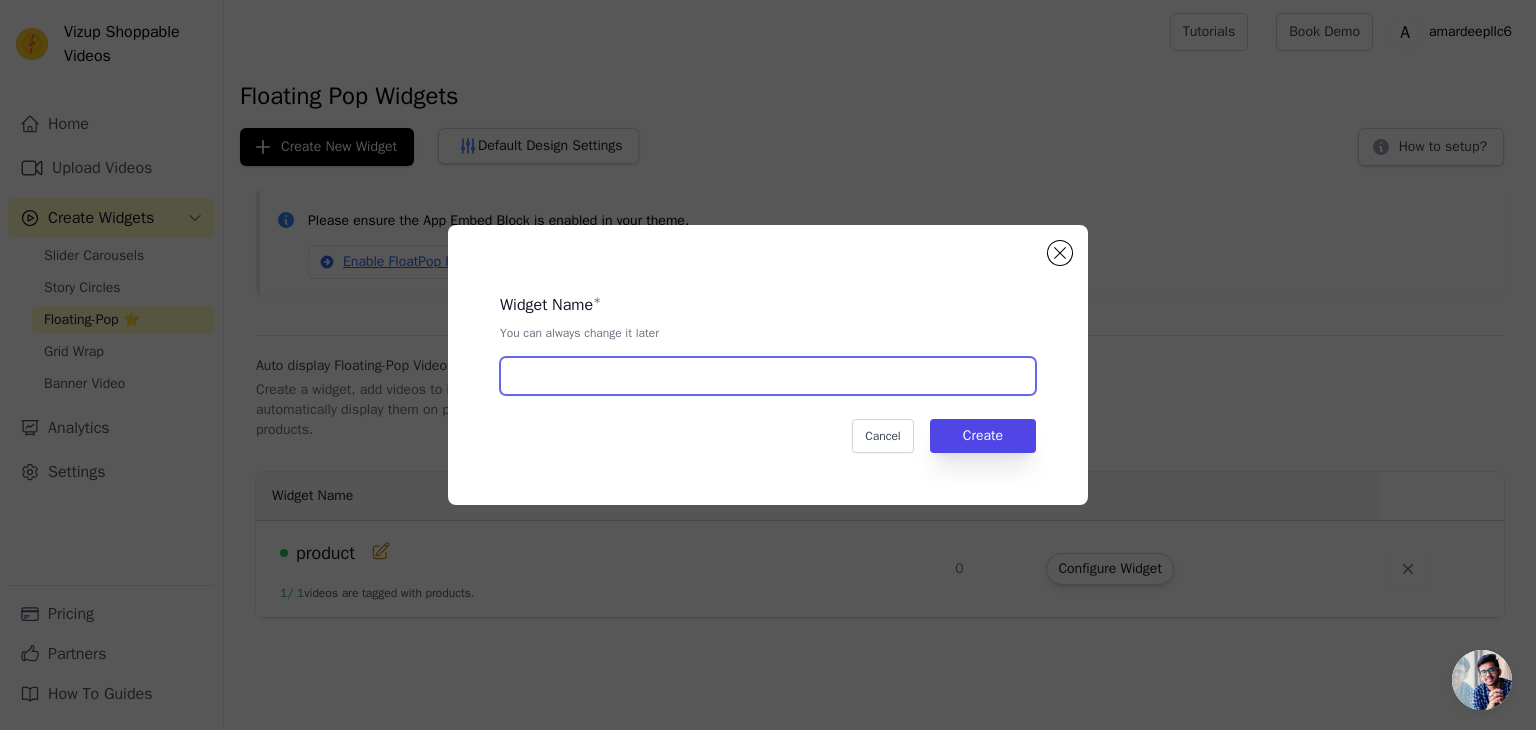 click at bounding box center [768, 376] 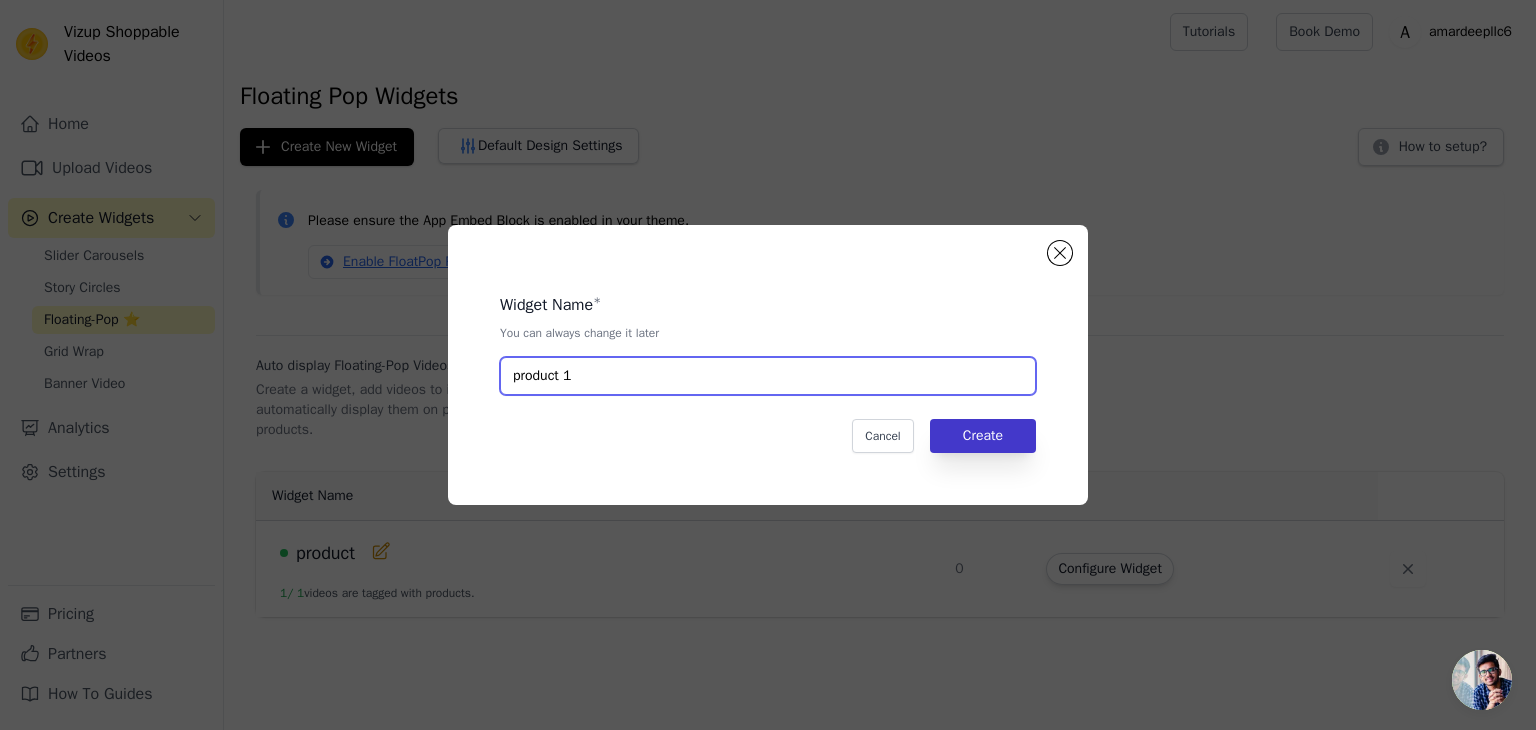 type on "product 1" 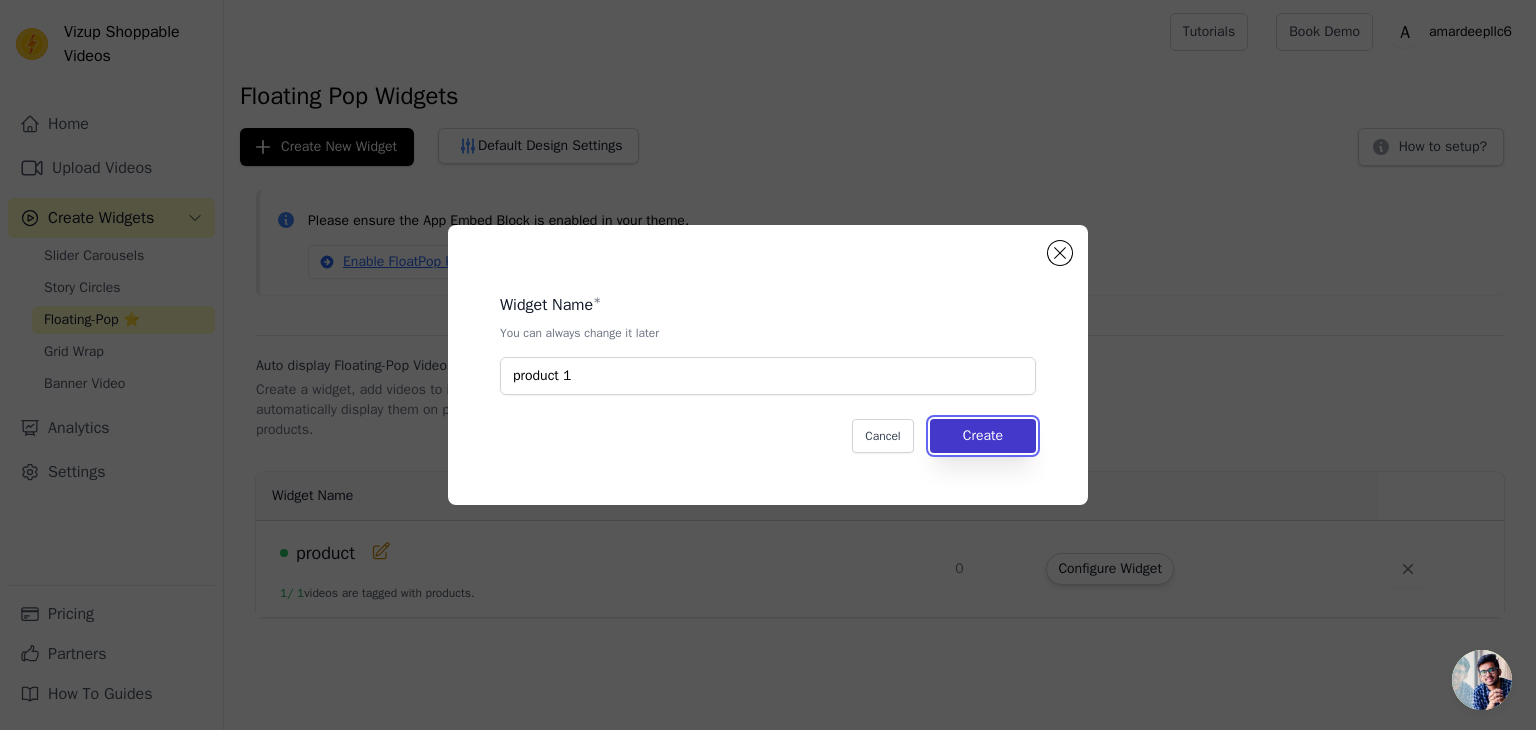 click on "Create" at bounding box center (983, 436) 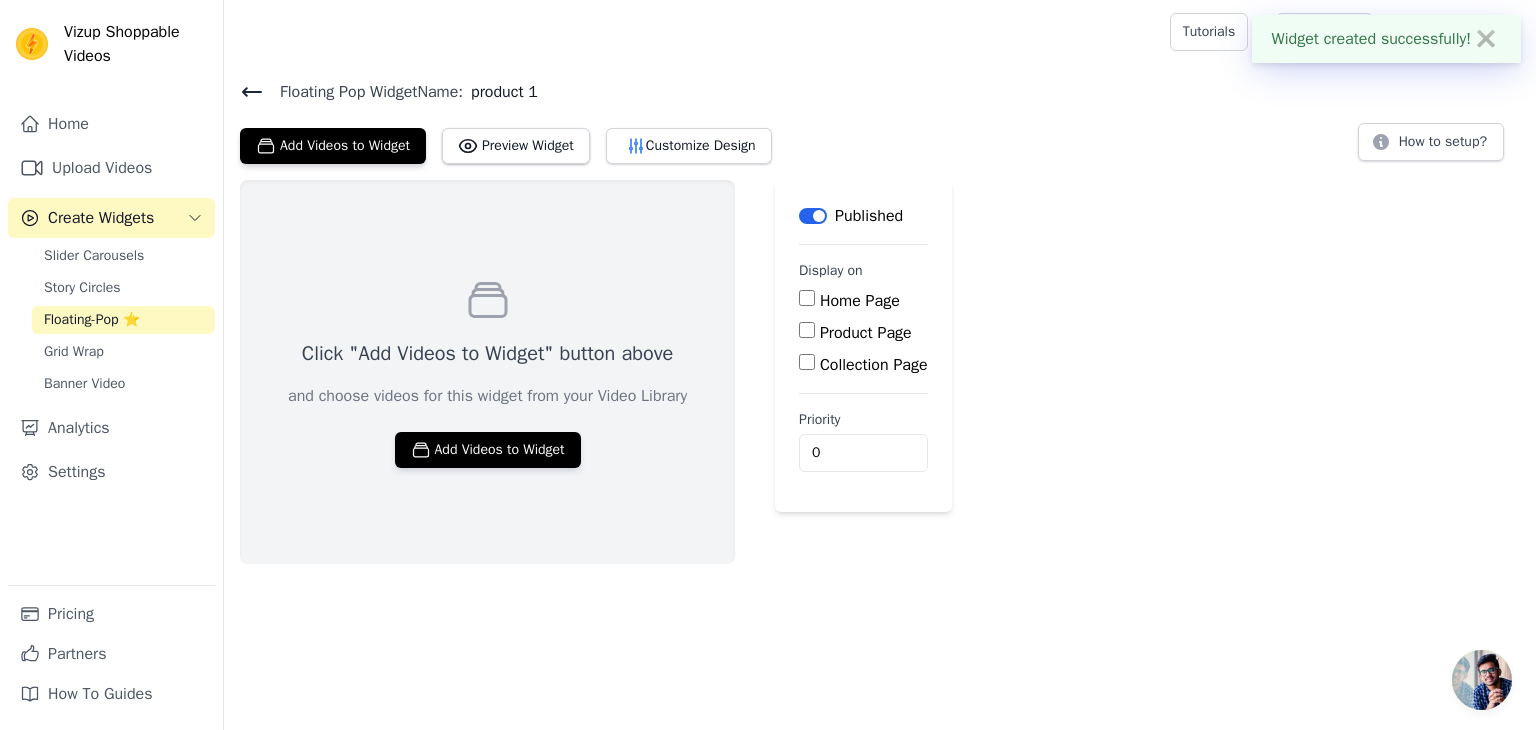 click on "Product Page" at bounding box center [866, 333] 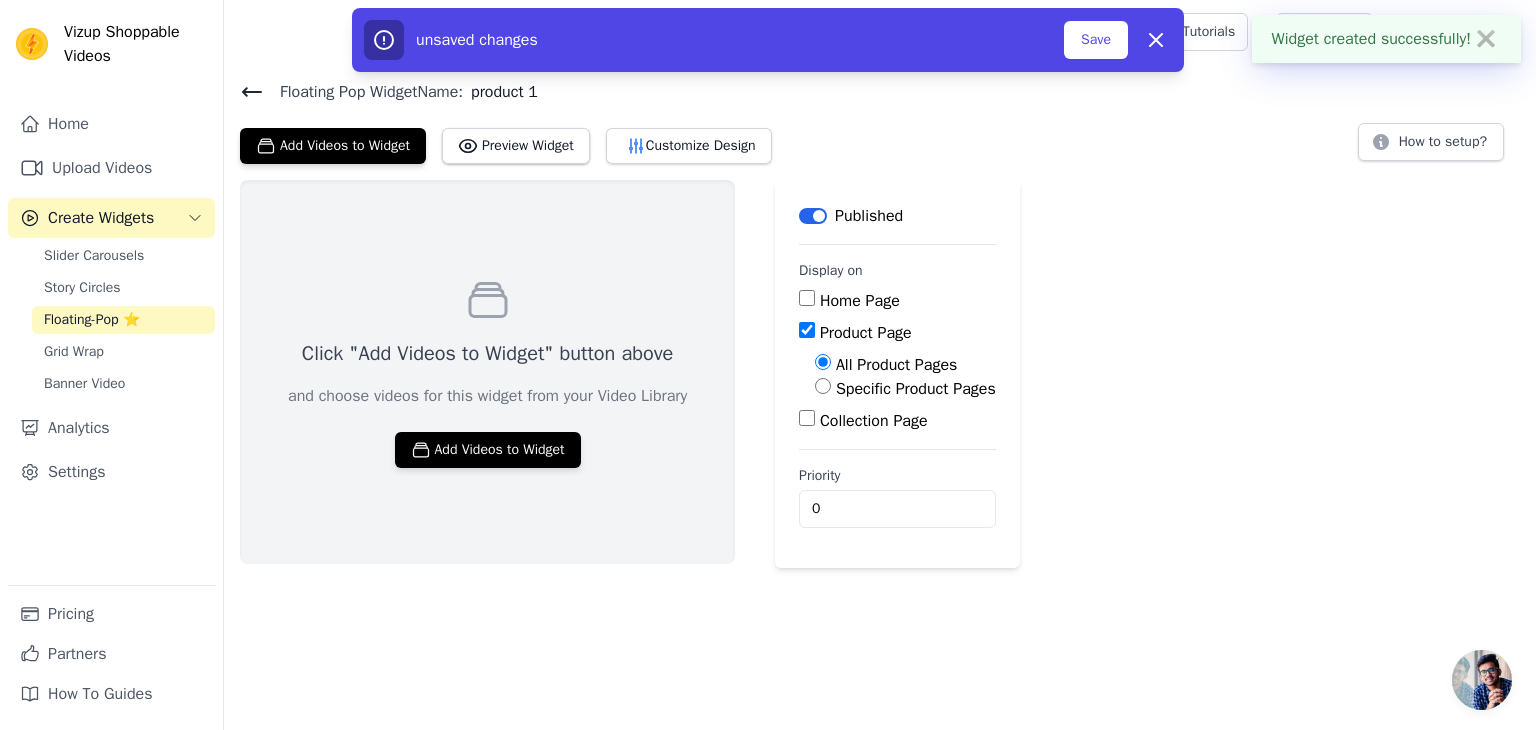 click on "Specific Product Pages" at bounding box center [916, 389] 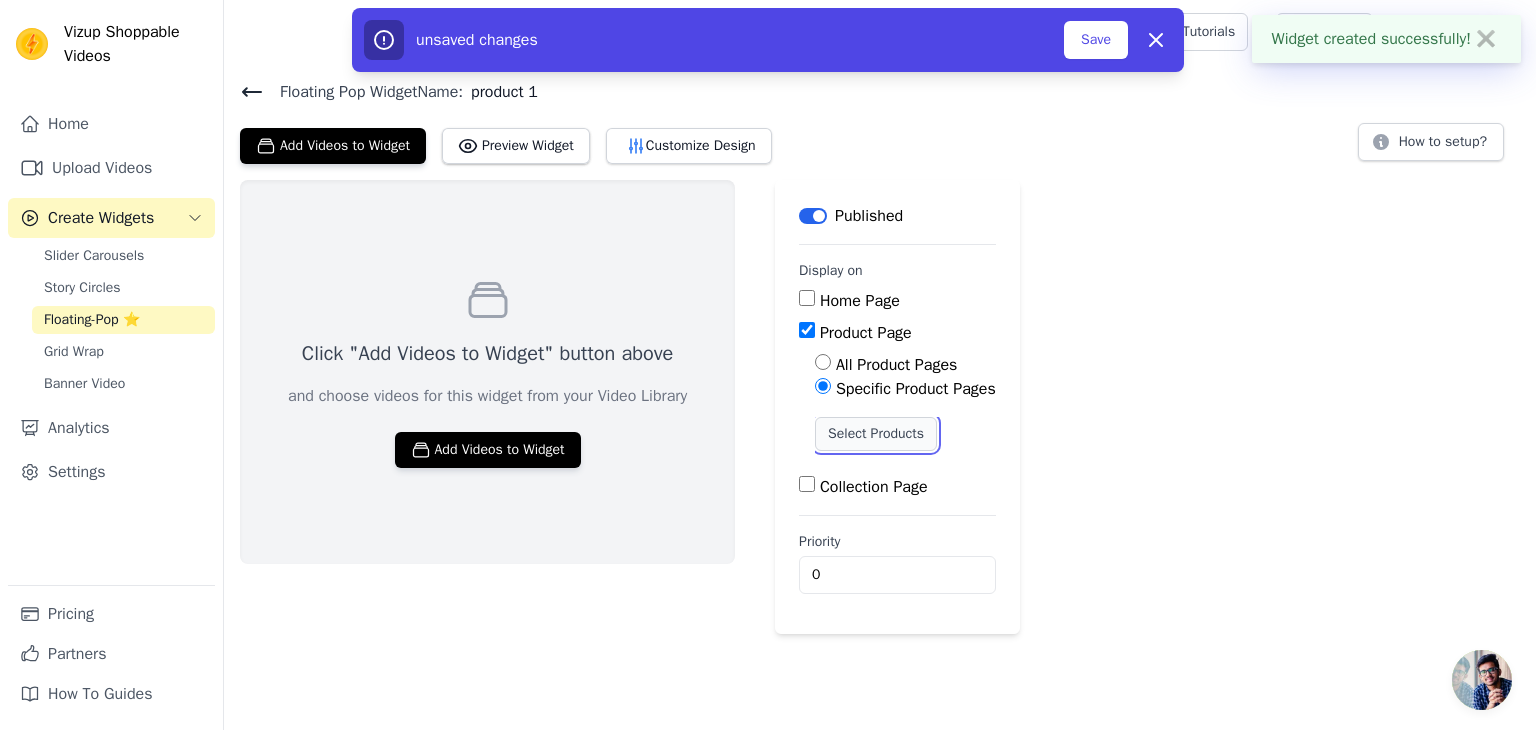 click on "Select Products" at bounding box center [876, 434] 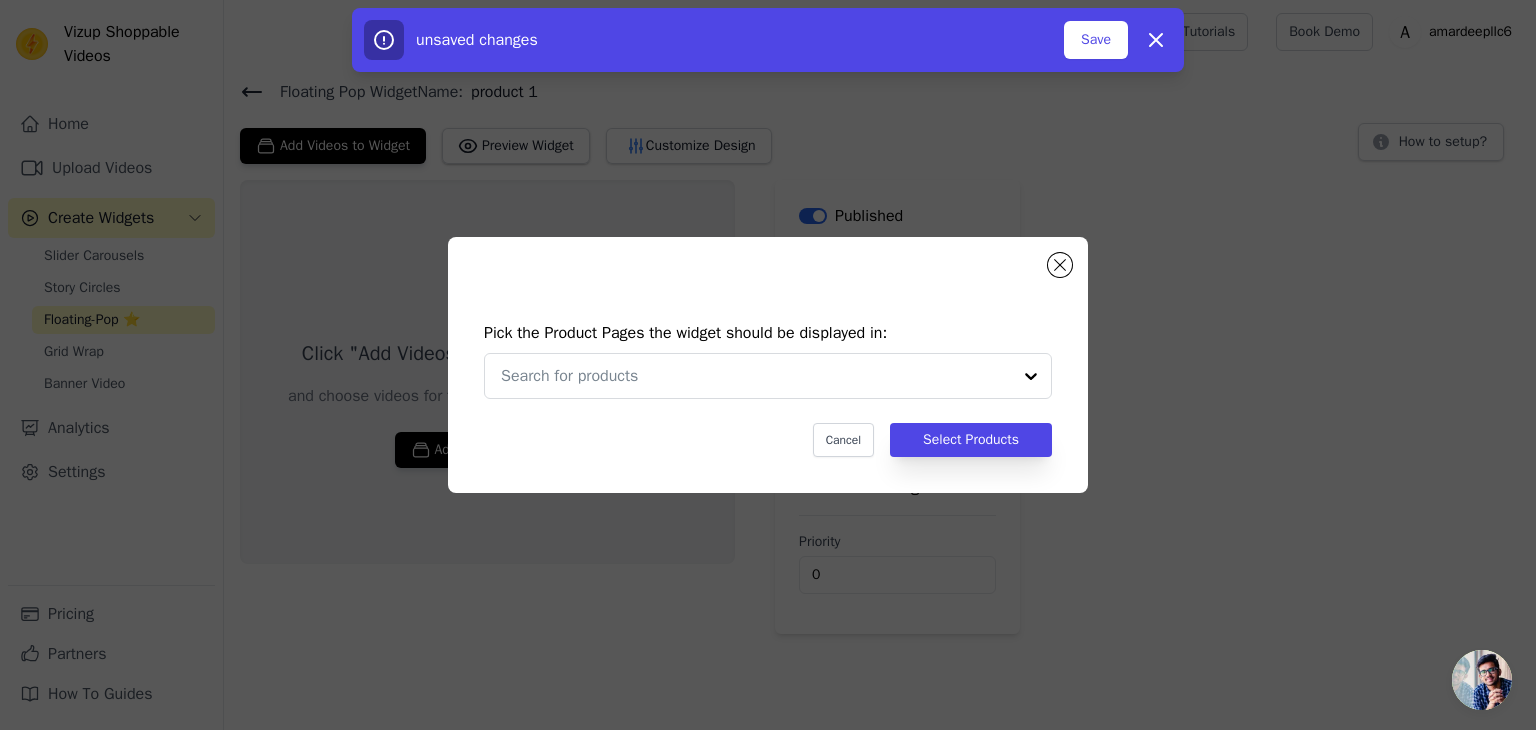 click on "Pick the Product Pages the widget should be displayed in:                       Cancel   Select Products" at bounding box center (768, 389) 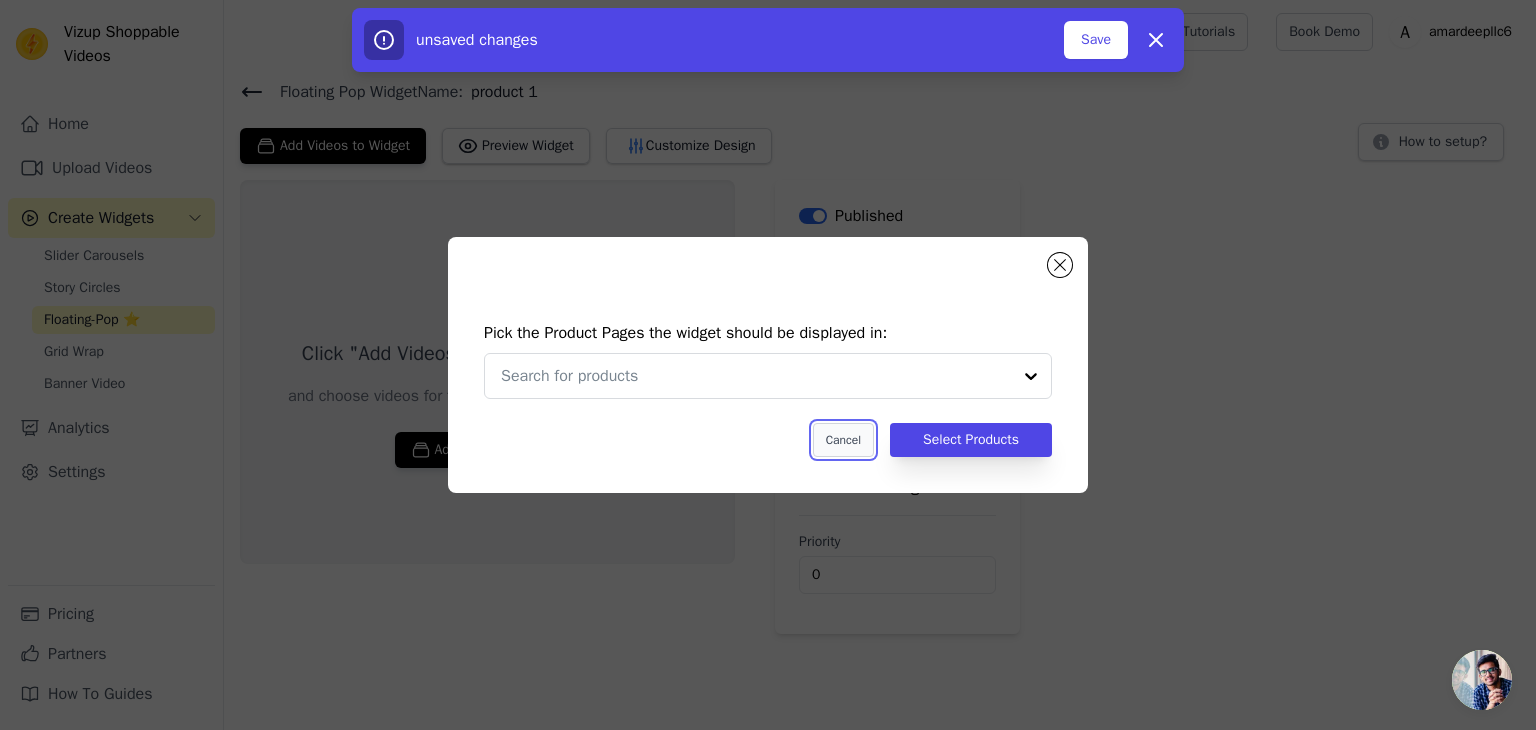 click on "Cancel" at bounding box center [843, 440] 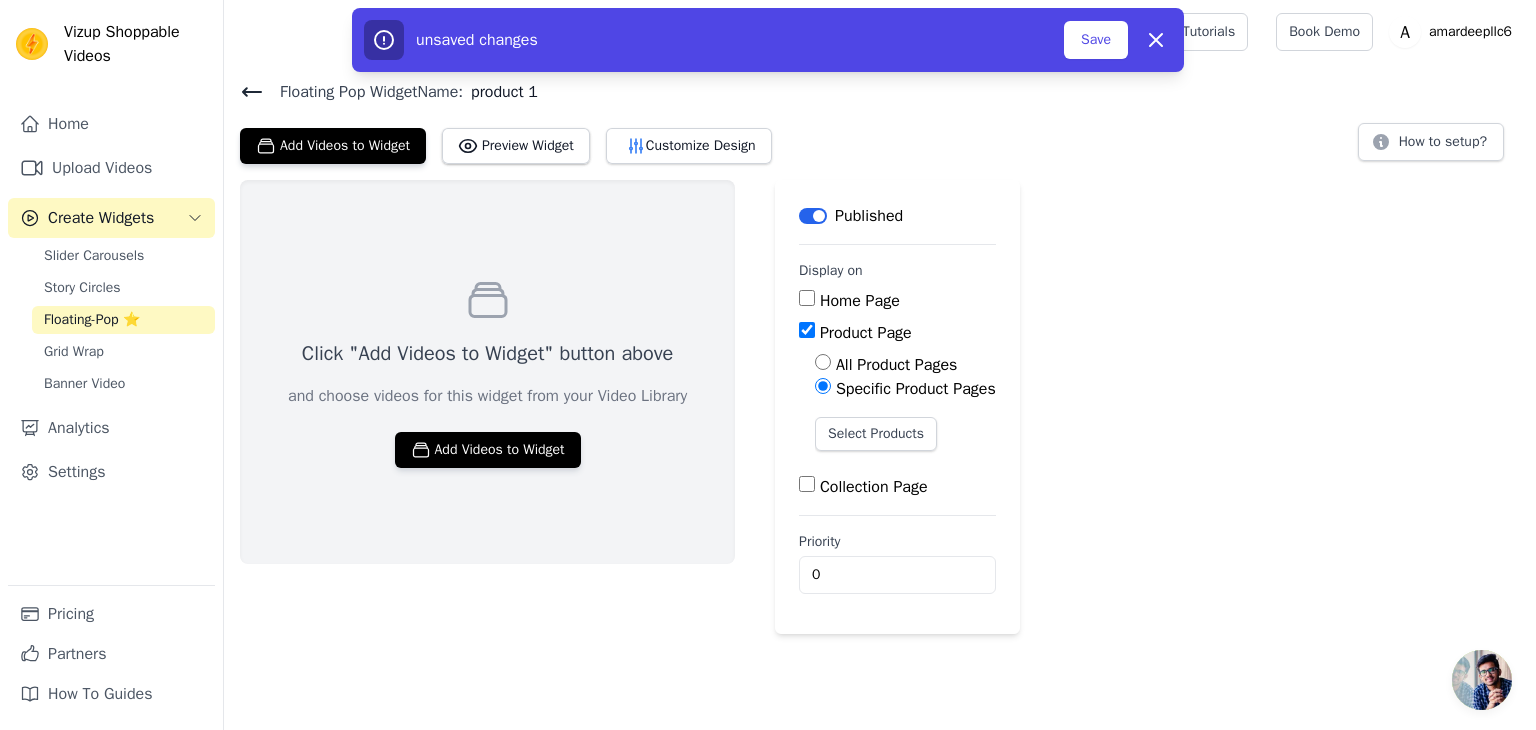click on "Click "Add Videos to Widget" button above   and choose videos for this widget from your Video Library
Add Videos to Widget" at bounding box center [487, 372] 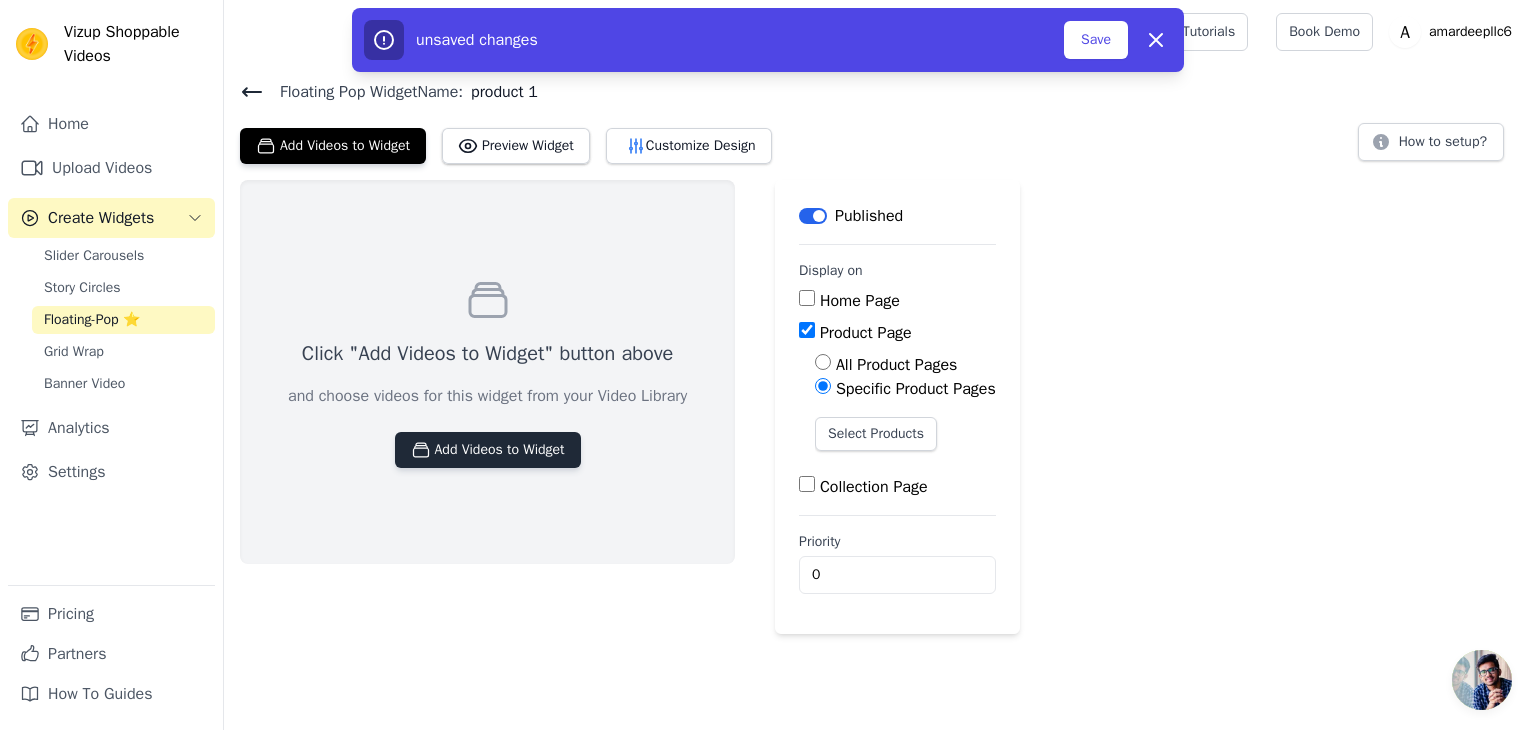 click on "Add Videos to Widget" at bounding box center [488, 450] 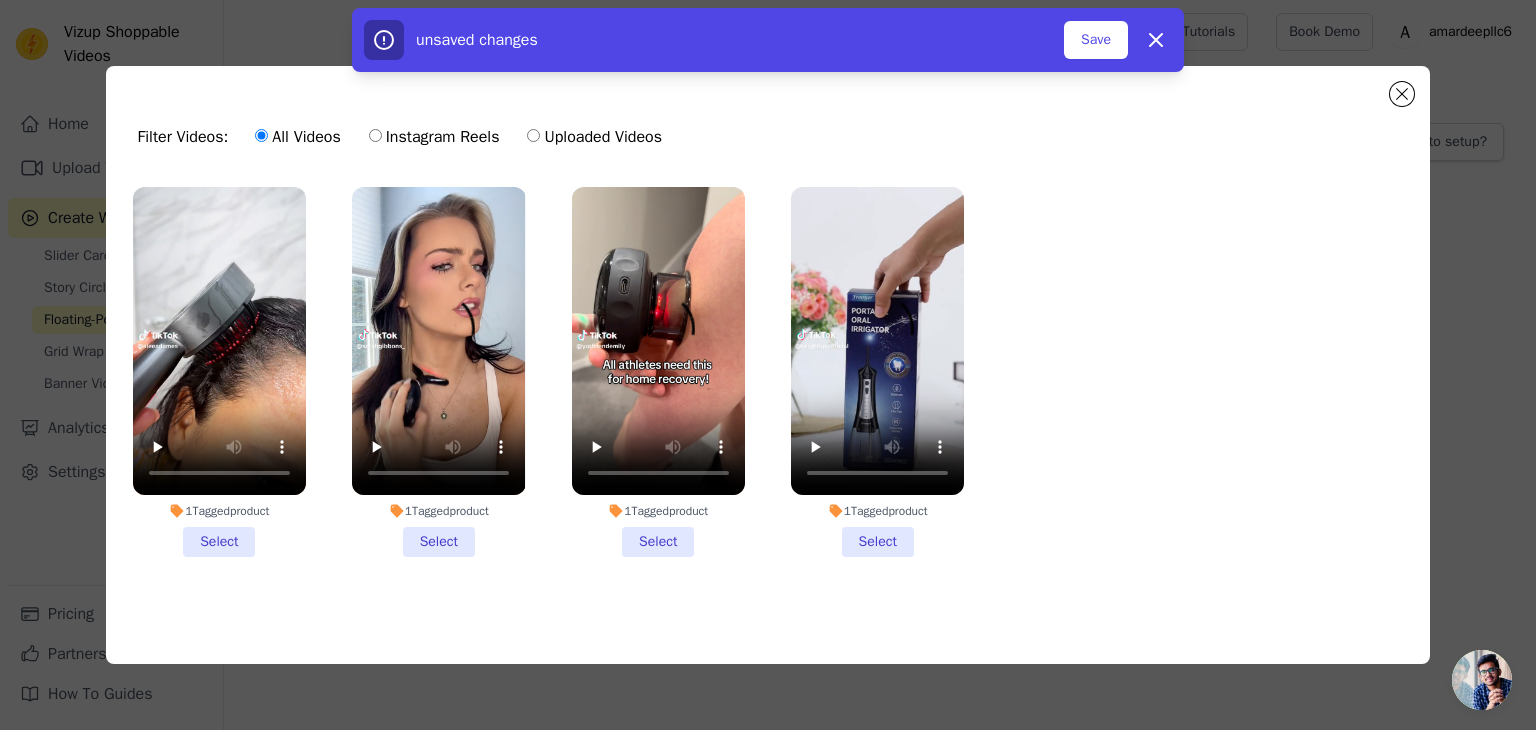 click on "1  Tagged  product     Select" at bounding box center (438, 372) 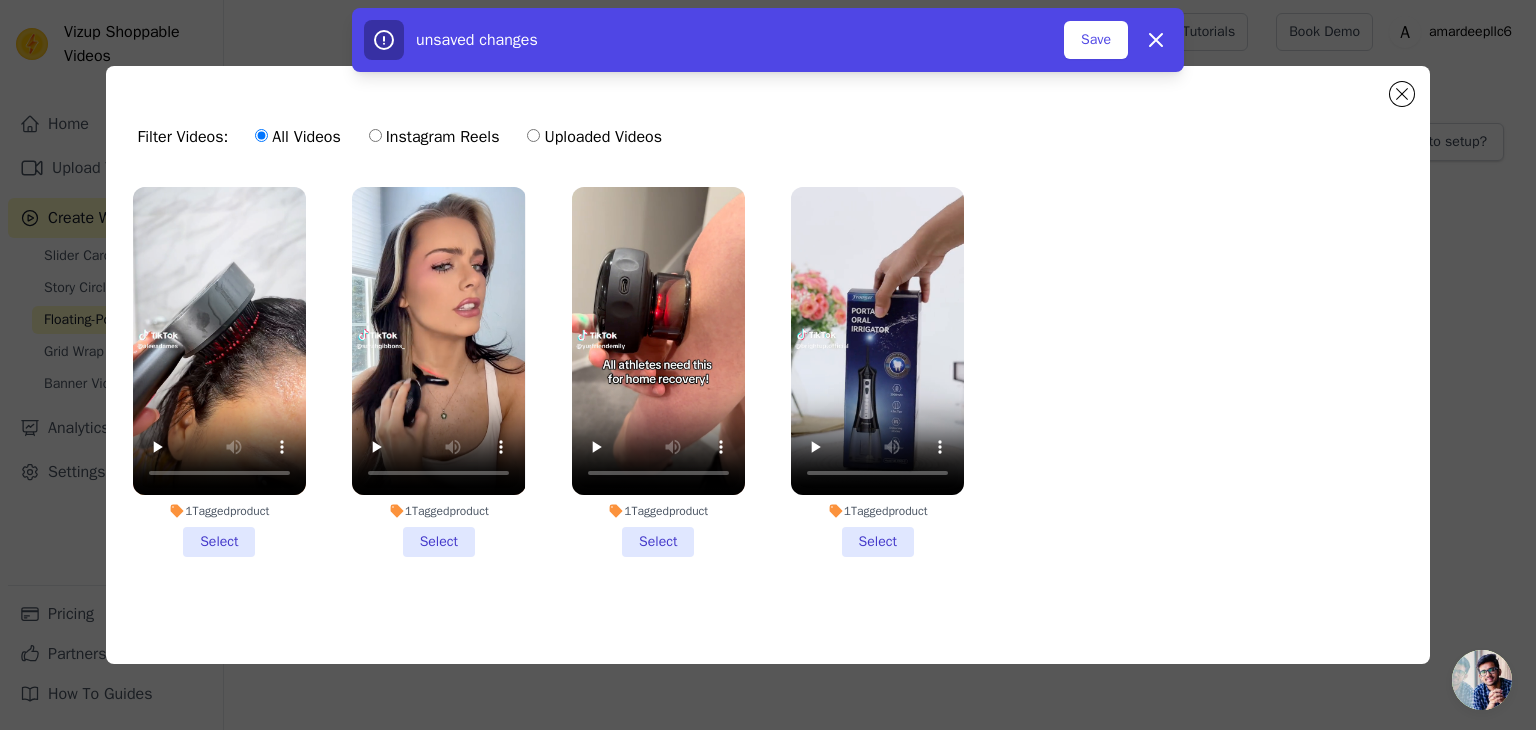 click on "1  Tagged  product     Select" at bounding box center [0, 0] 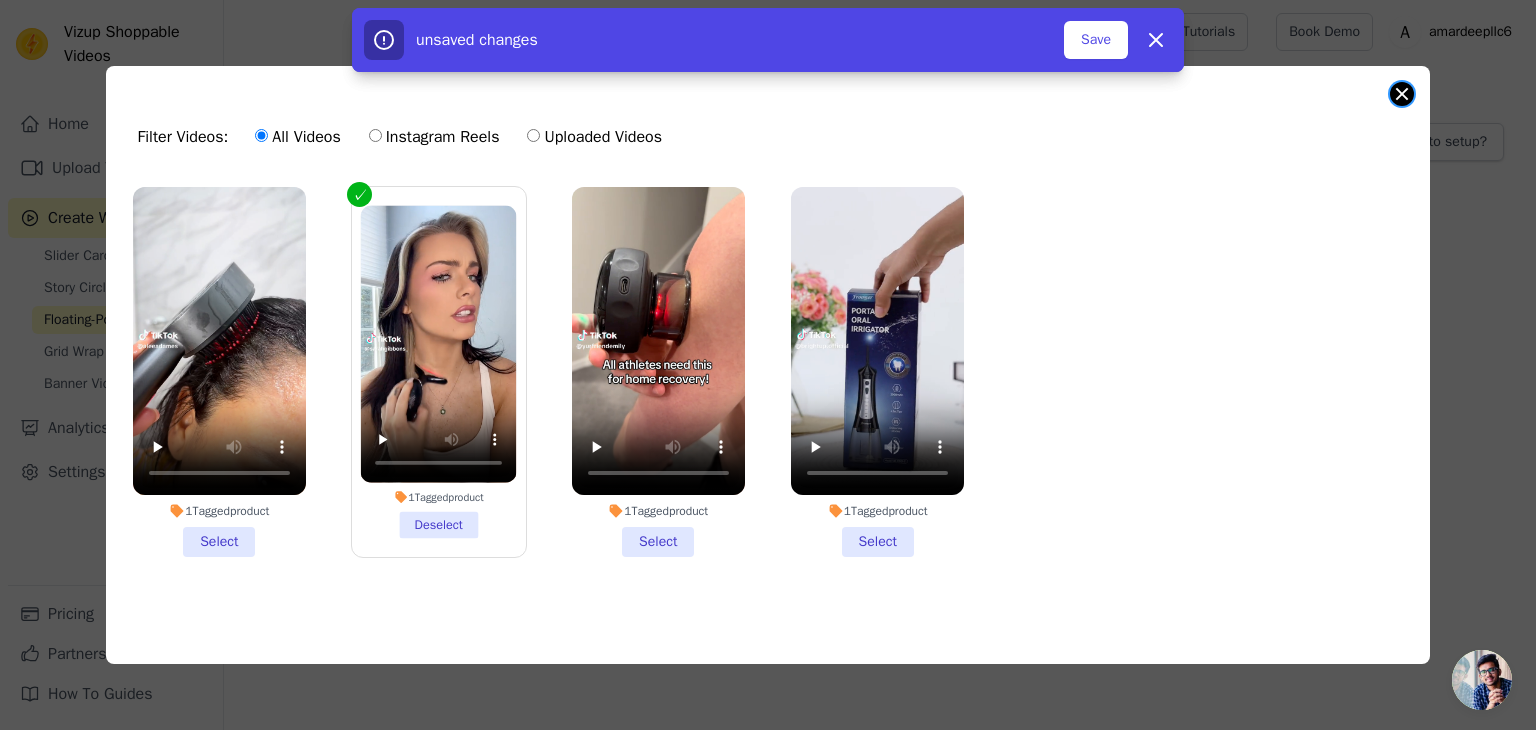 click at bounding box center (1402, 94) 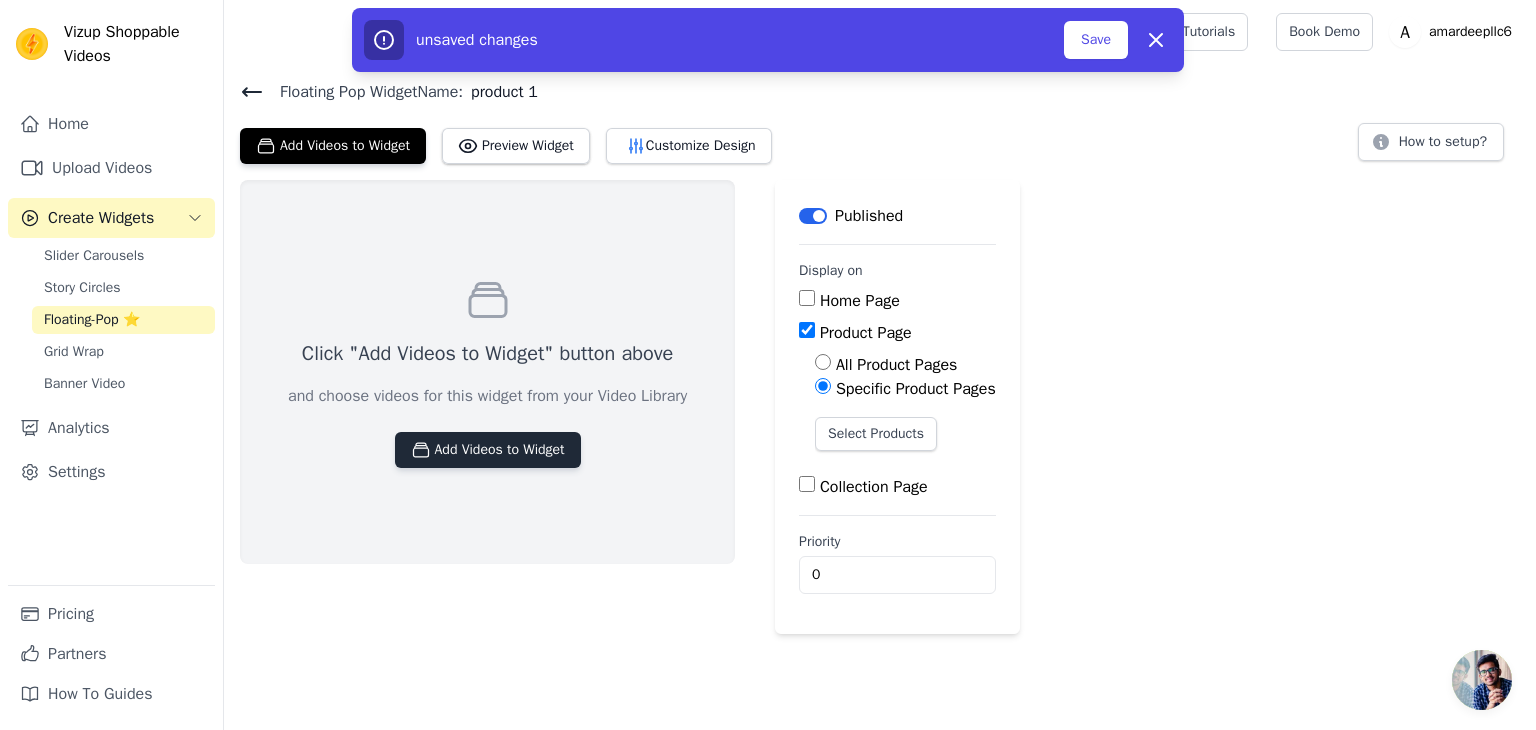 click on "Add Videos to Widget" at bounding box center [488, 450] 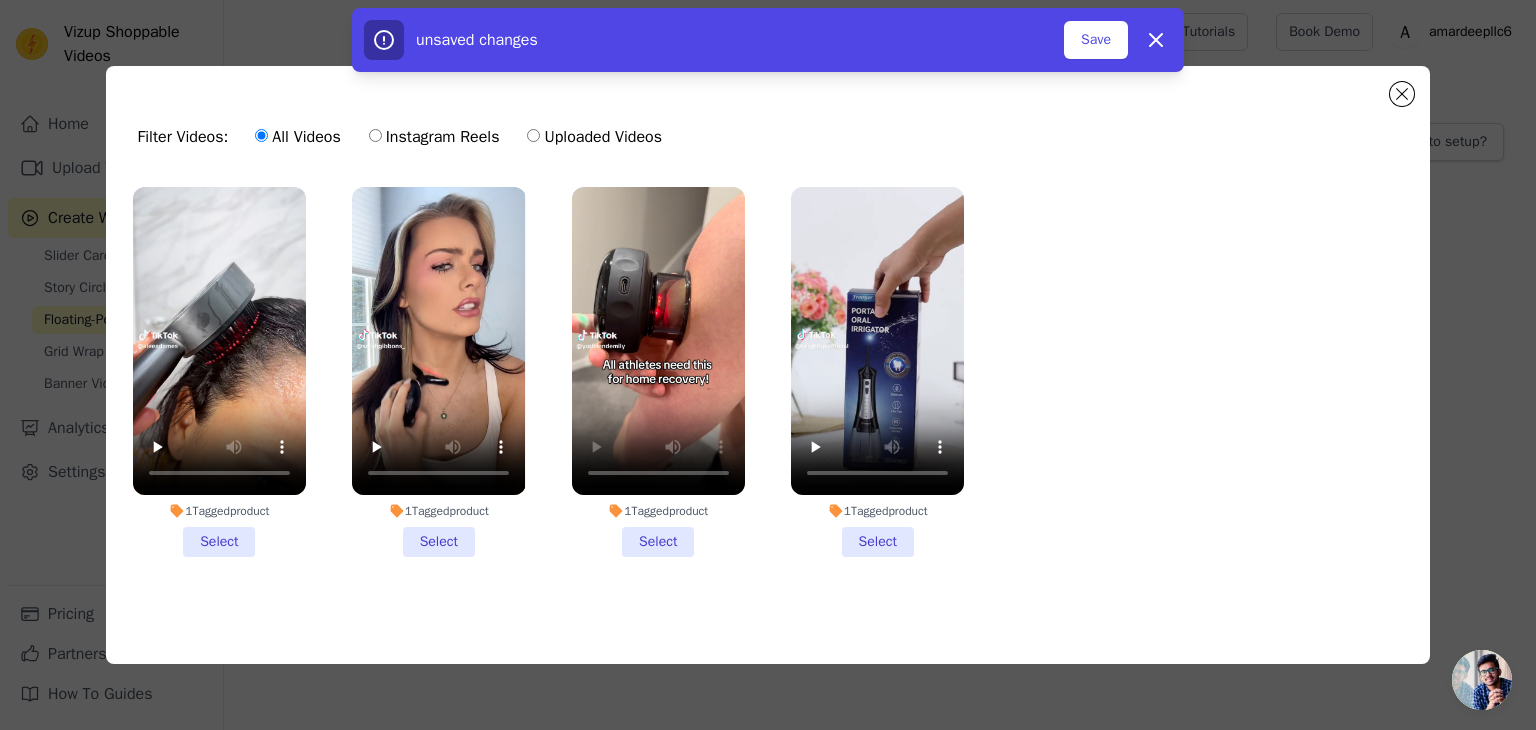 click on "1  Tagged  product     Select" at bounding box center [438, 372] 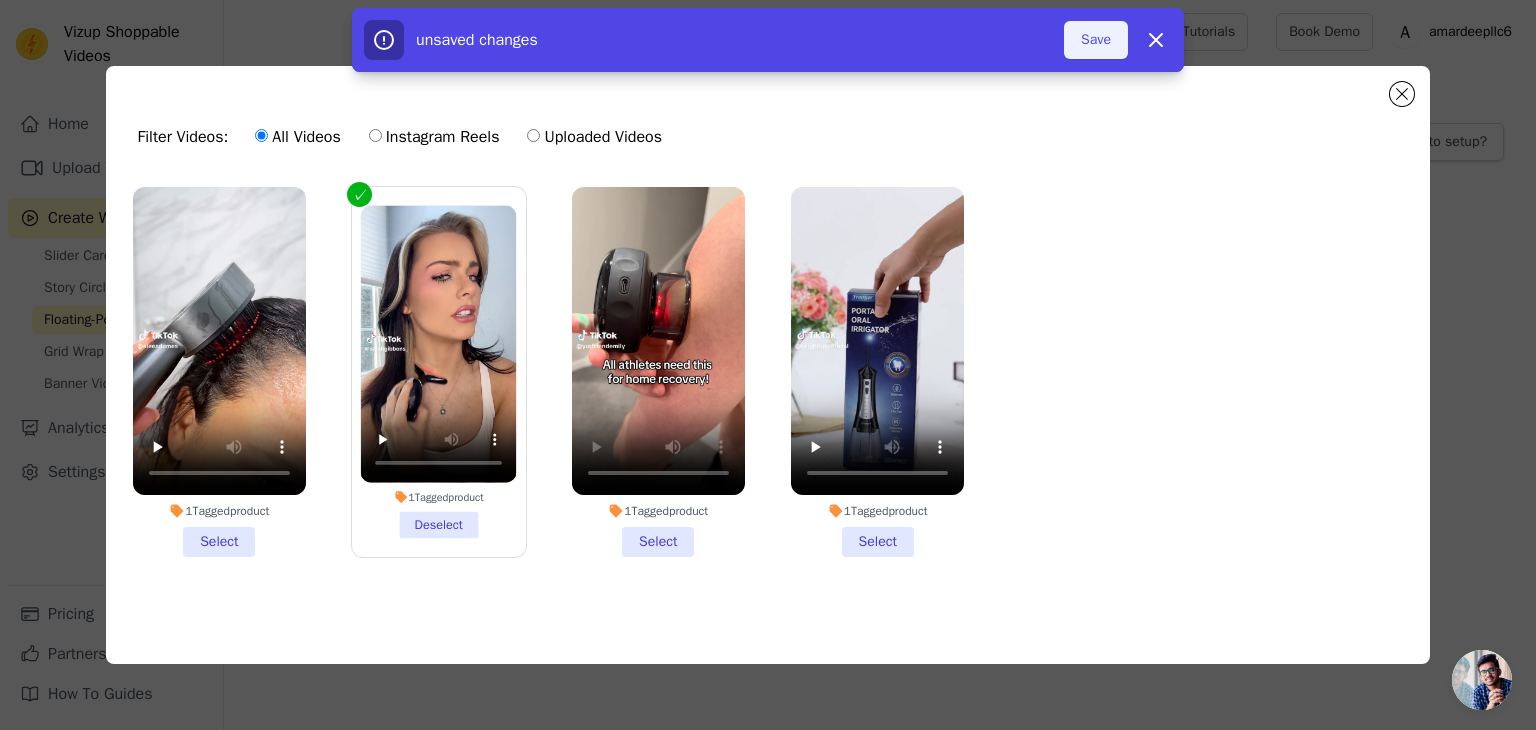click on "Save" at bounding box center (1096, 40) 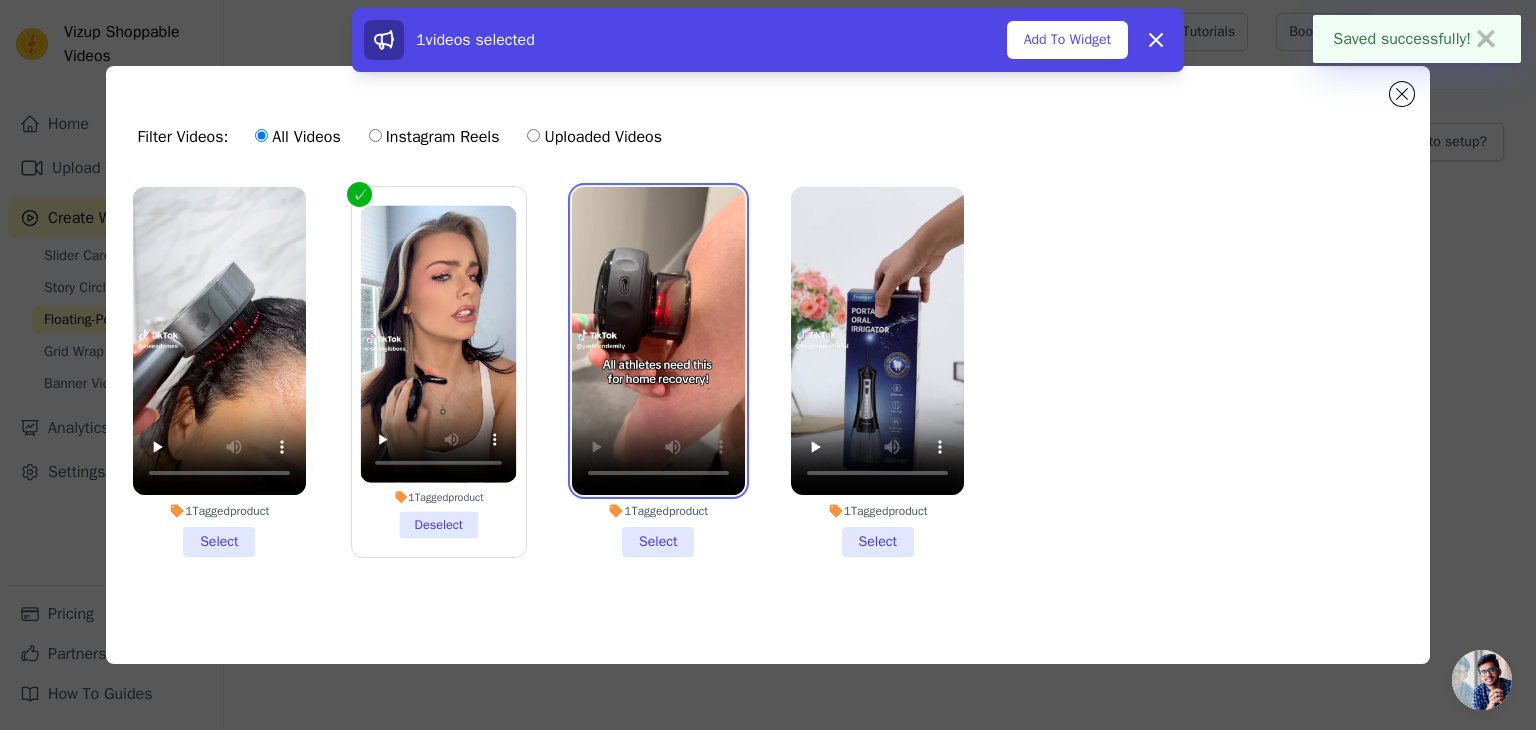 click at bounding box center [658, 341] 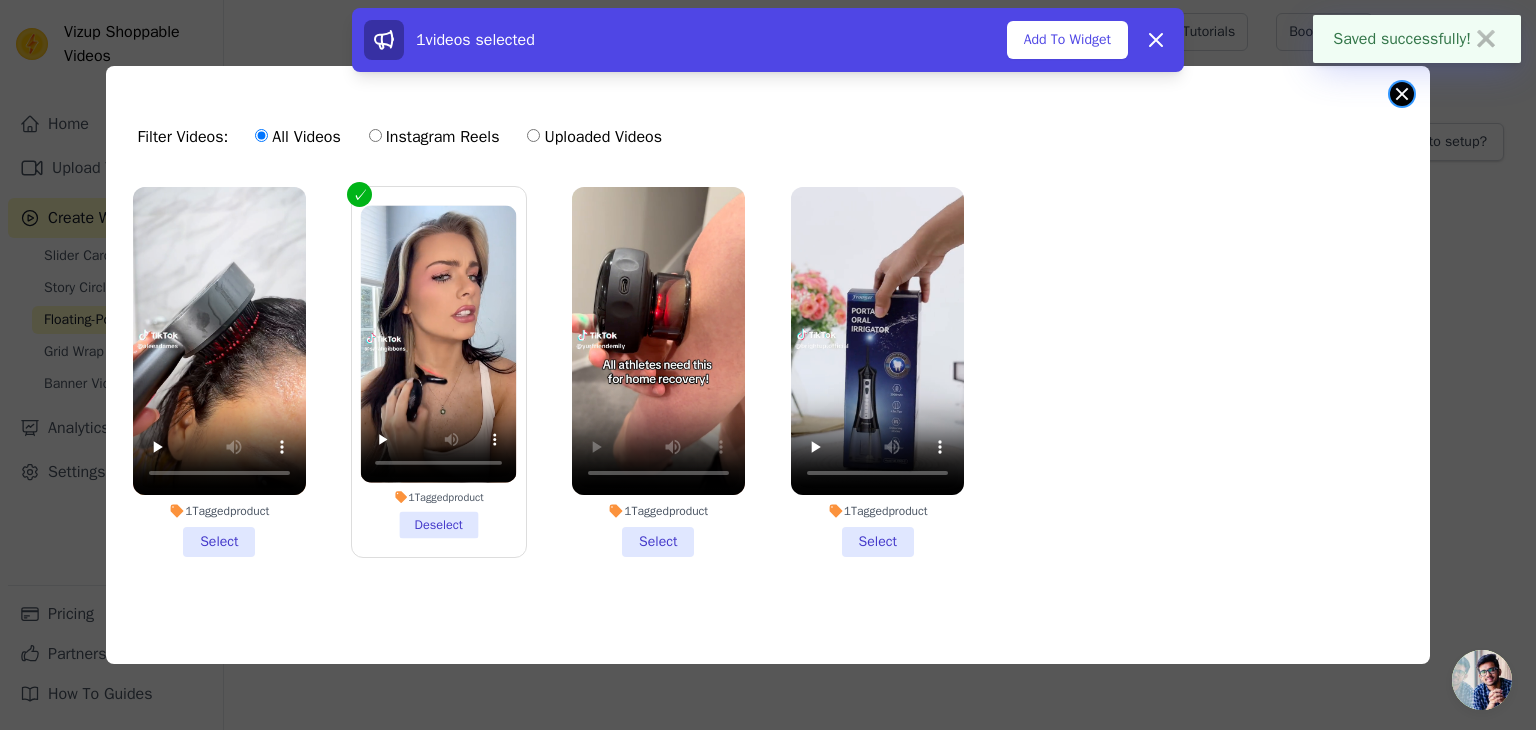 click at bounding box center [1402, 94] 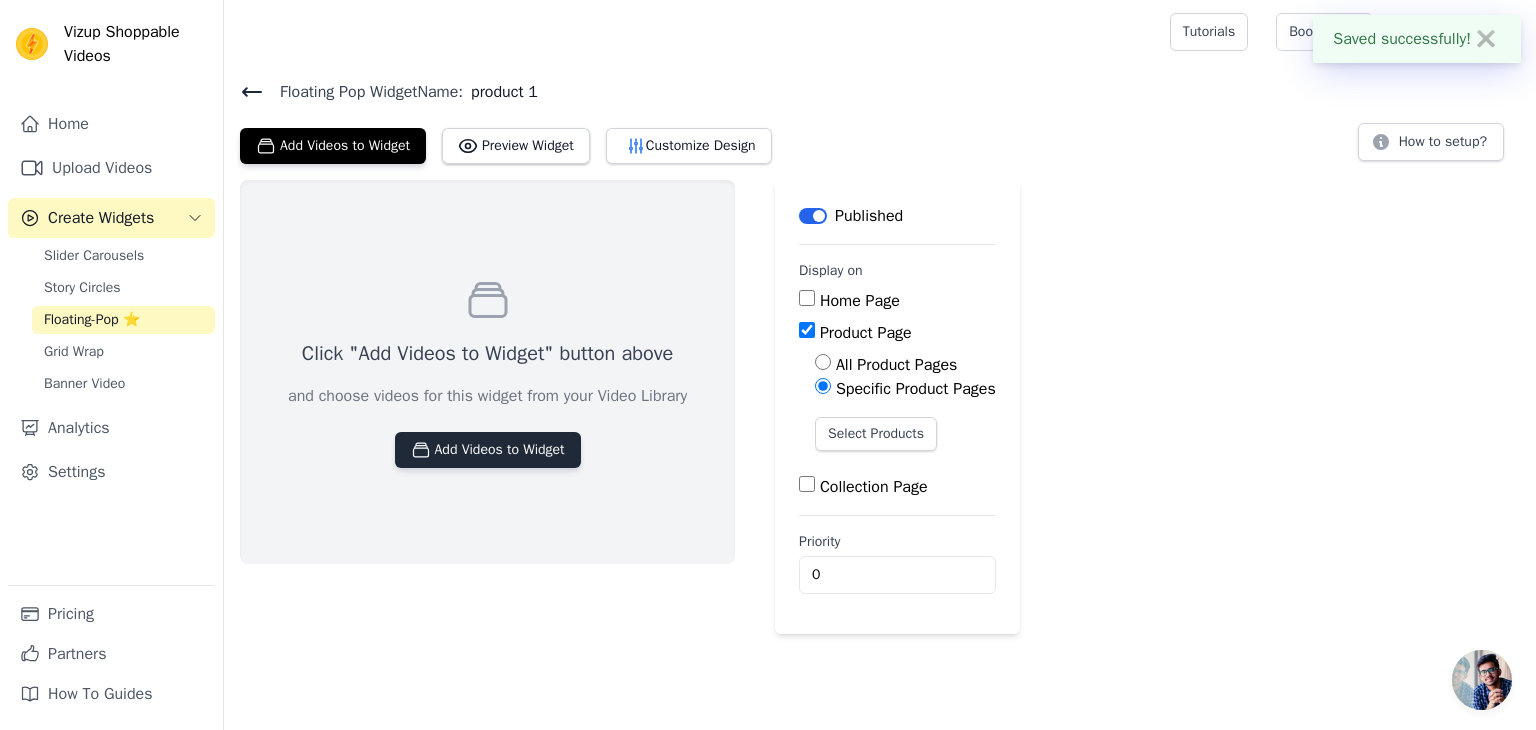 click on "Add Videos to Widget" at bounding box center (488, 450) 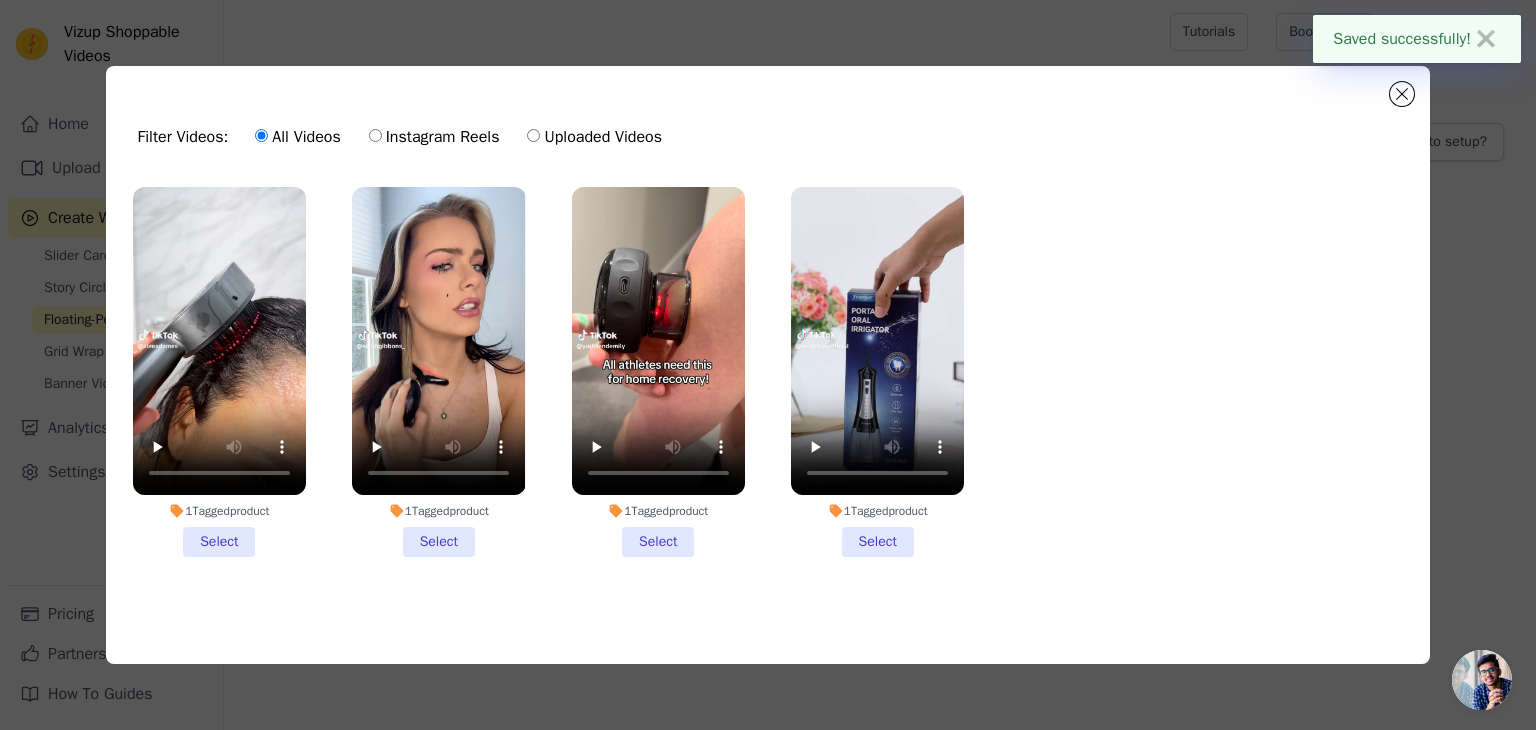 drag, startPoint x: 435, startPoint y: 521, endPoint x: 435, endPoint y: 532, distance: 11 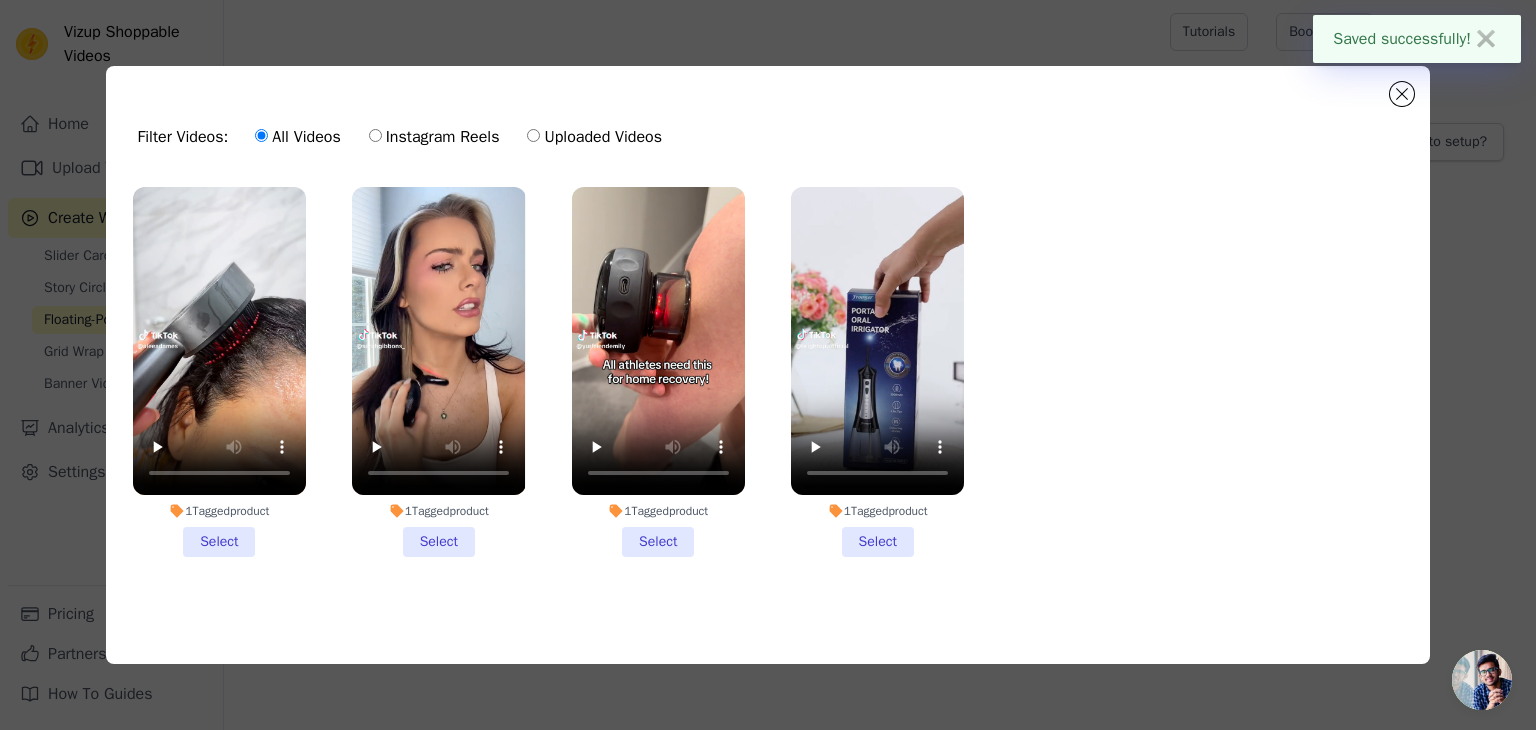 click on "1  Tagged  product     Select" at bounding box center (438, 372) 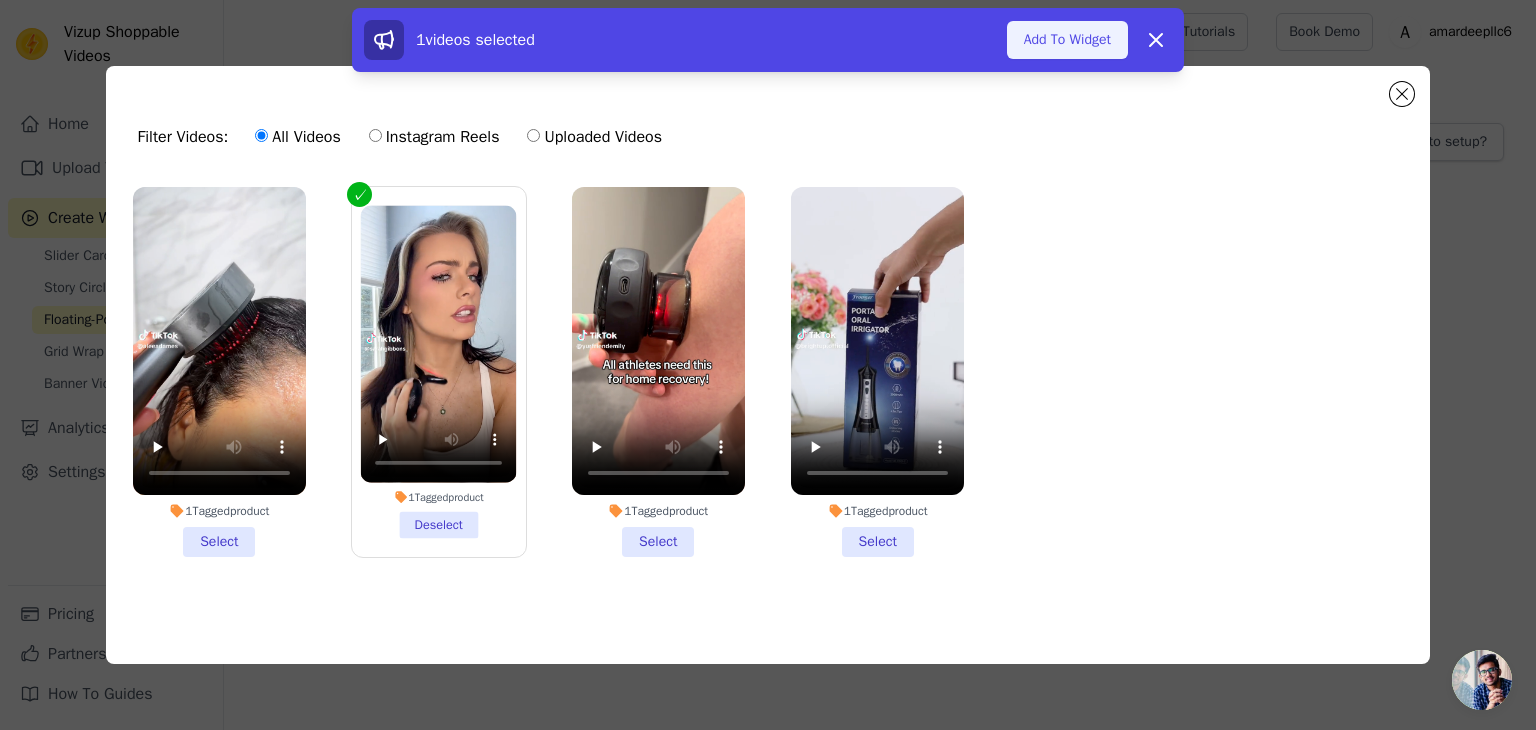 click on "Add To Widget" at bounding box center [1067, 40] 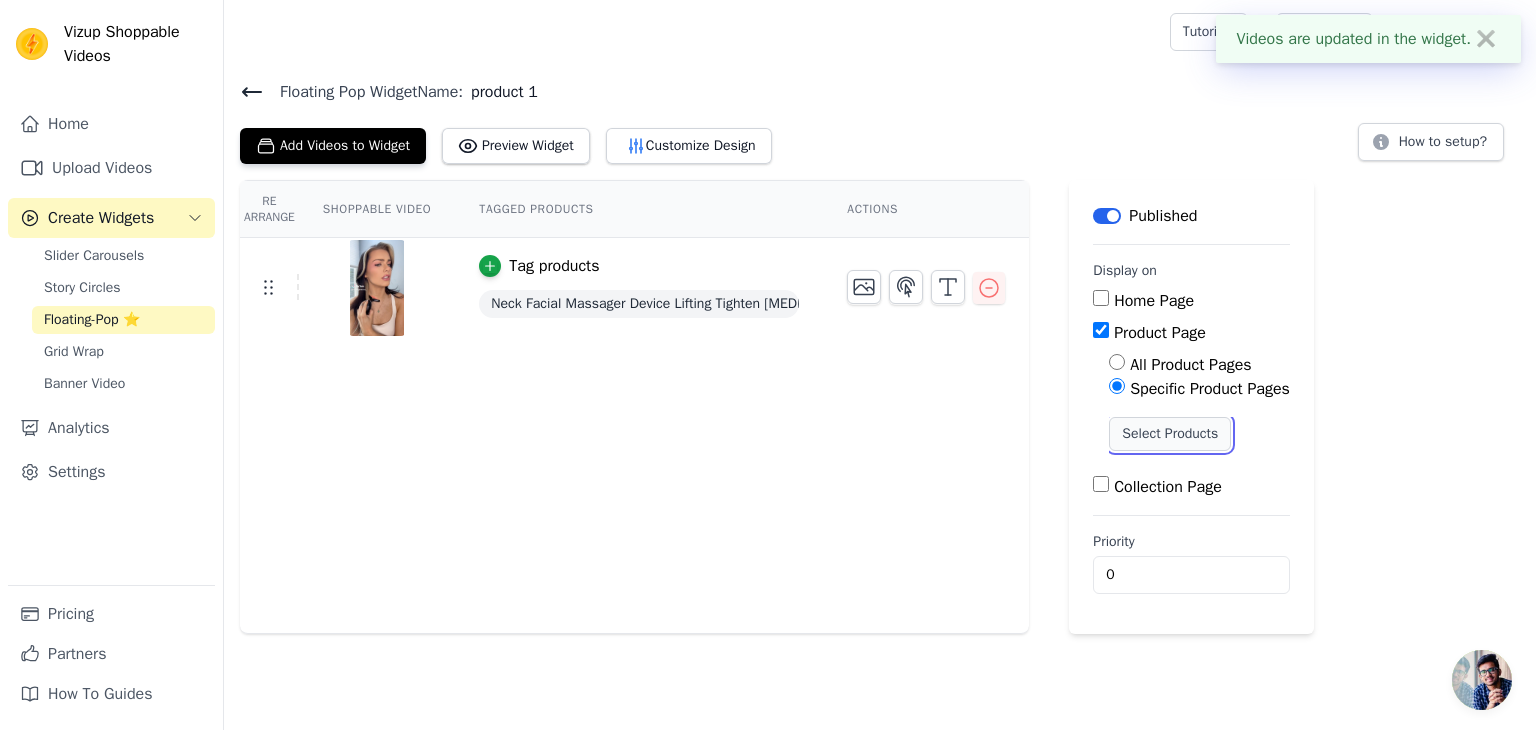 click on "Select Products" at bounding box center [1170, 434] 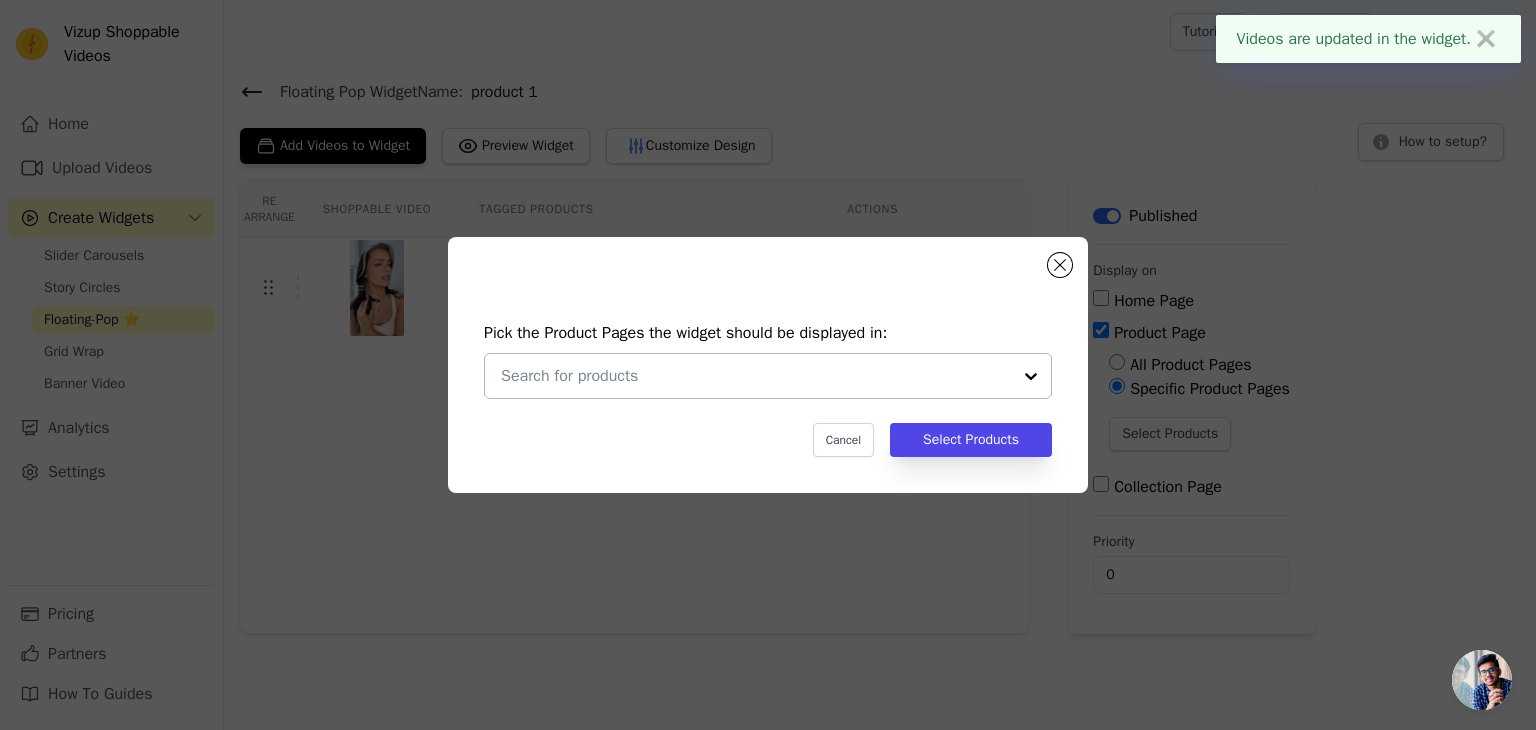 click at bounding box center (756, 376) 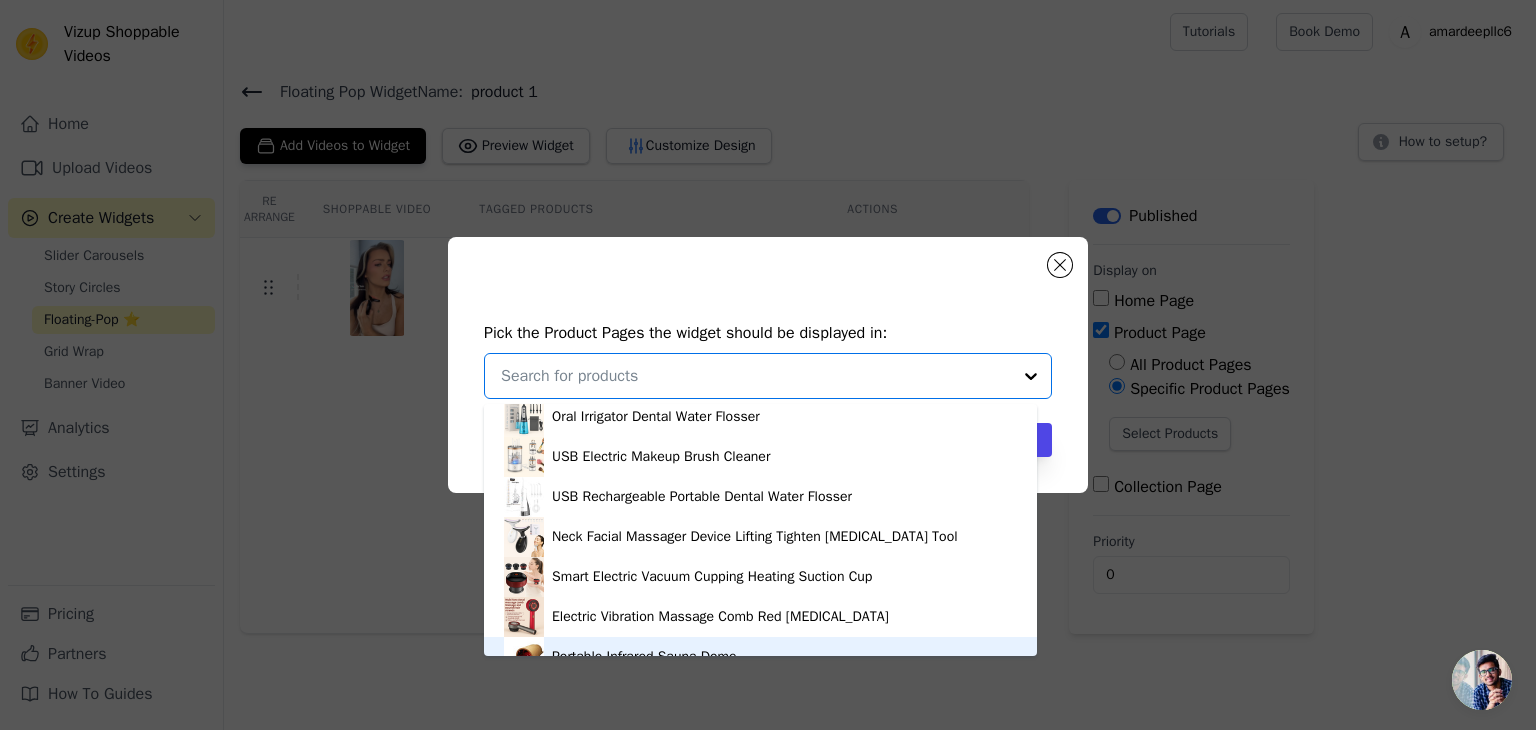 scroll, scrollTop: 0, scrollLeft: 0, axis: both 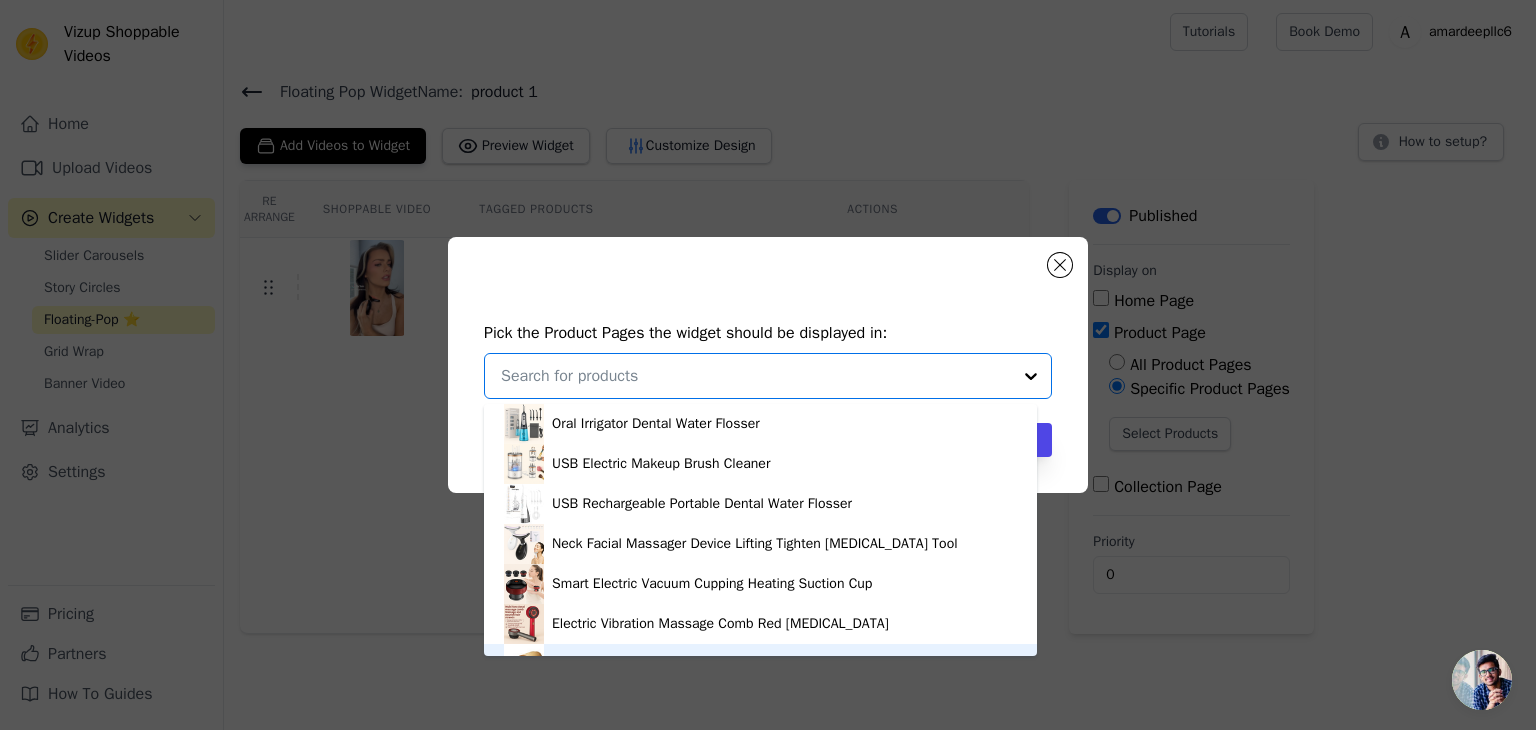 click on "Neck Facial Massager Device Lifting Tighten Skin Care Tool" at bounding box center [755, 544] 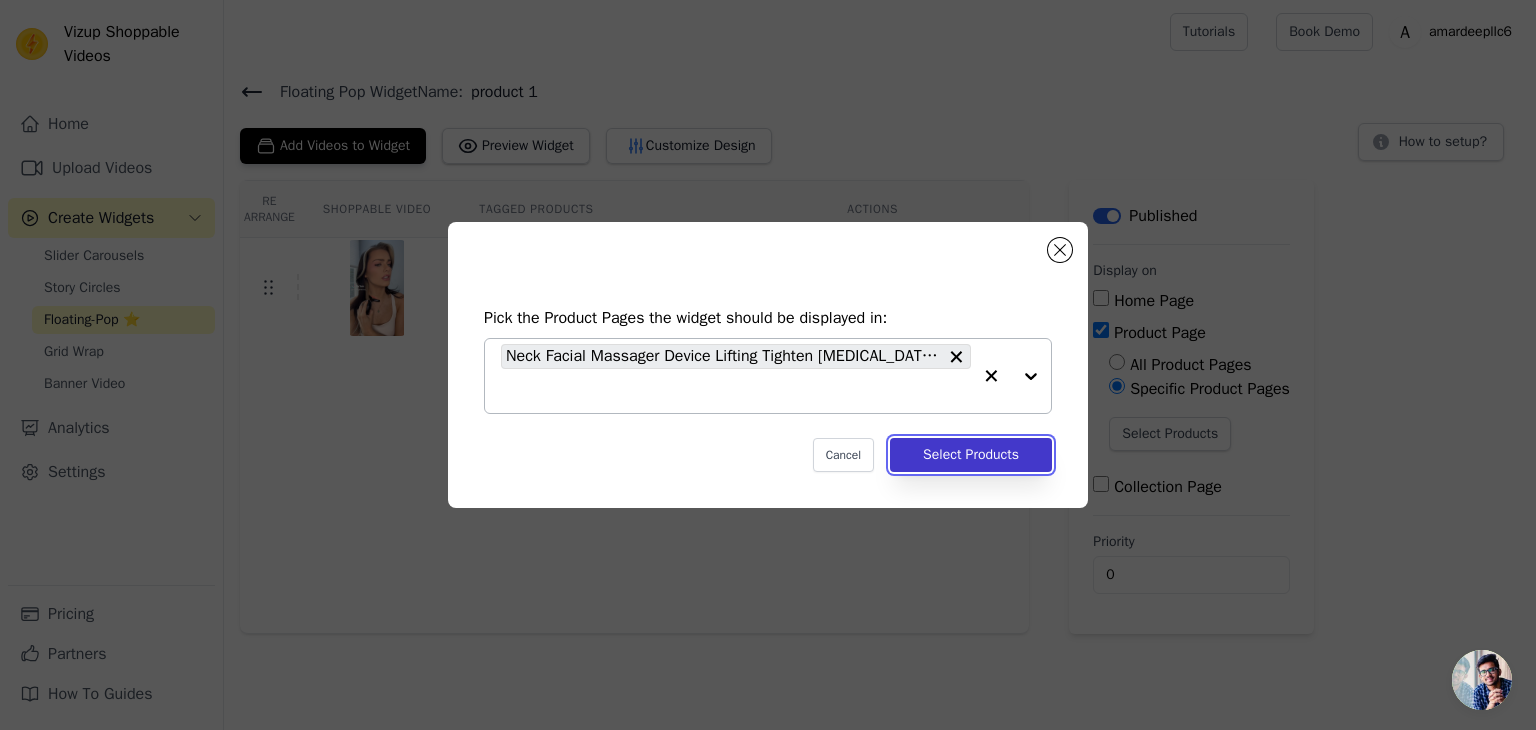 click on "Select Products" at bounding box center (971, 455) 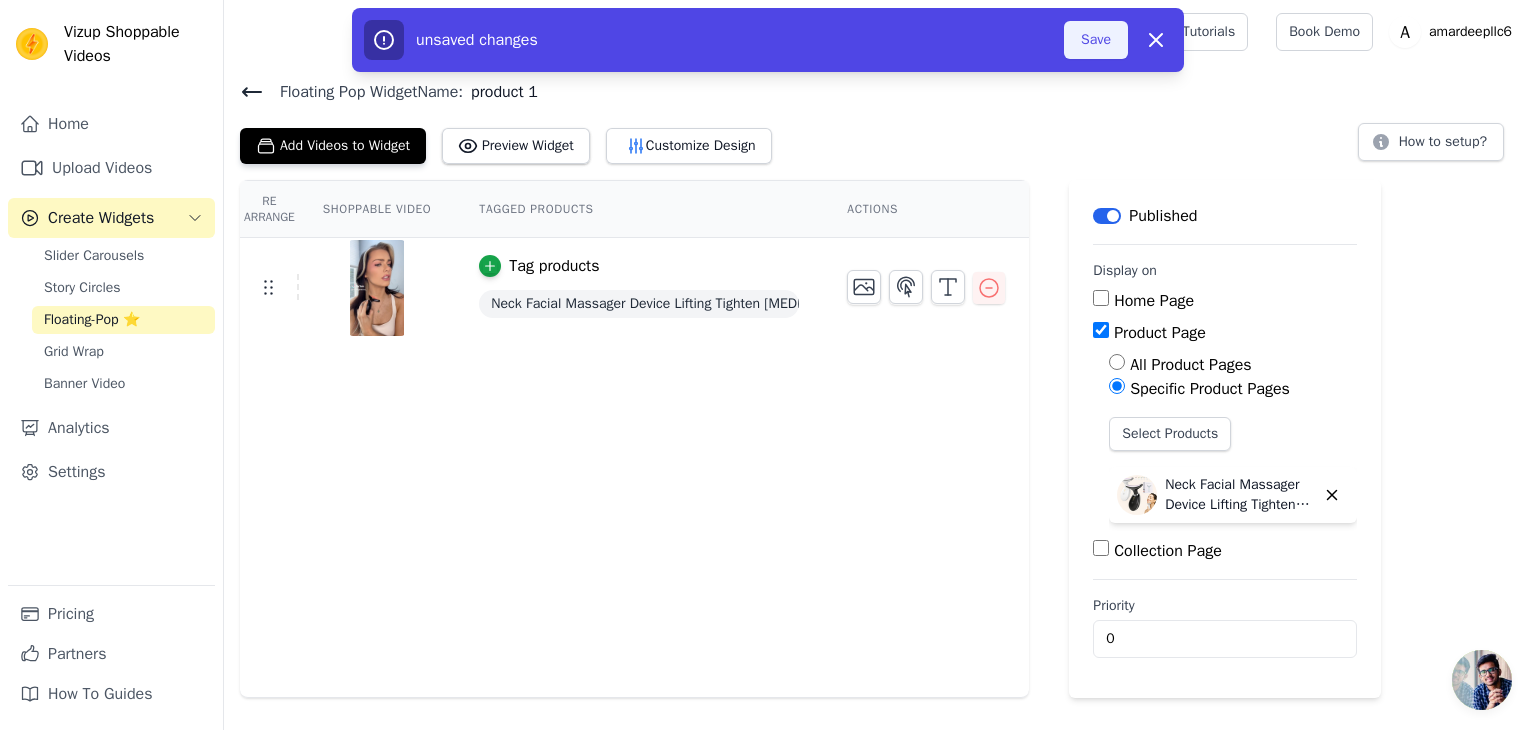click on "Save" at bounding box center [1096, 40] 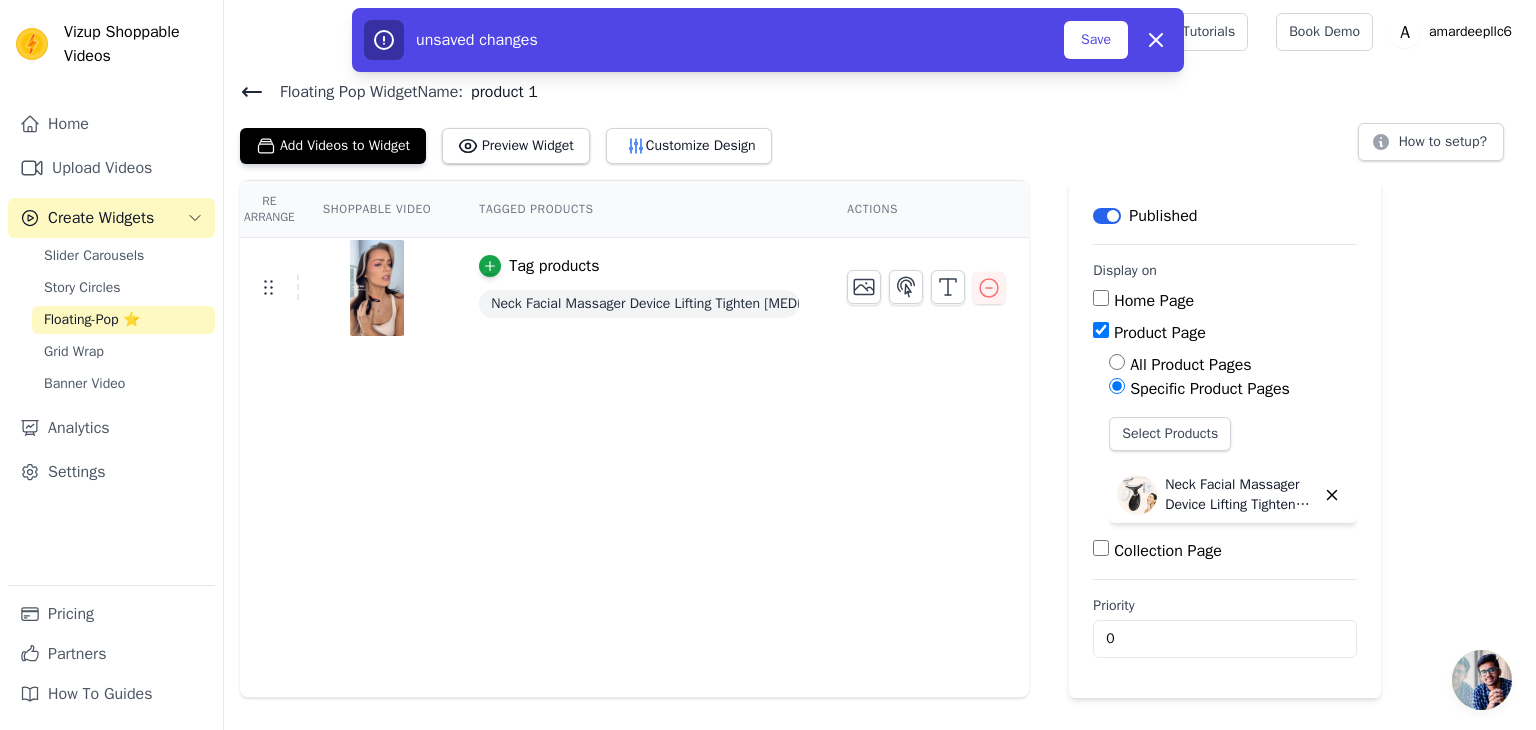 click at bounding box center (693, 32) 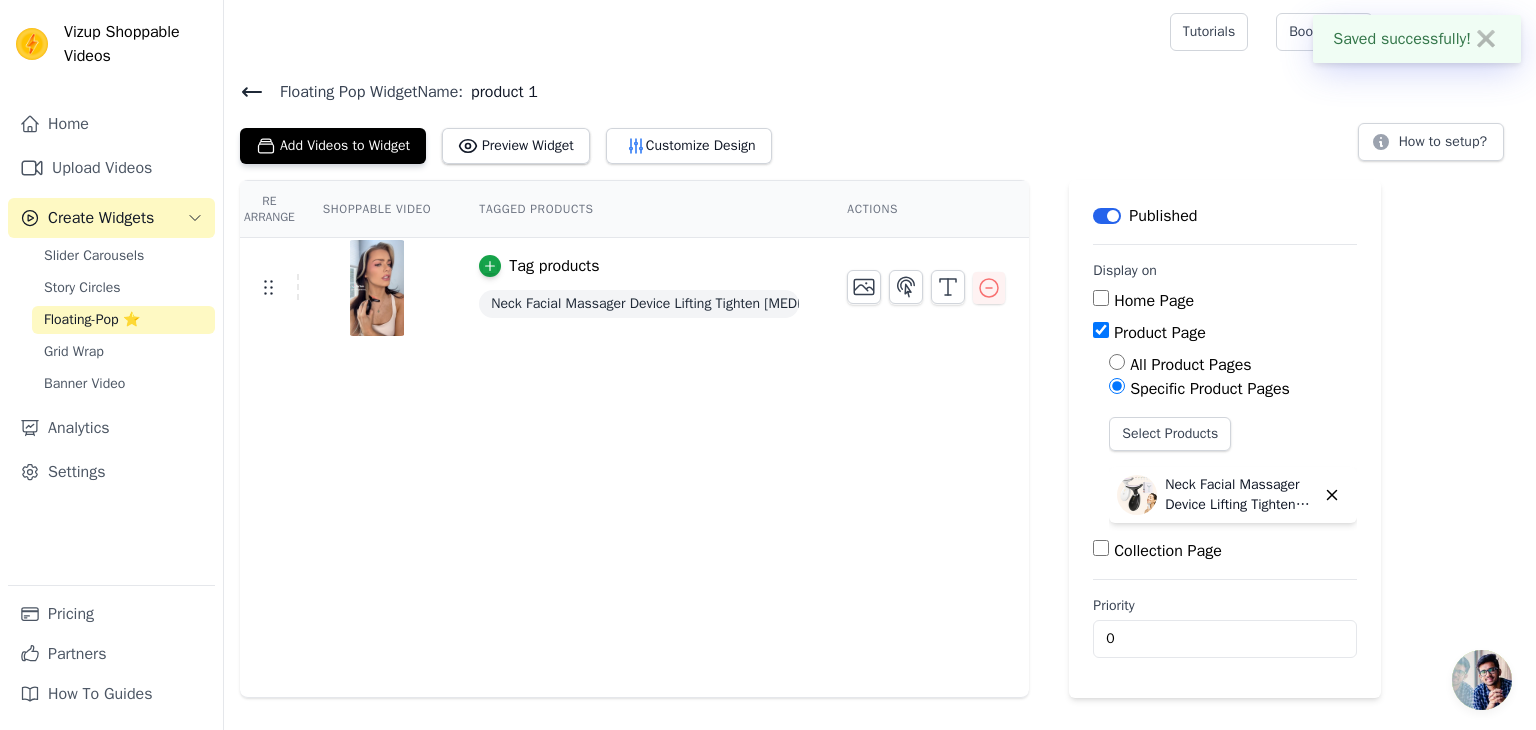 click 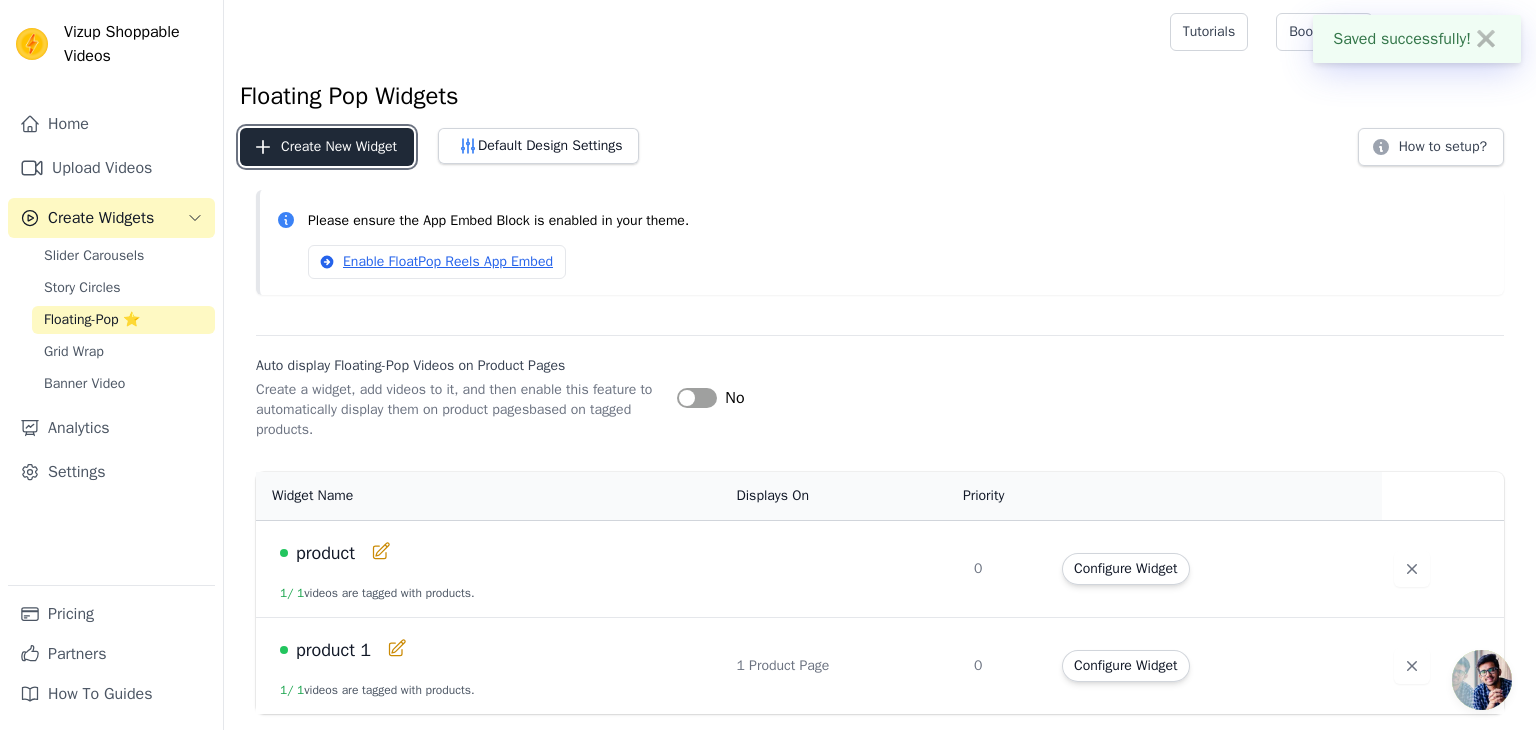 click on "Create New Widget" at bounding box center (327, 147) 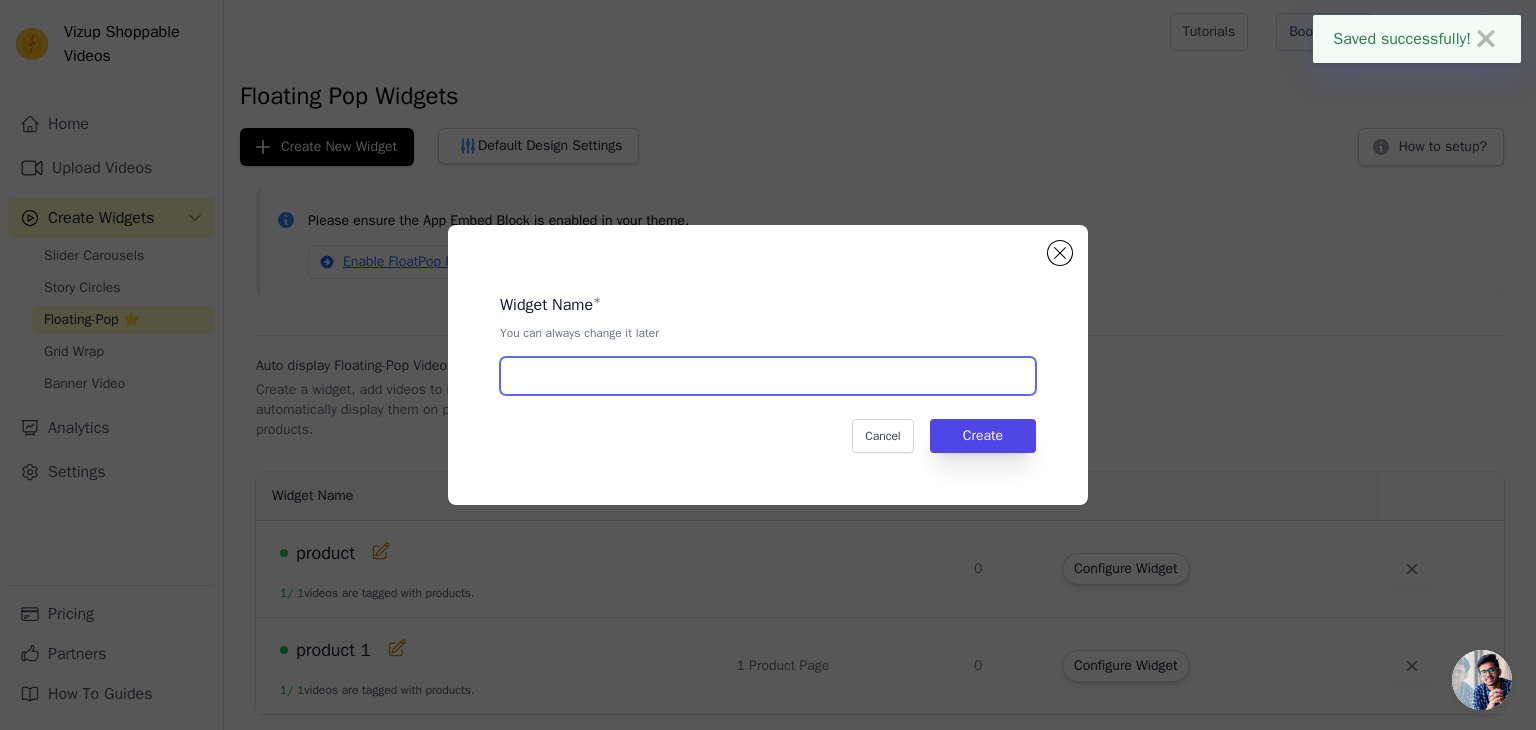 click at bounding box center [768, 376] 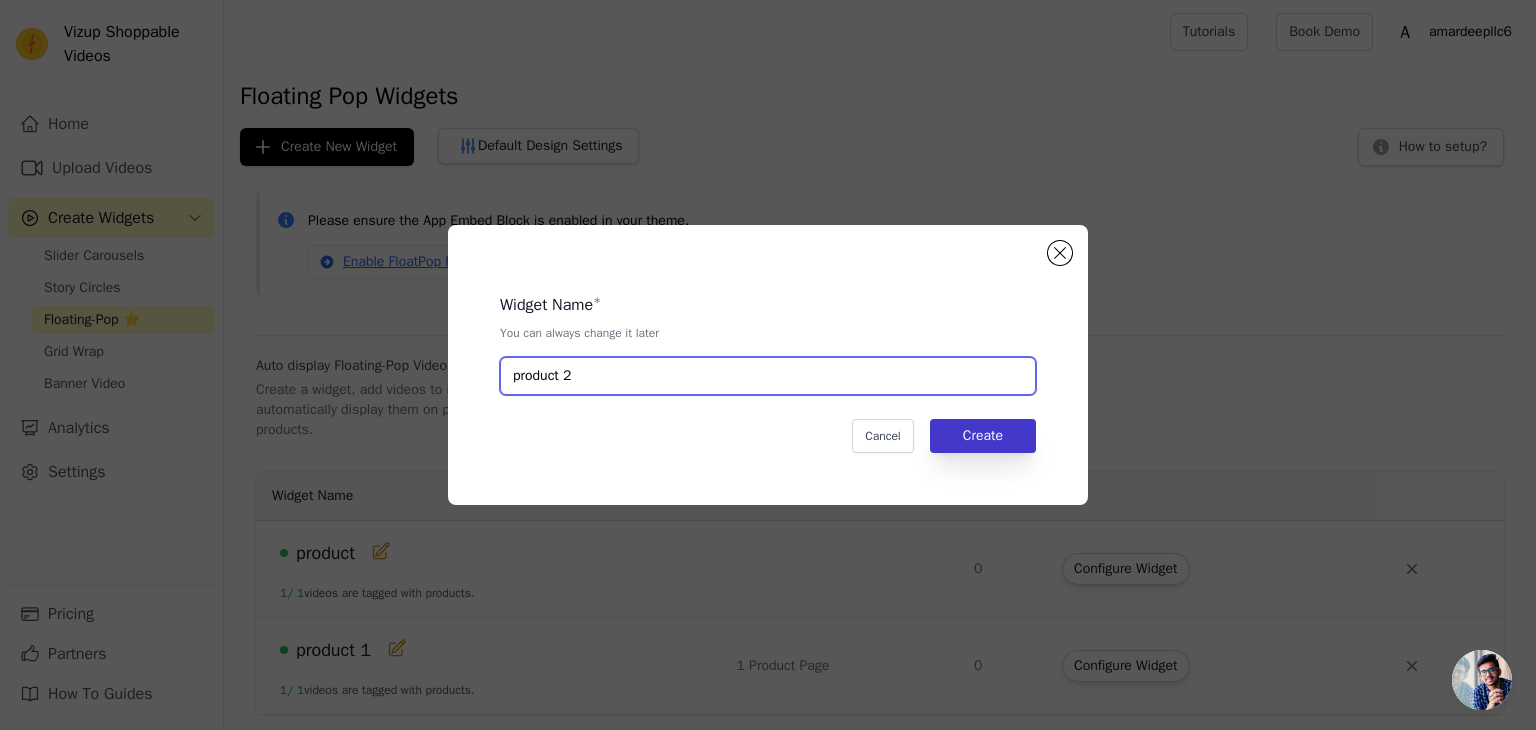 type on "product 2" 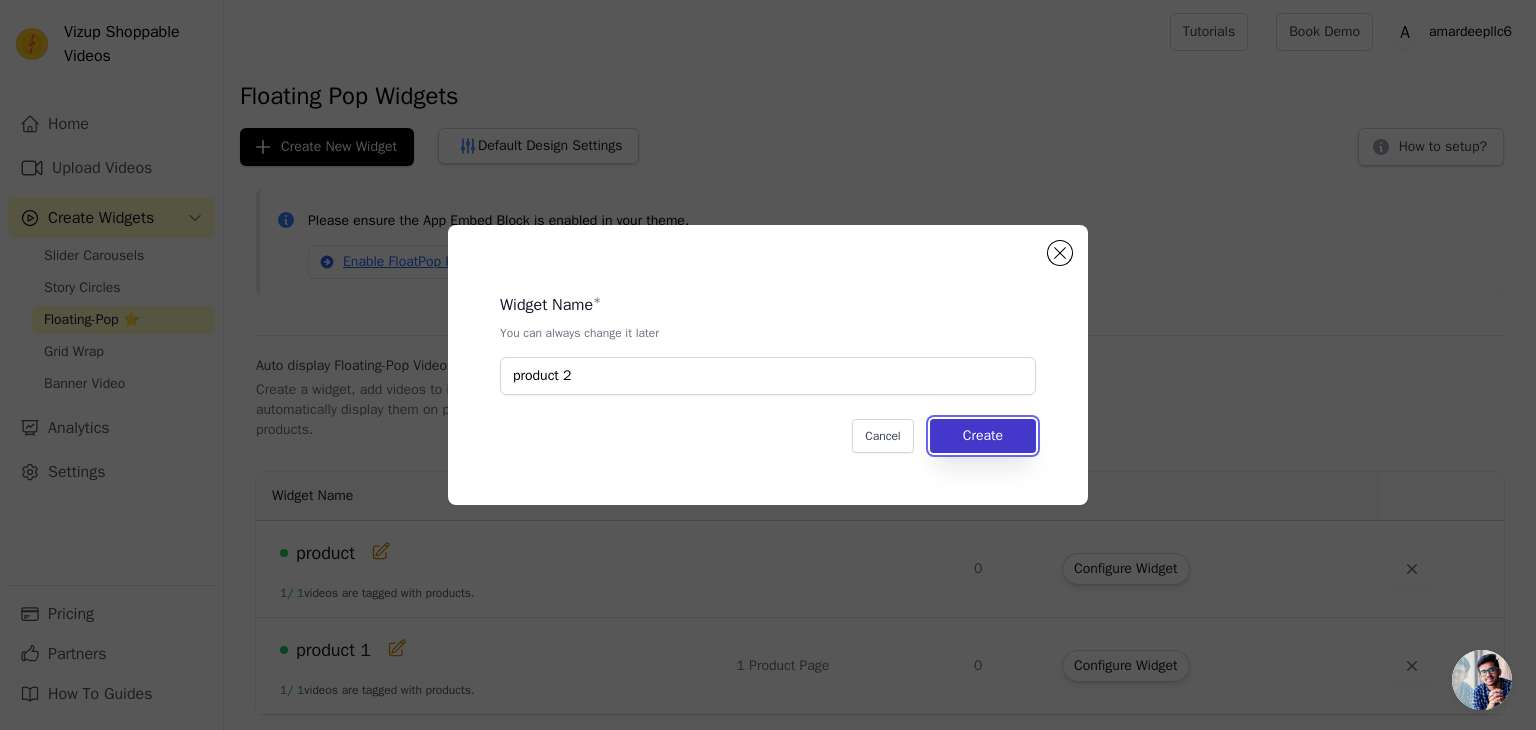 click on "Create" at bounding box center (983, 436) 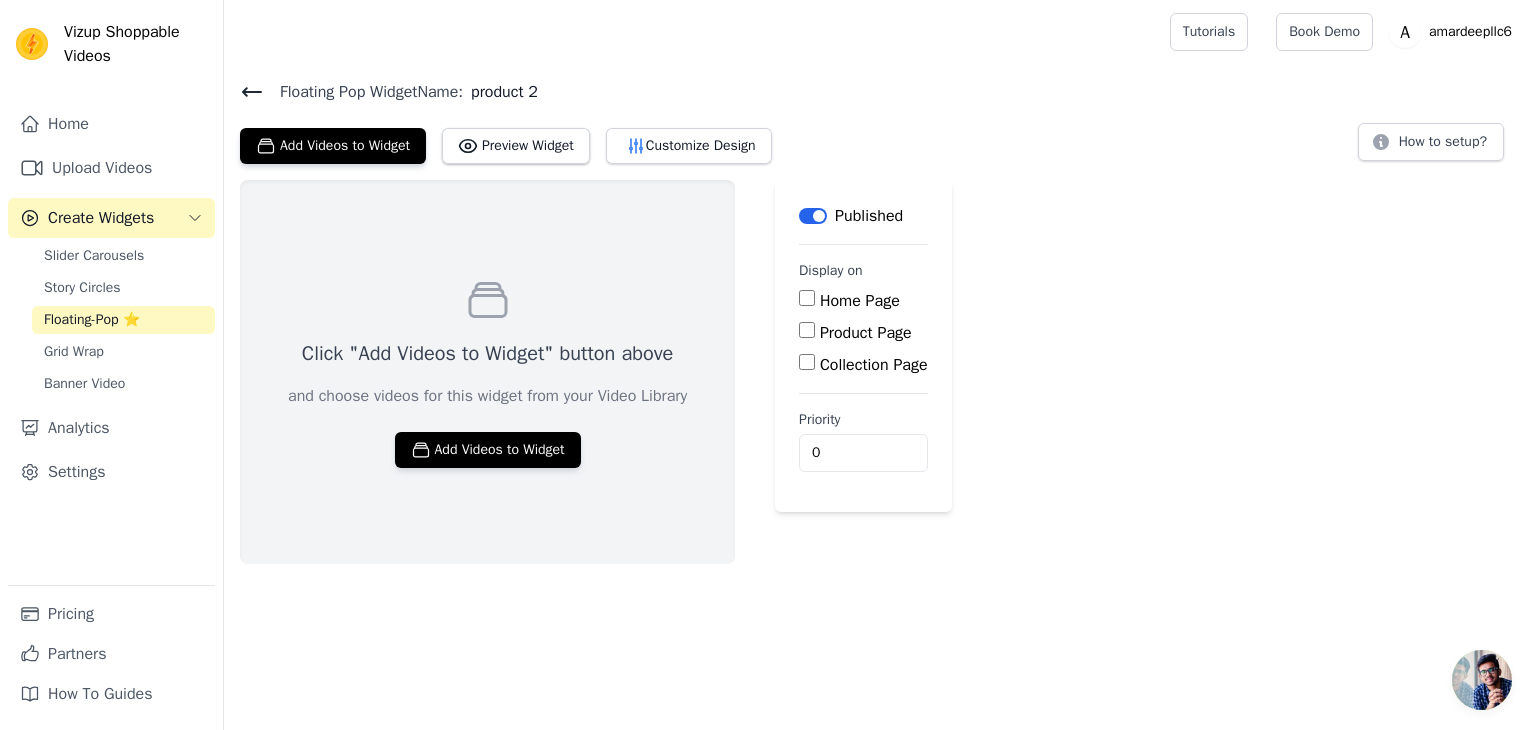 click on "Click "Add Videos to Widget" button above   and choose videos for this widget from your Video Library
Add Videos to Widget" at bounding box center [487, 372] 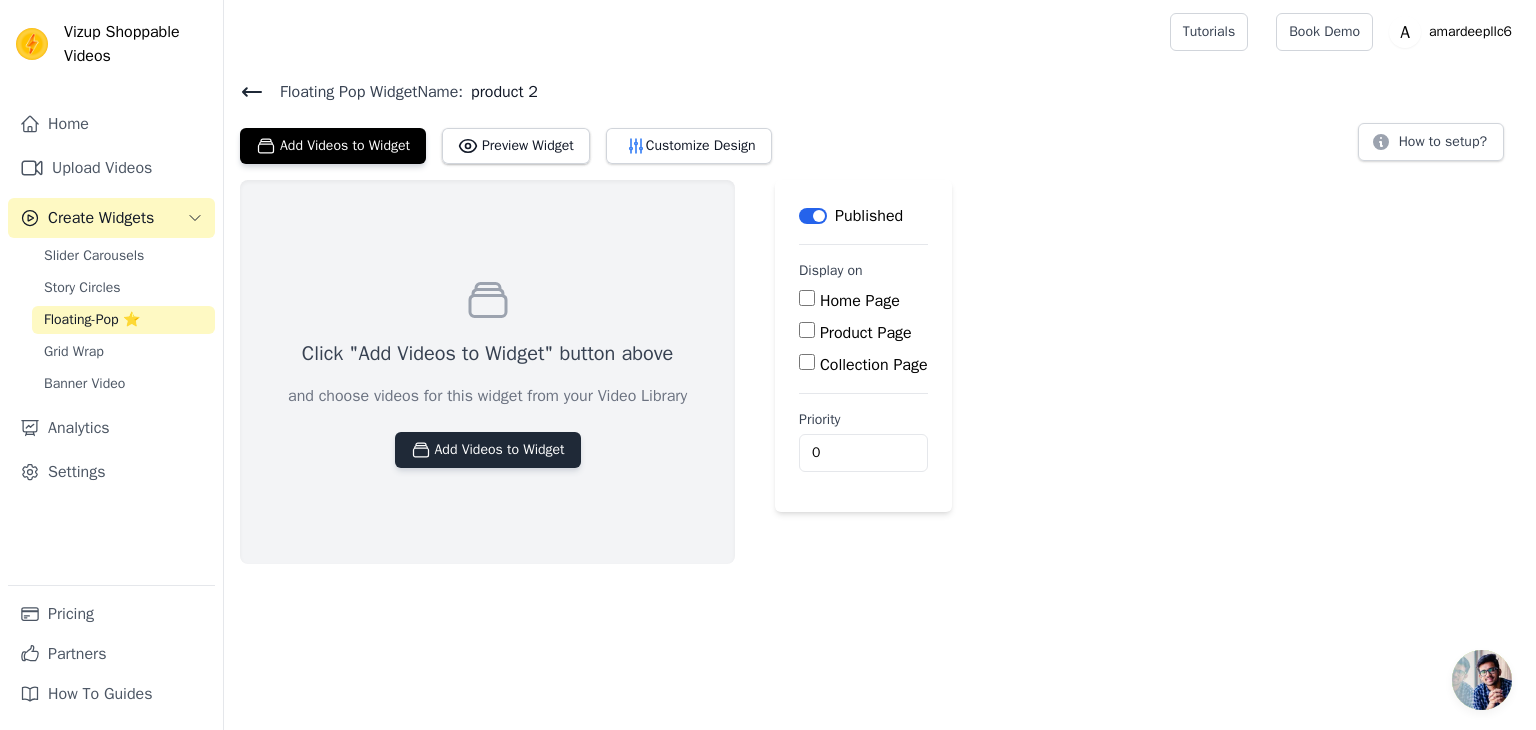 click on "Add Videos to Widget" at bounding box center (488, 450) 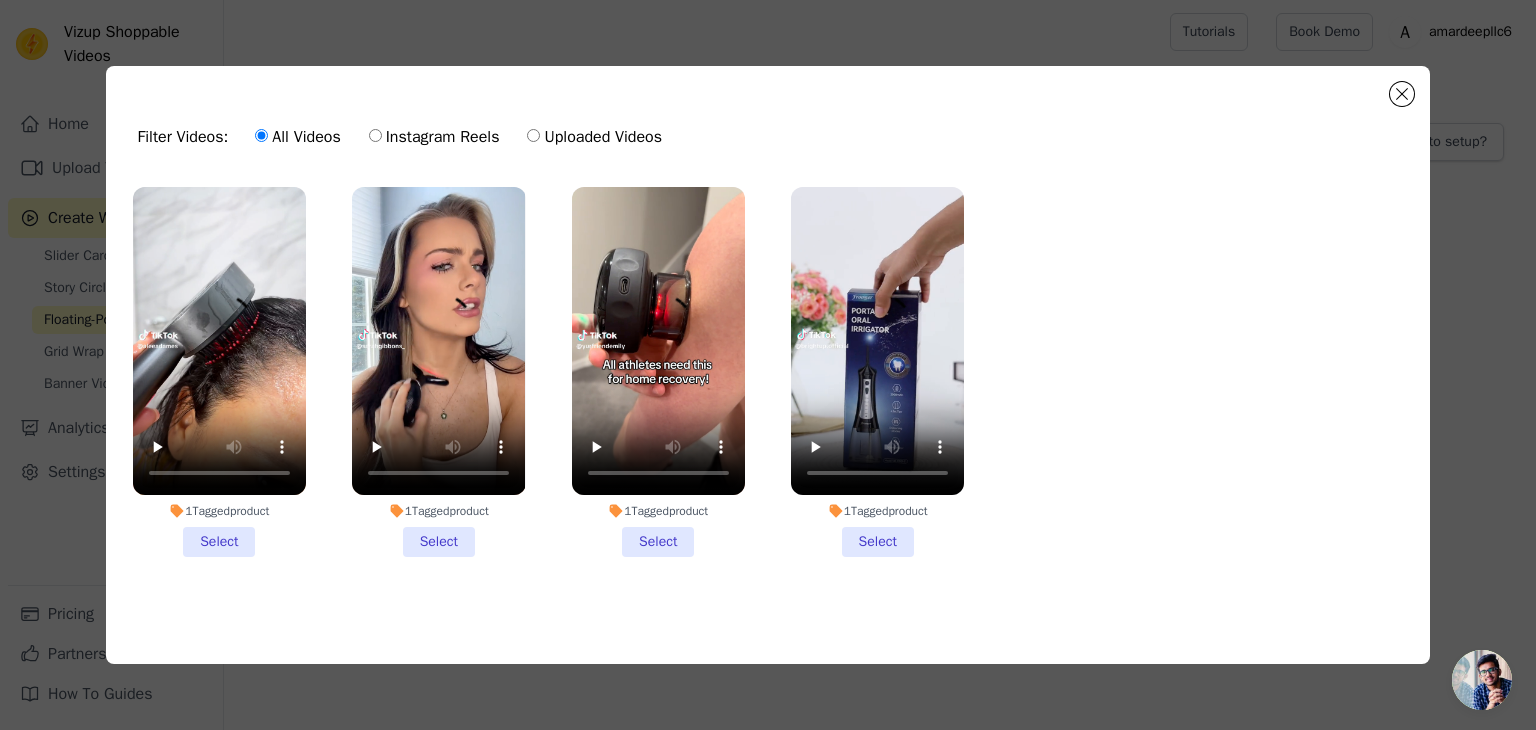 click on "1  Tagged  product     Select" at bounding box center [658, 372] 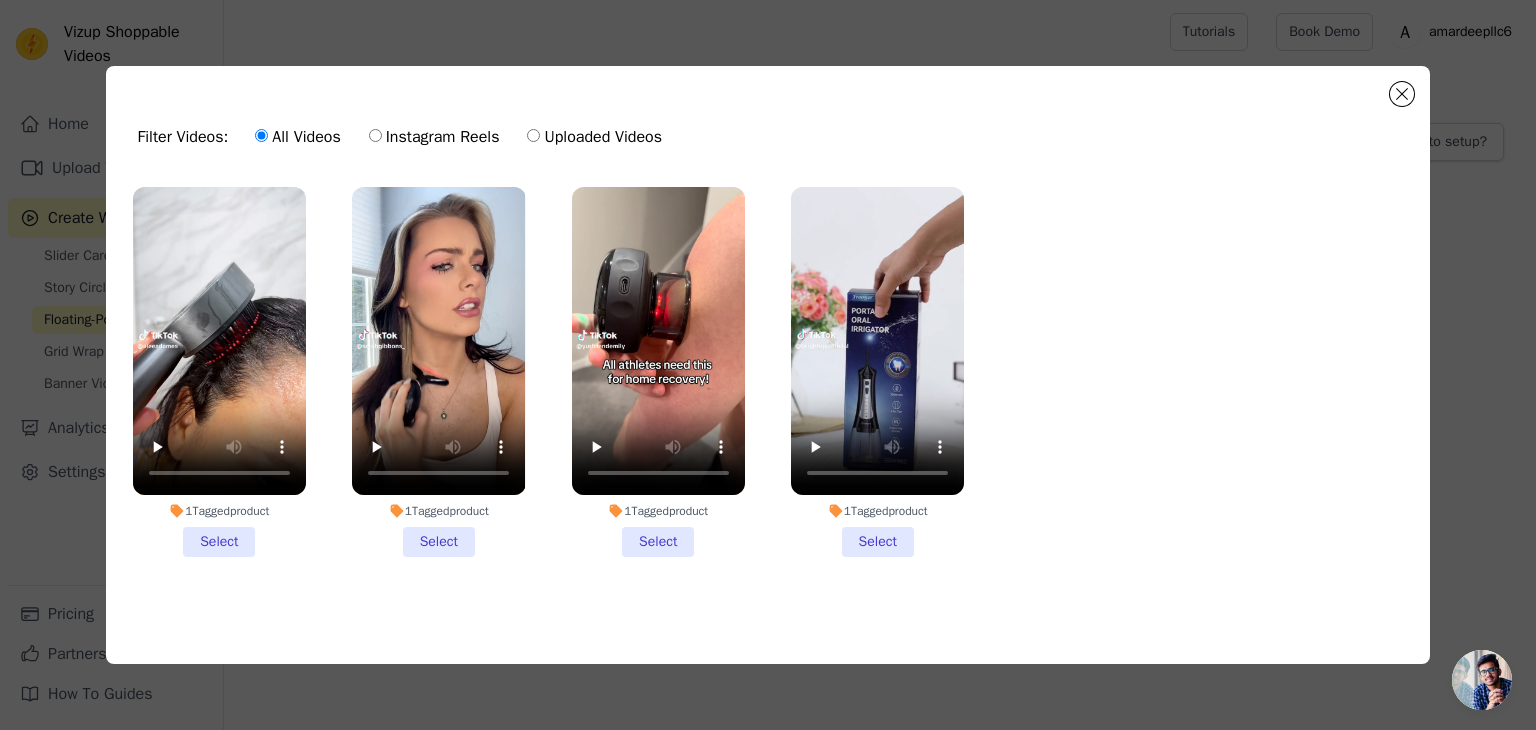 click on "1  Tagged  product     Select" at bounding box center [0, 0] 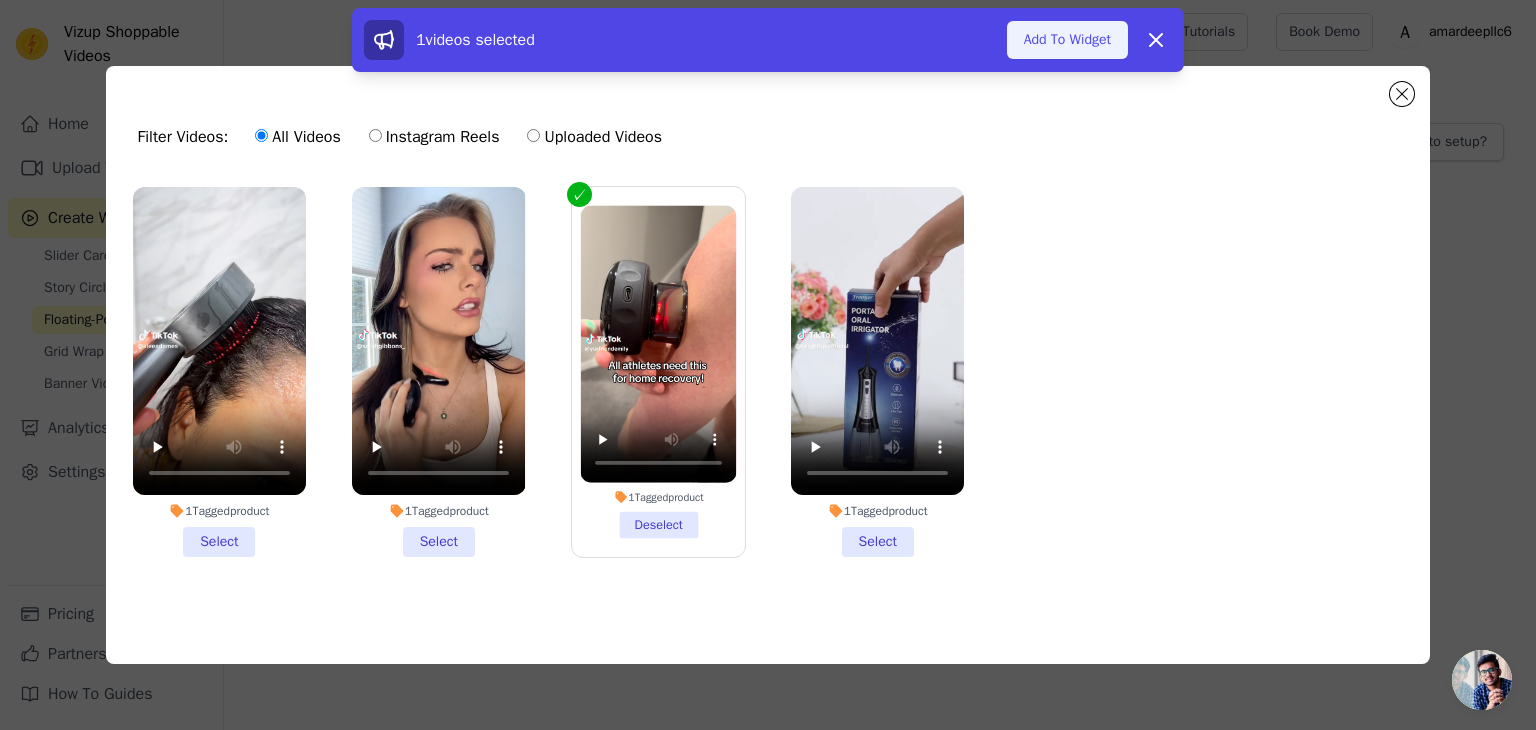 click on "Add To Widget" at bounding box center [1067, 40] 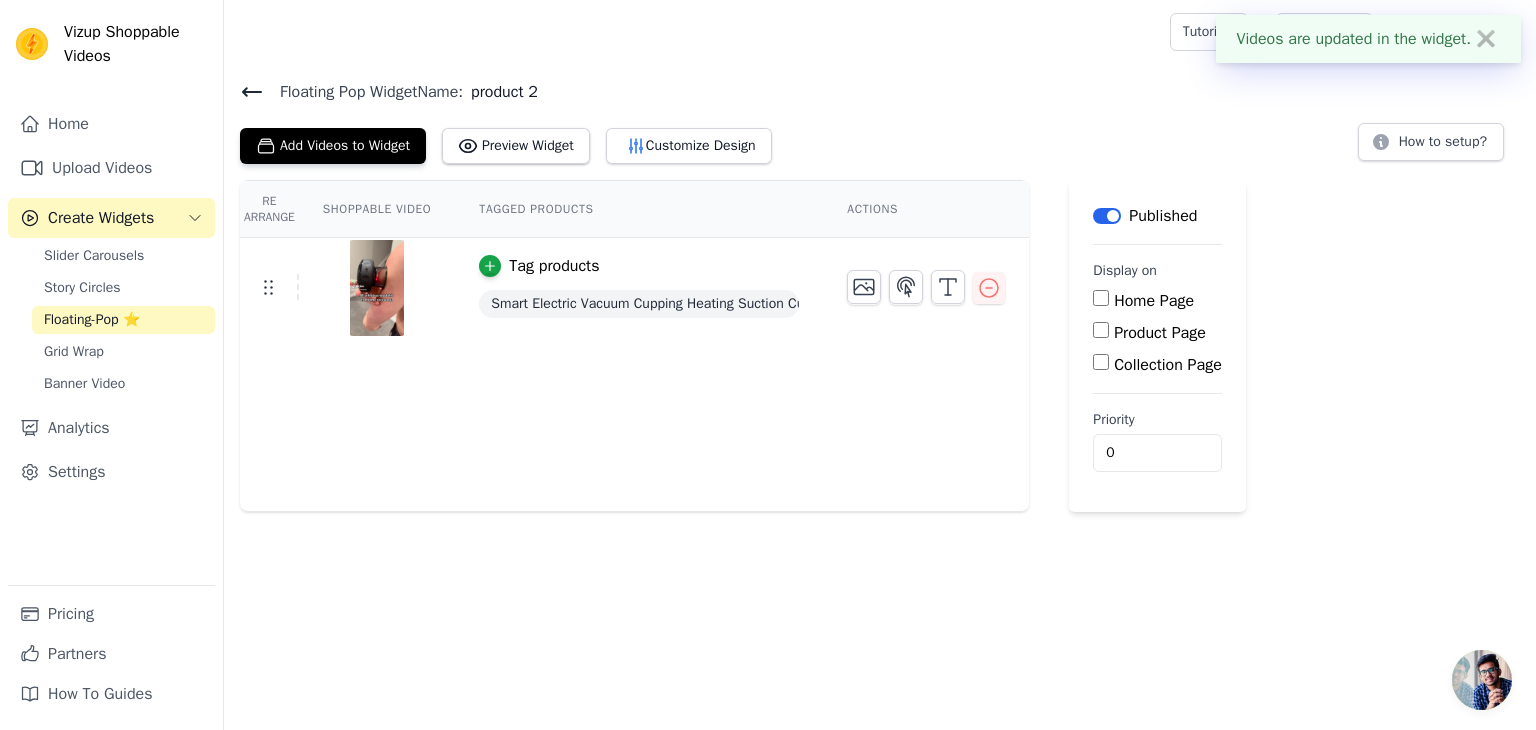 click on "Product Page" at bounding box center (1160, 333) 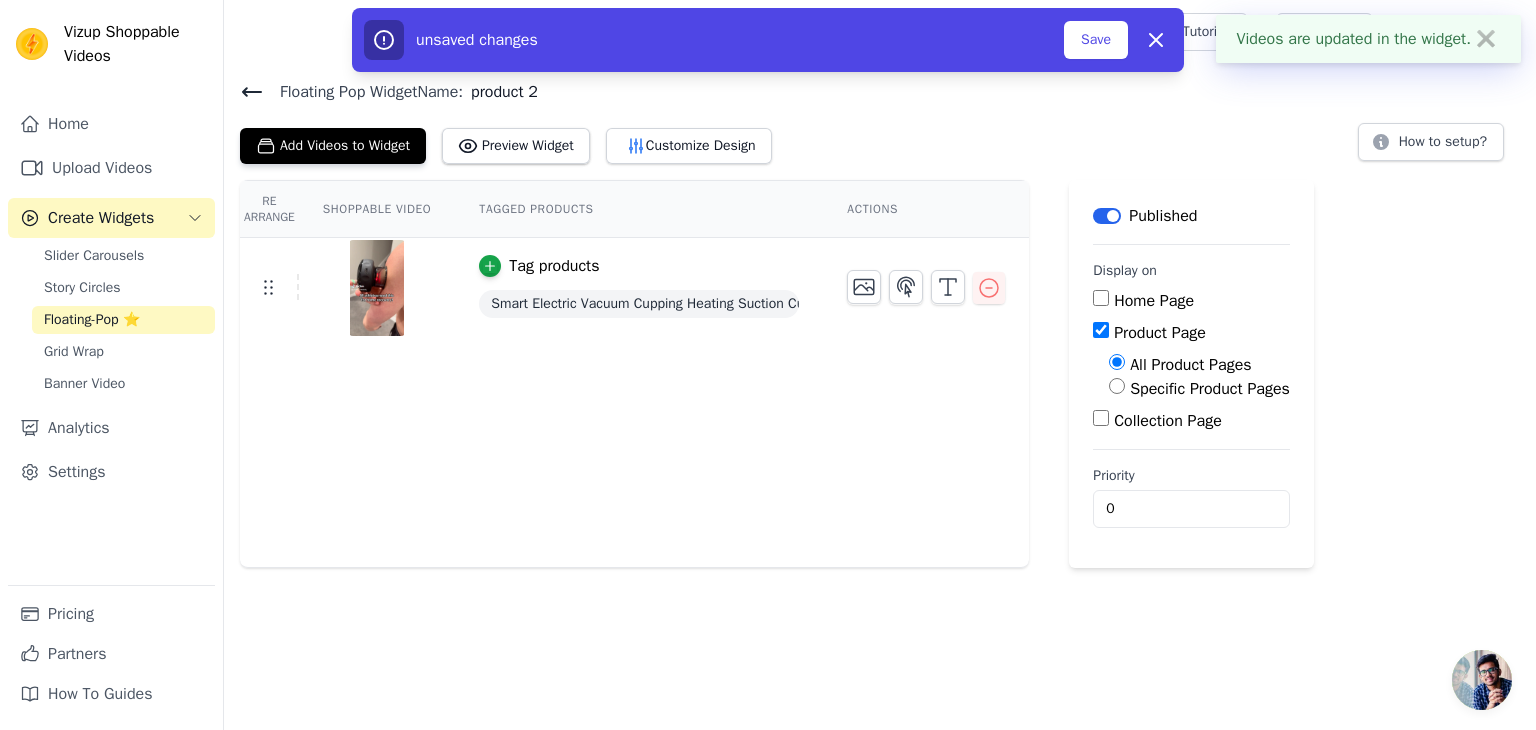 click on "Specific Product Pages" at bounding box center (1210, 389) 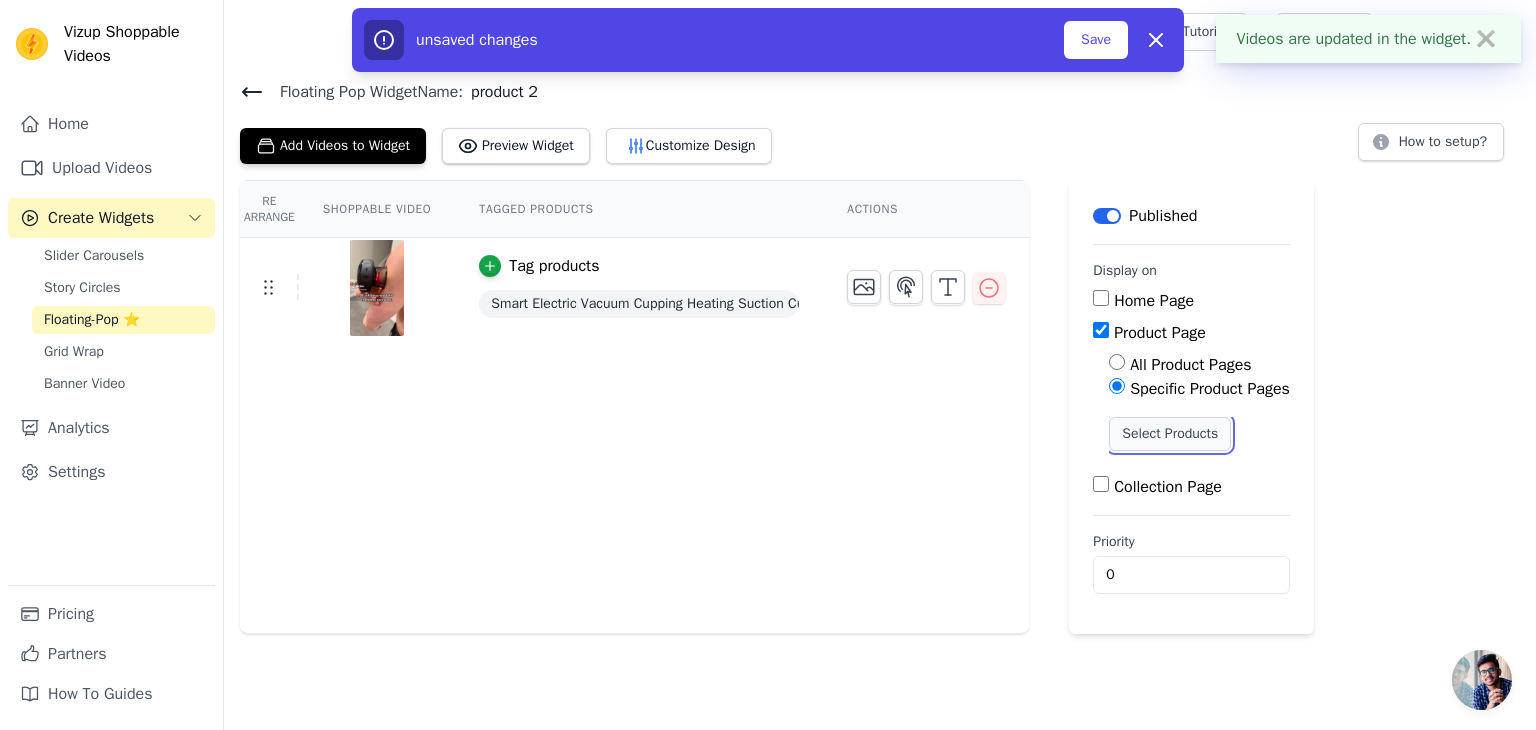 click on "Select Products" at bounding box center (1170, 434) 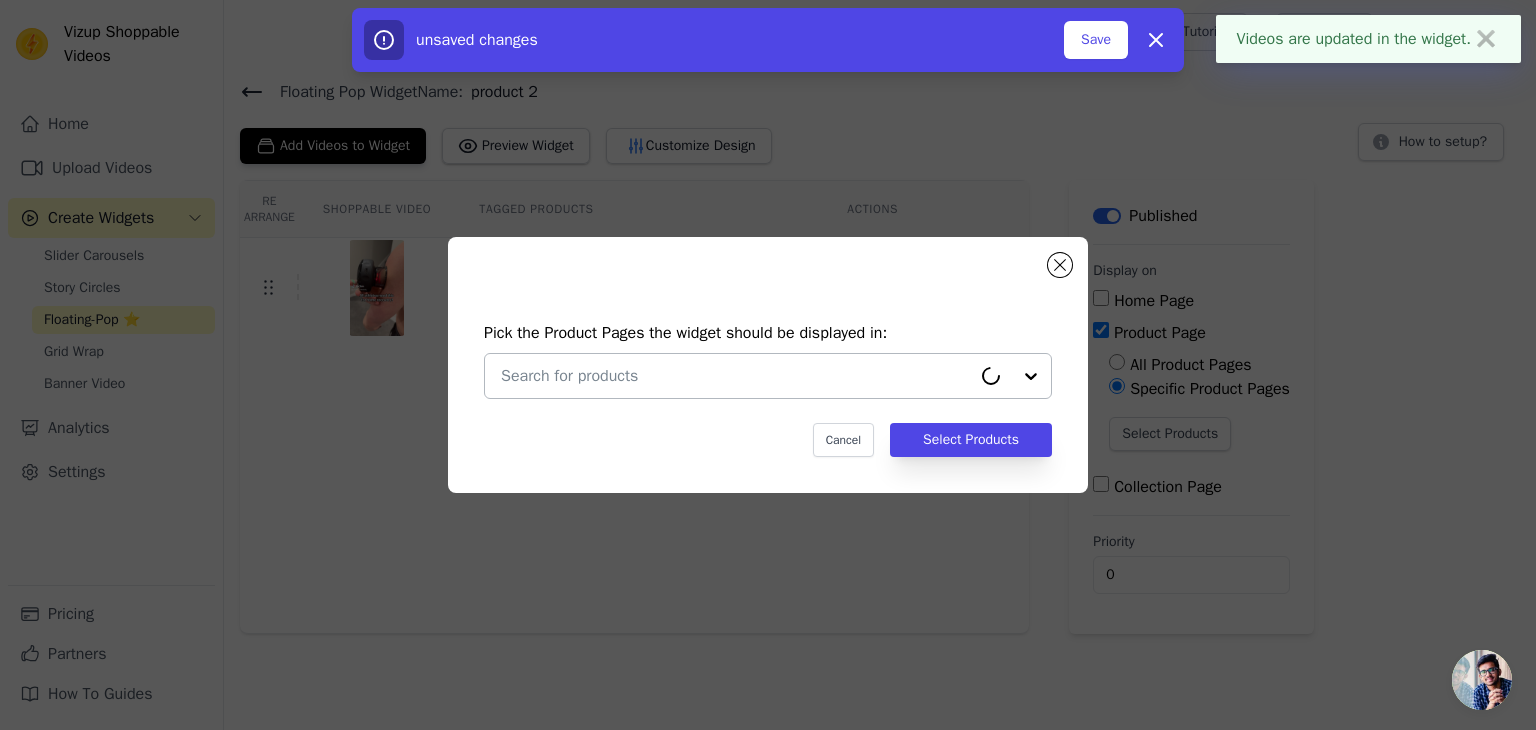 drag, startPoint x: 852, startPoint y: 404, endPoint x: 850, endPoint y: 382, distance: 22.090721 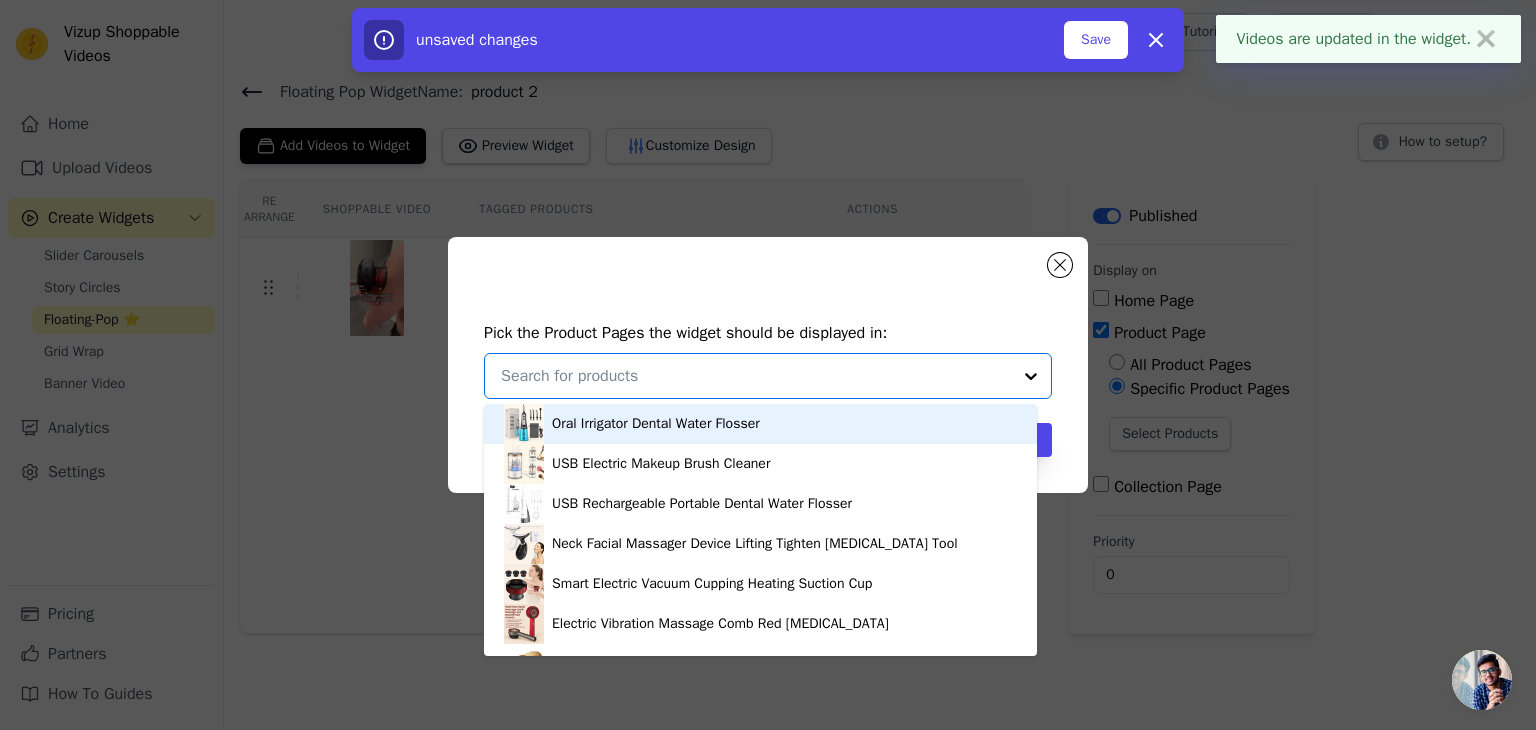 click at bounding box center [756, 376] 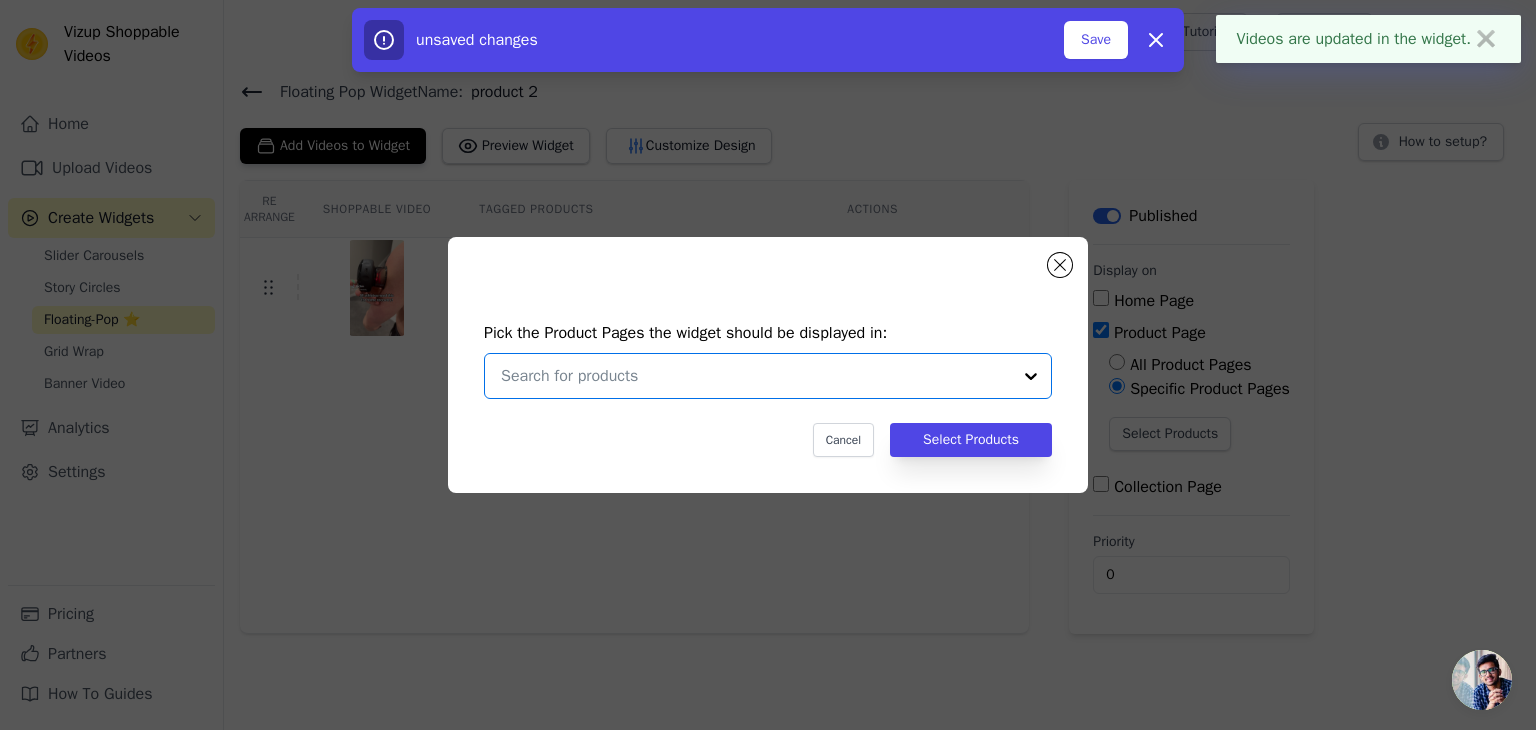 click at bounding box center (756, 376) 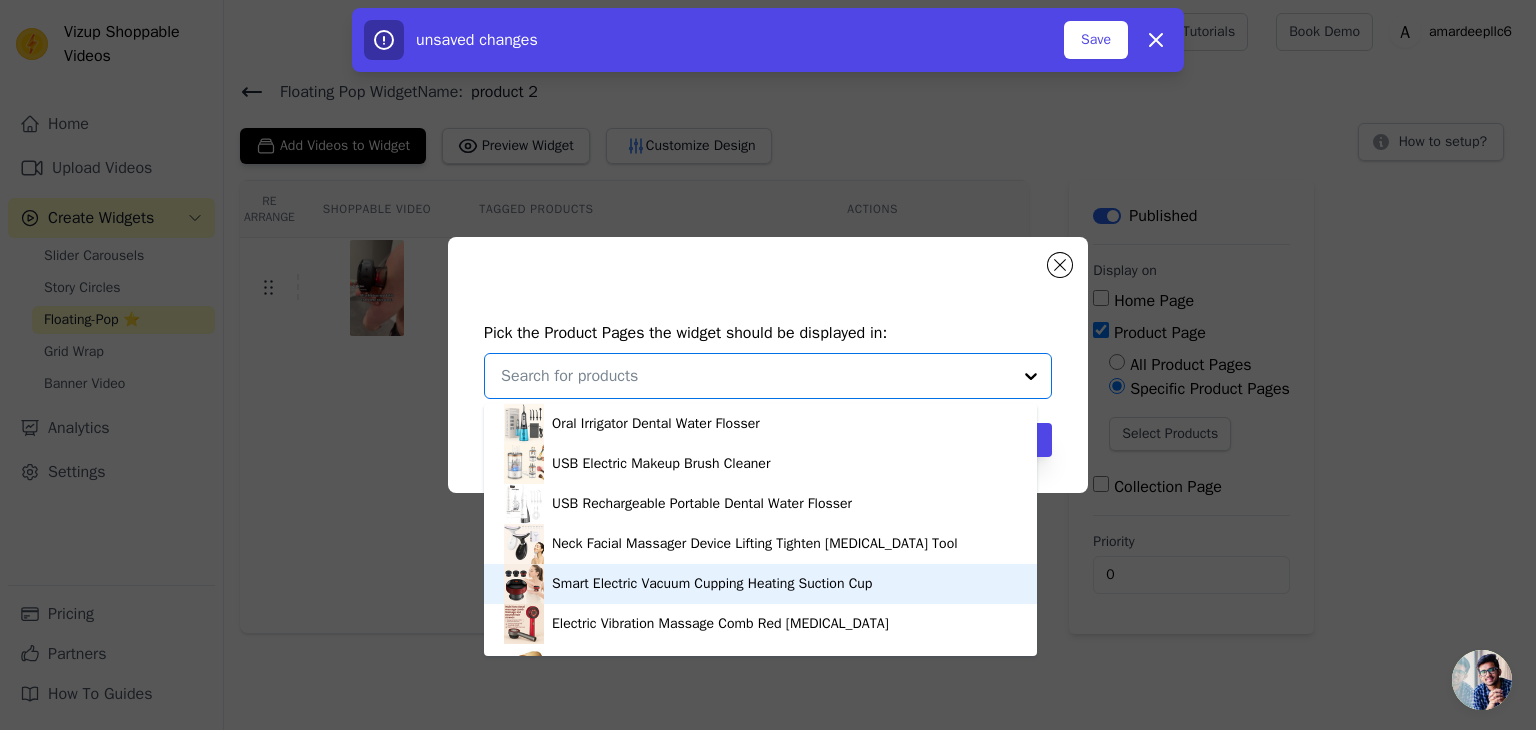 click on "Smart Electric Vacuum Cupping Heating Suction Cup" at bounding box center [760, 584] 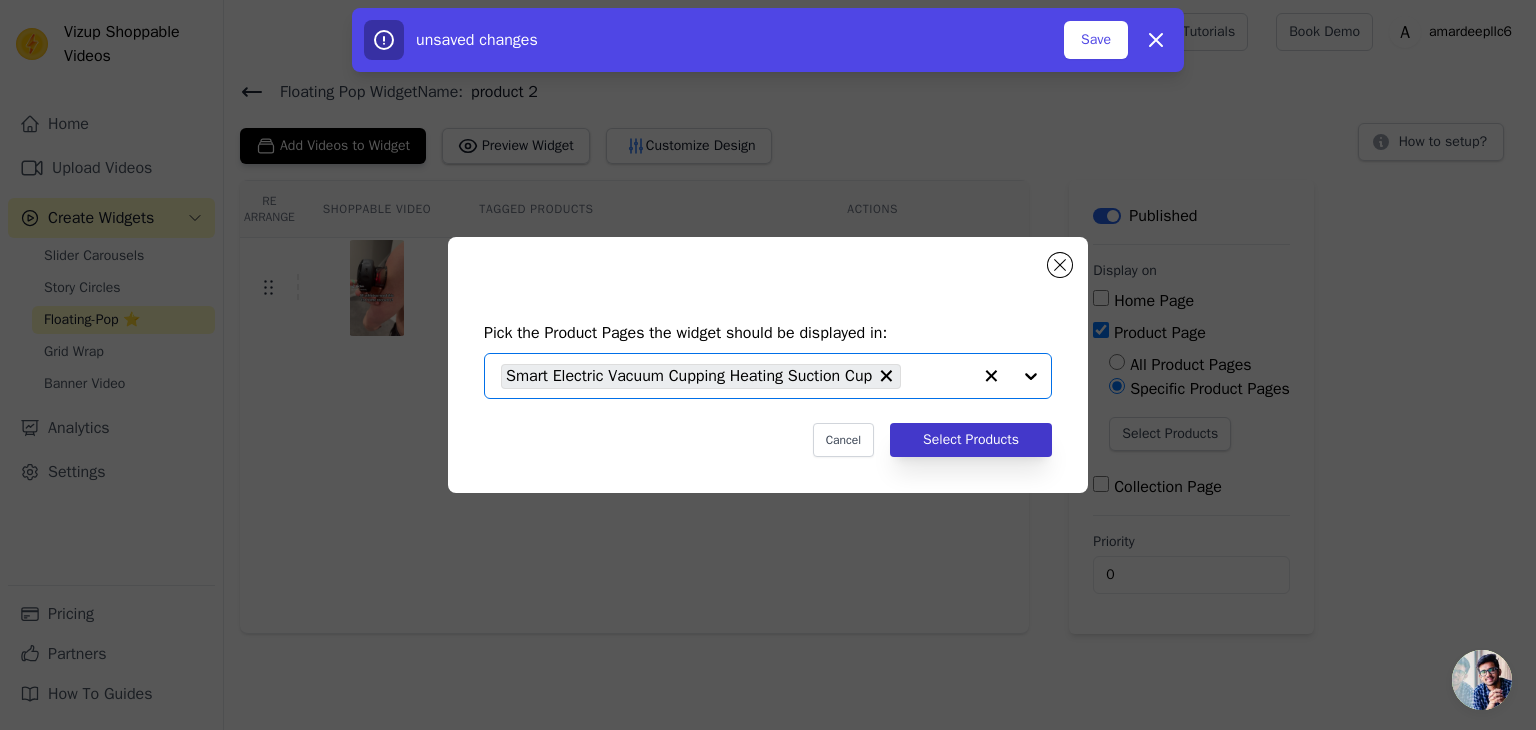 click on "Pick the Product Pages the widget should be displayed in:     Option Smart Electric Vacuum Cupping Heating Suction Cup, selected.   Select is focused, type to refine list, press down to open the menu.     Smart Electric Vacuum Cupping Heating Suction Cup                   Cancel   Select Products" at bounding box center (768, 389) 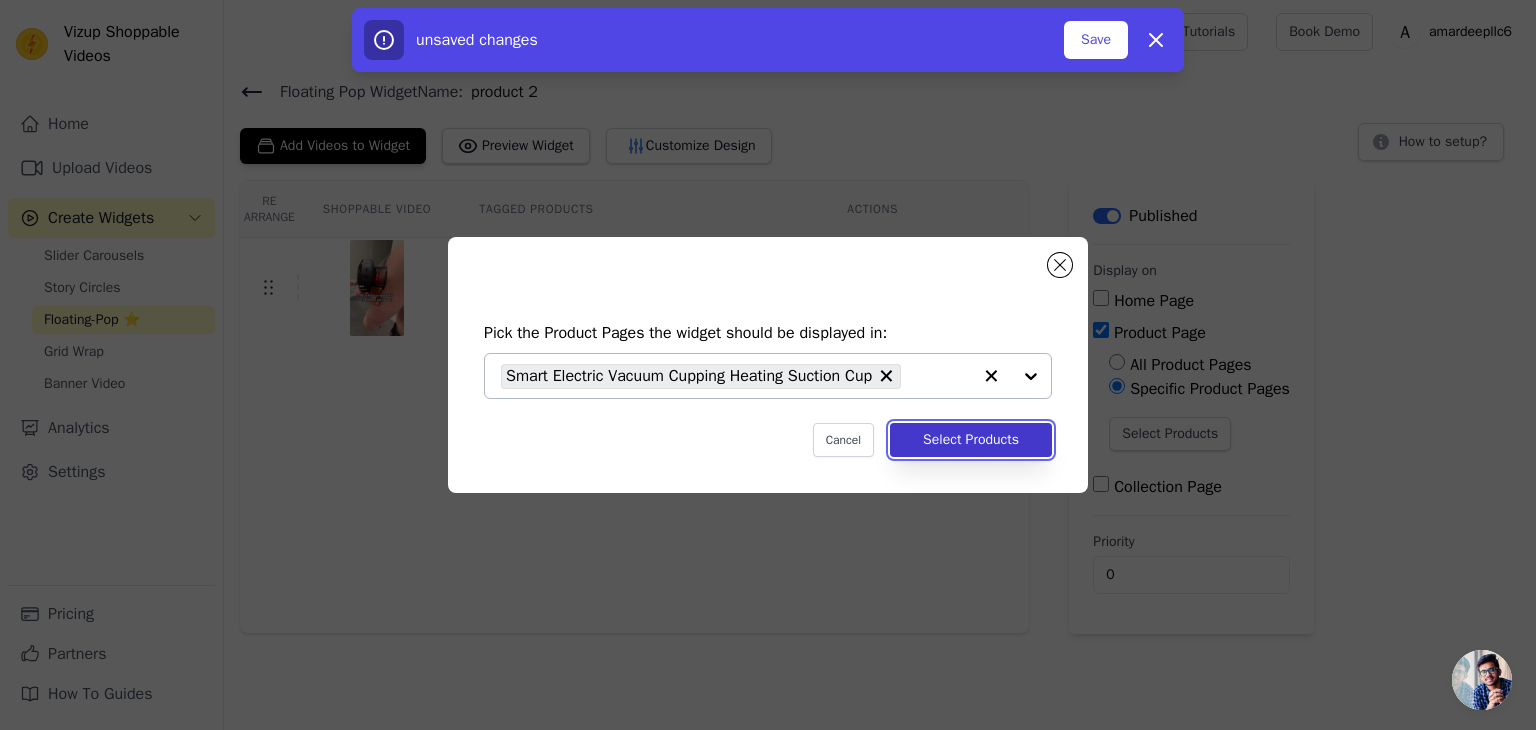 click on "Select Products" at bounding box center [971, 440] 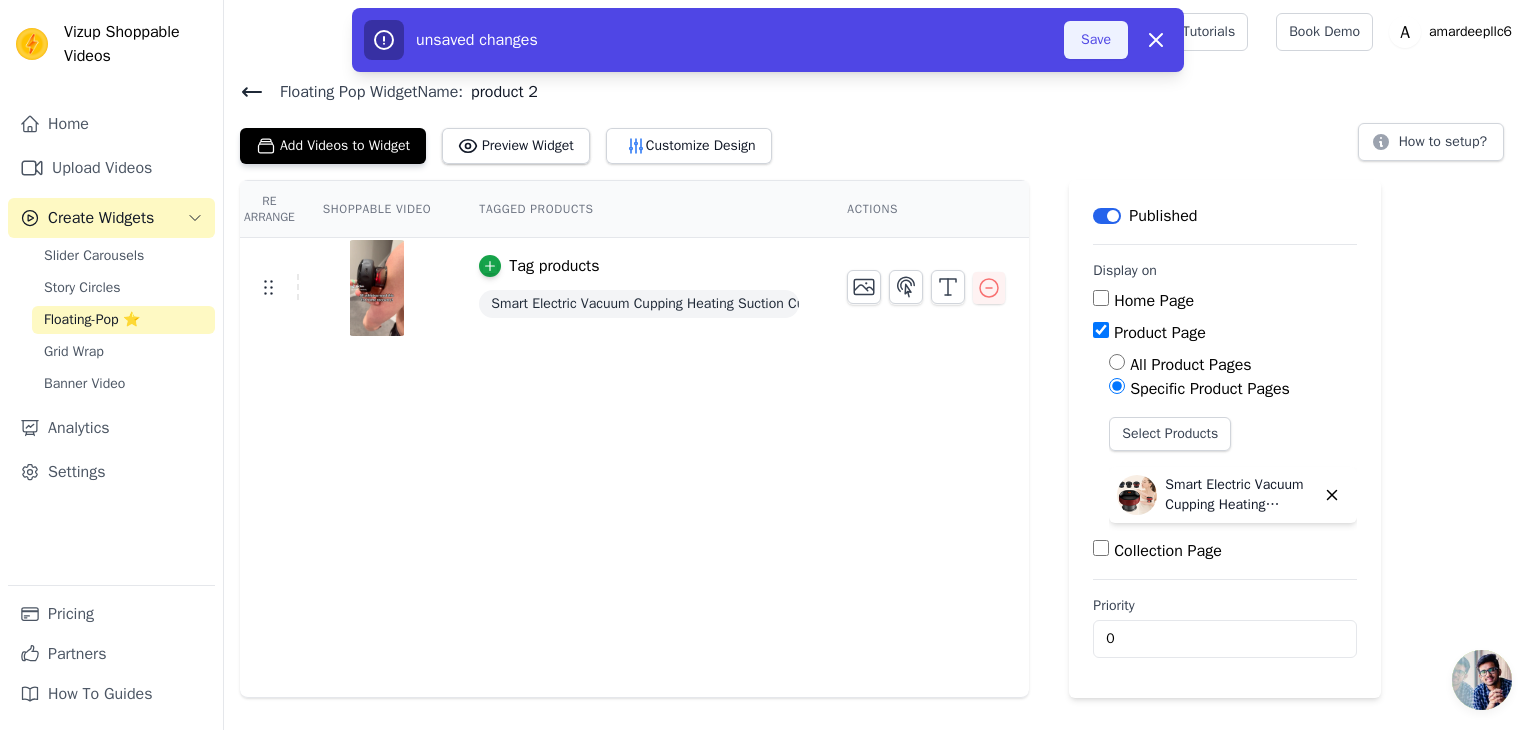 click on "Save" at bounding box center (1096, 40) 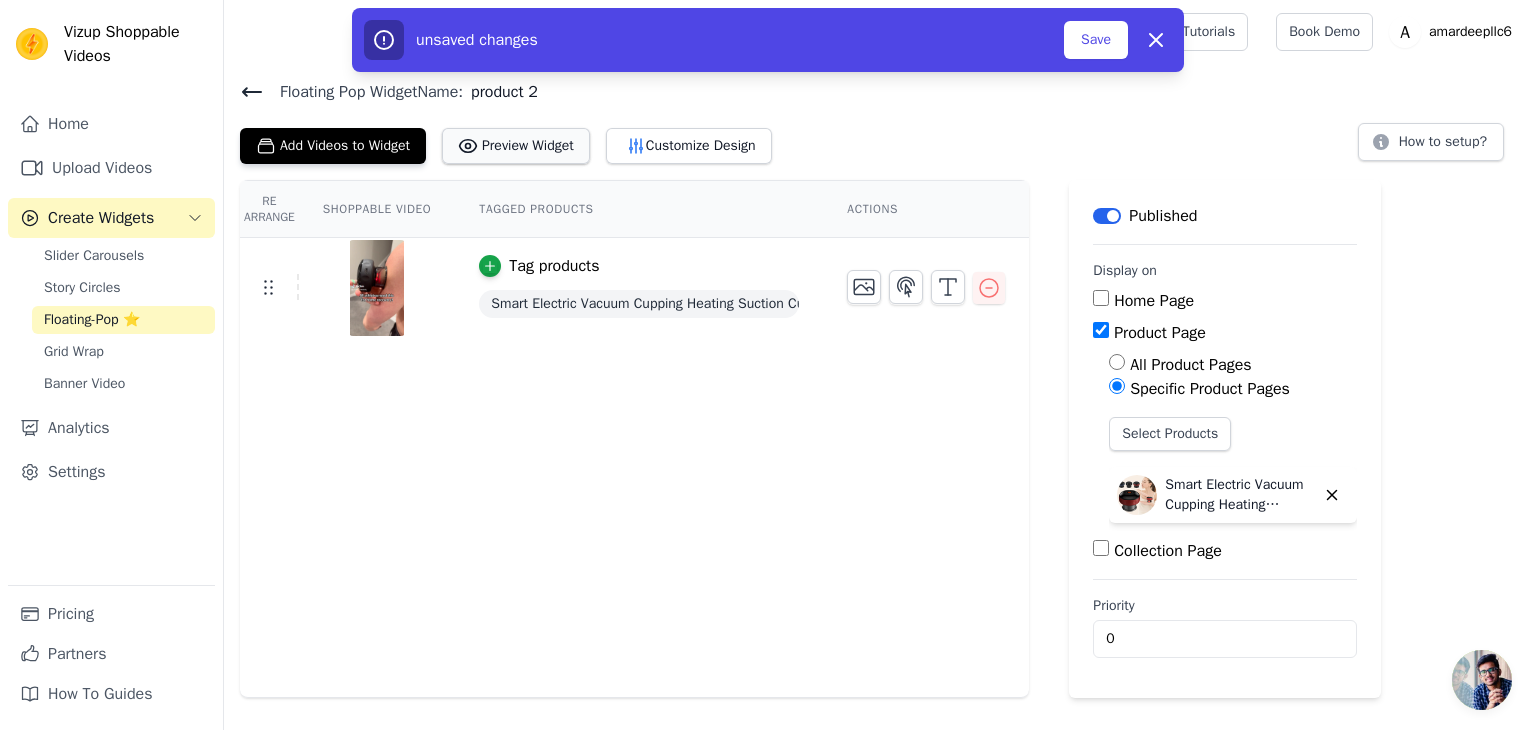drag, startPoint x: 1098, startPoint y: 45, endPoint x: 495, endPoint y: 134, distance: 609.5326 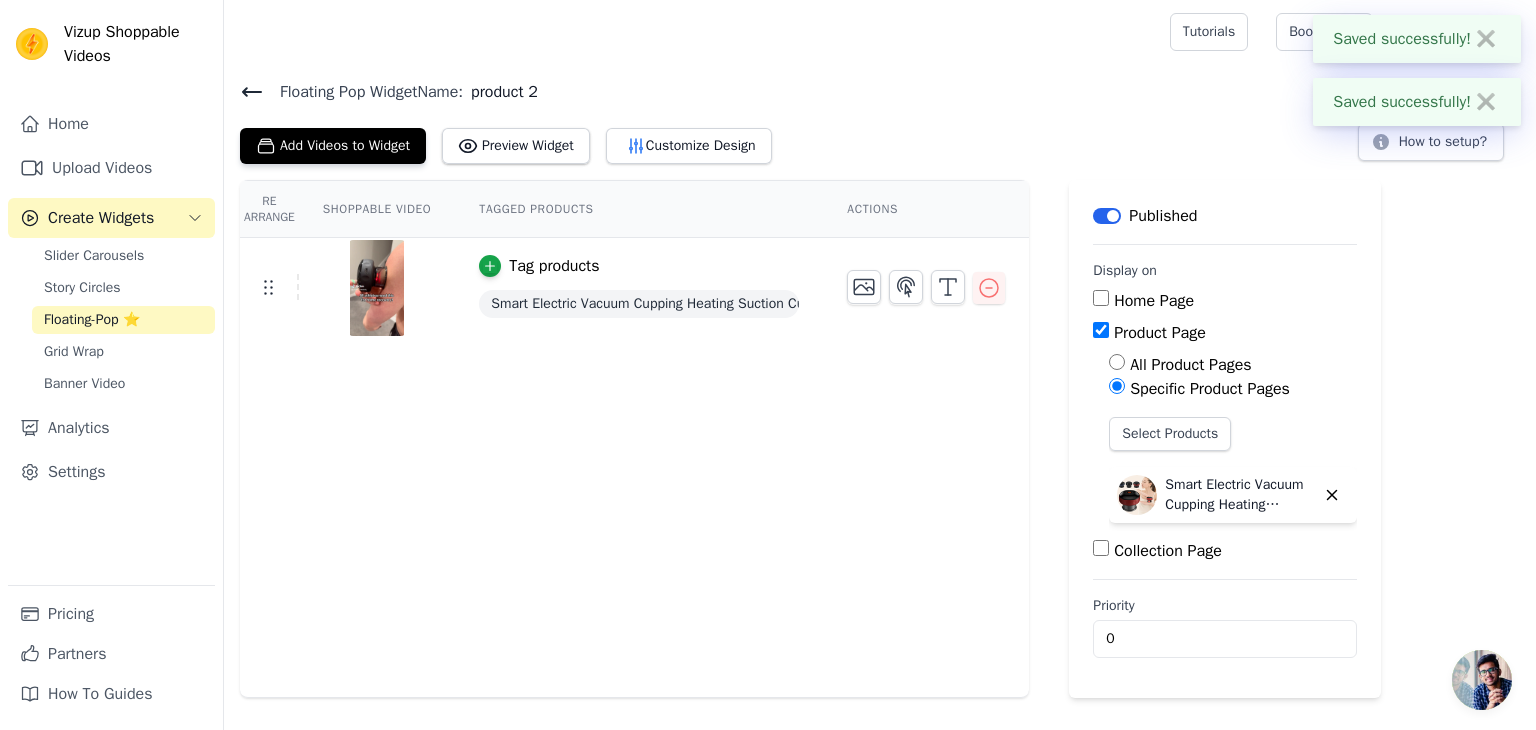 click on "Floating Pop Widget  Name:" at bounding box center (363, 92) 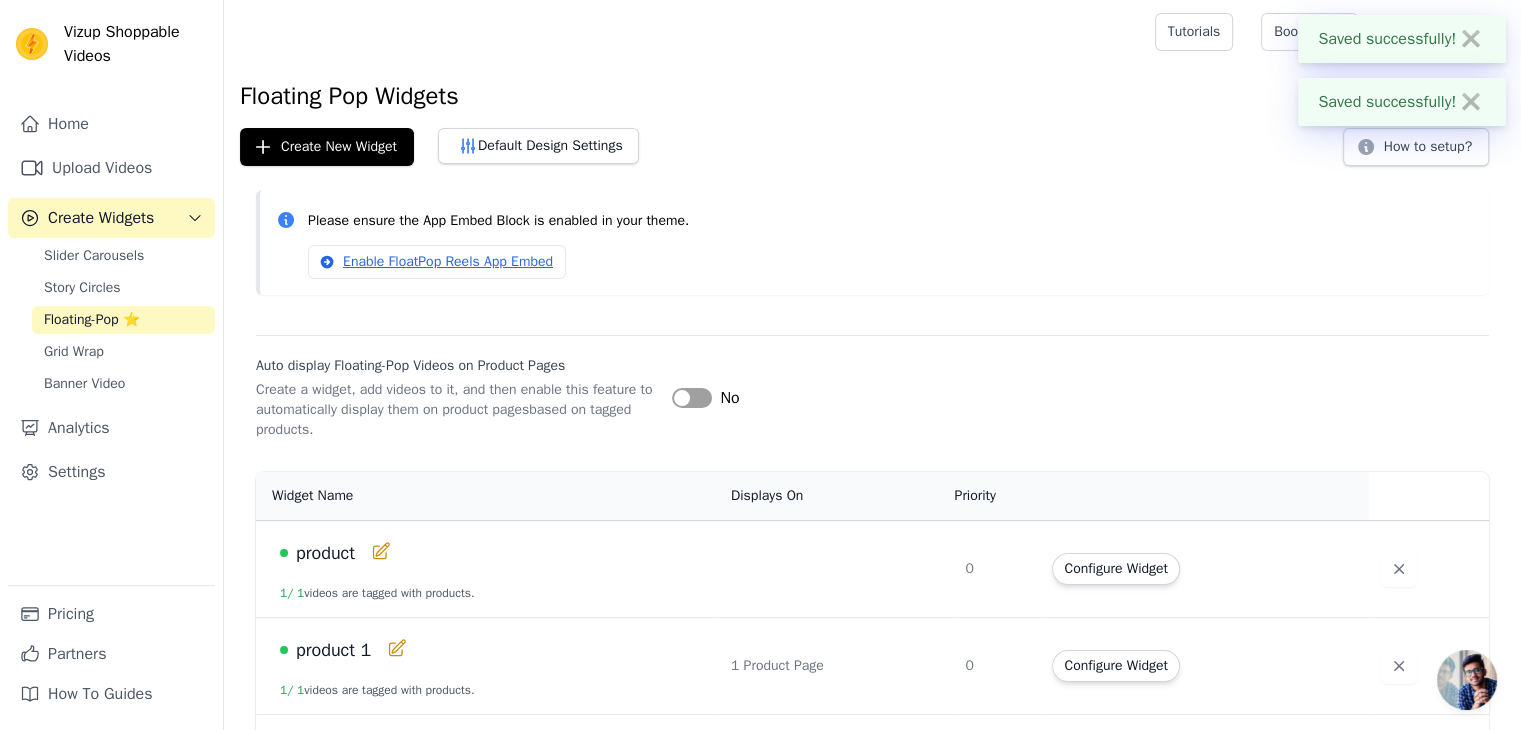 click on "Floating Pop Widgets
Create New Widget       Default Design Settings
How to setup?     Please ensure the App Embed Block is enabled in your theme.
Enable FloatPop Reels App Embed   Auto display Floating-Pop Videos on Product Pages   Create a widget, add videos to it, and then enable this feature to automatically display them on product pages  based on tagged products.   Label     No     Widget Name   Displays On   Priority   Actions     product     1  /   1  videos are tagged with products.
0   Configure Widget       product 1     1  /   1  videos are tagged with products.
1 Product Page     0   Configure Widget       product 2     1  /   1  videos are tagged with products.
1 Product Page     0   Configure Widget" at bounding box center [872, 449] 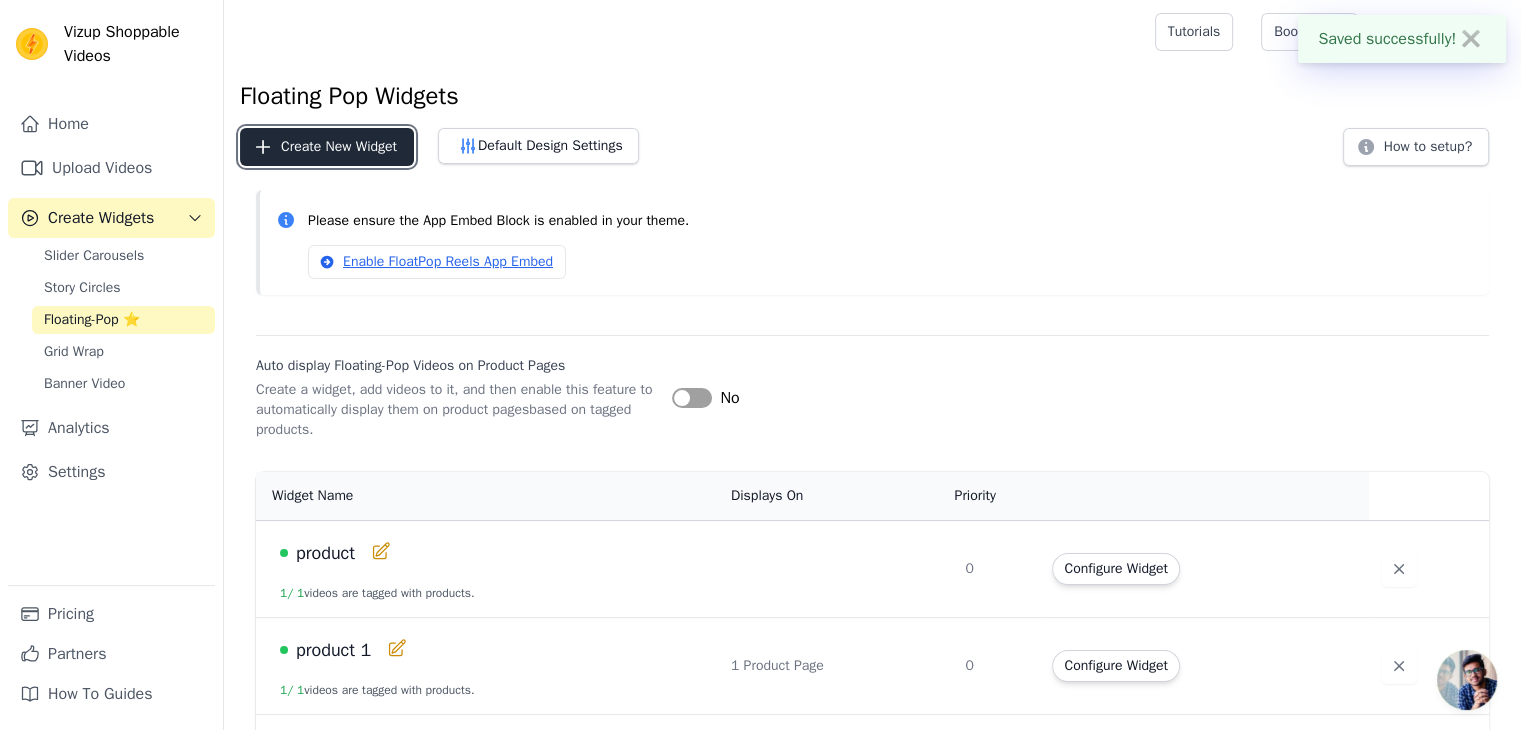 click on "Create New Widget" at bounding box center [327, 147] 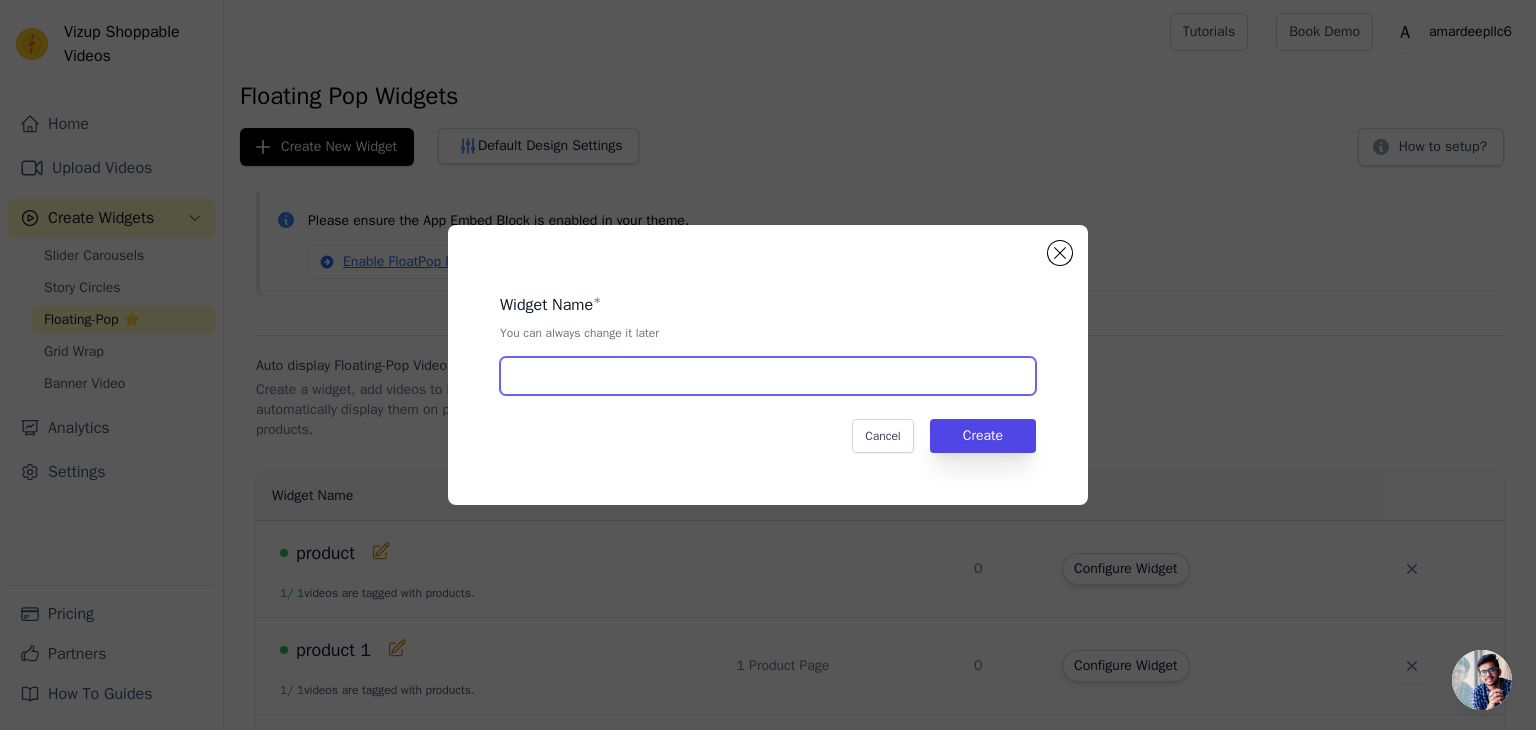 click at bounding box center [768, 376] 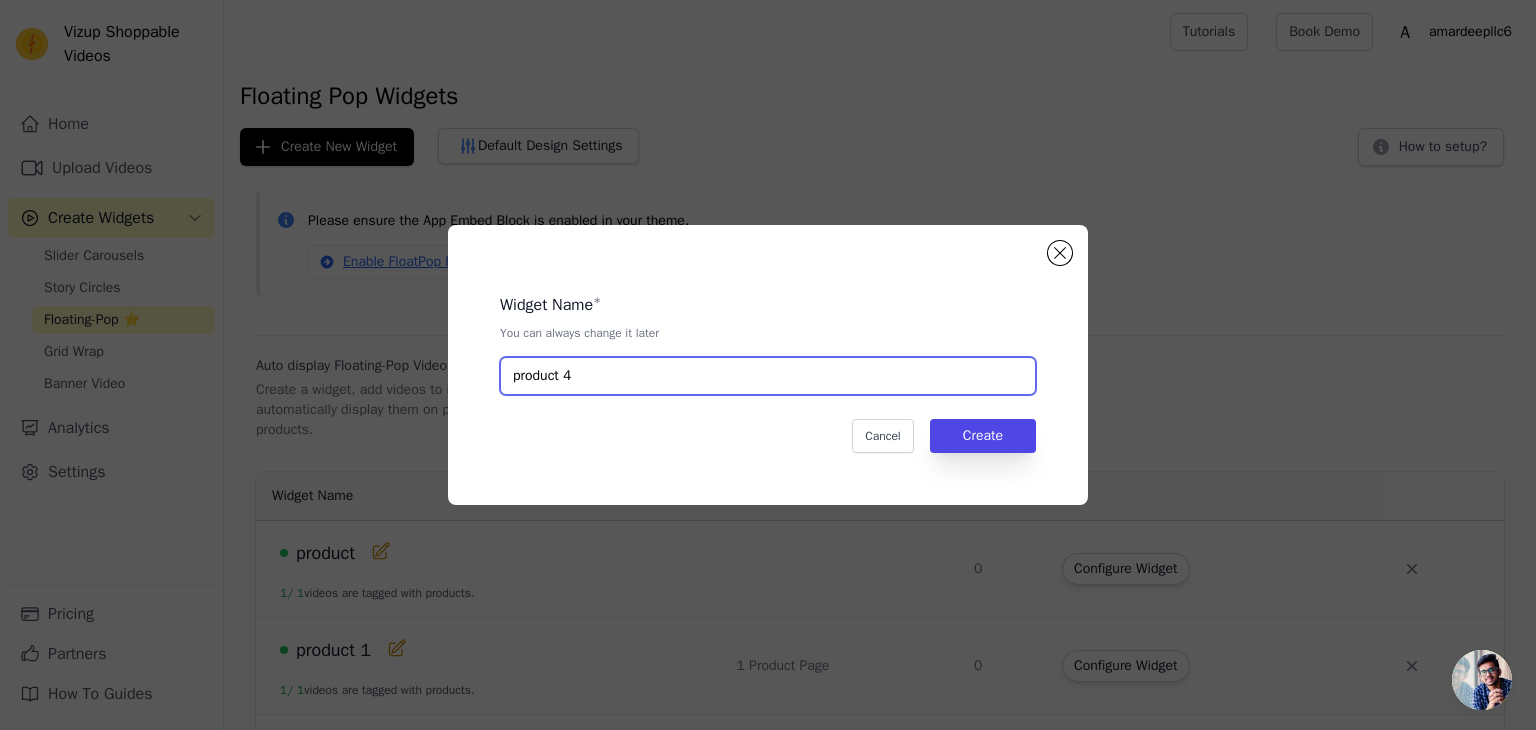 type on "product 4" 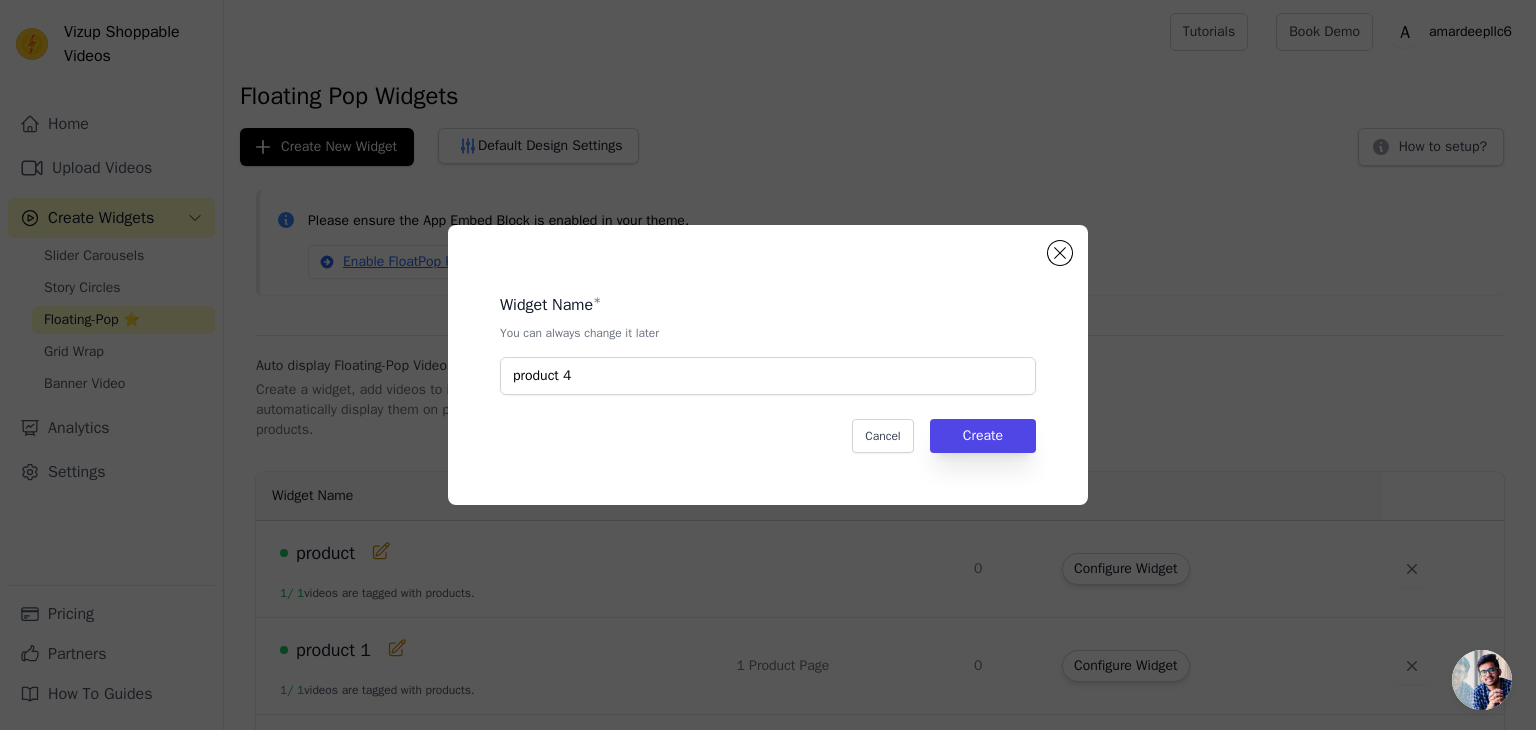 click on "Widget Name   *   You can always change it later   product 4     Cancel   Create" at bounding box center (768, 365) 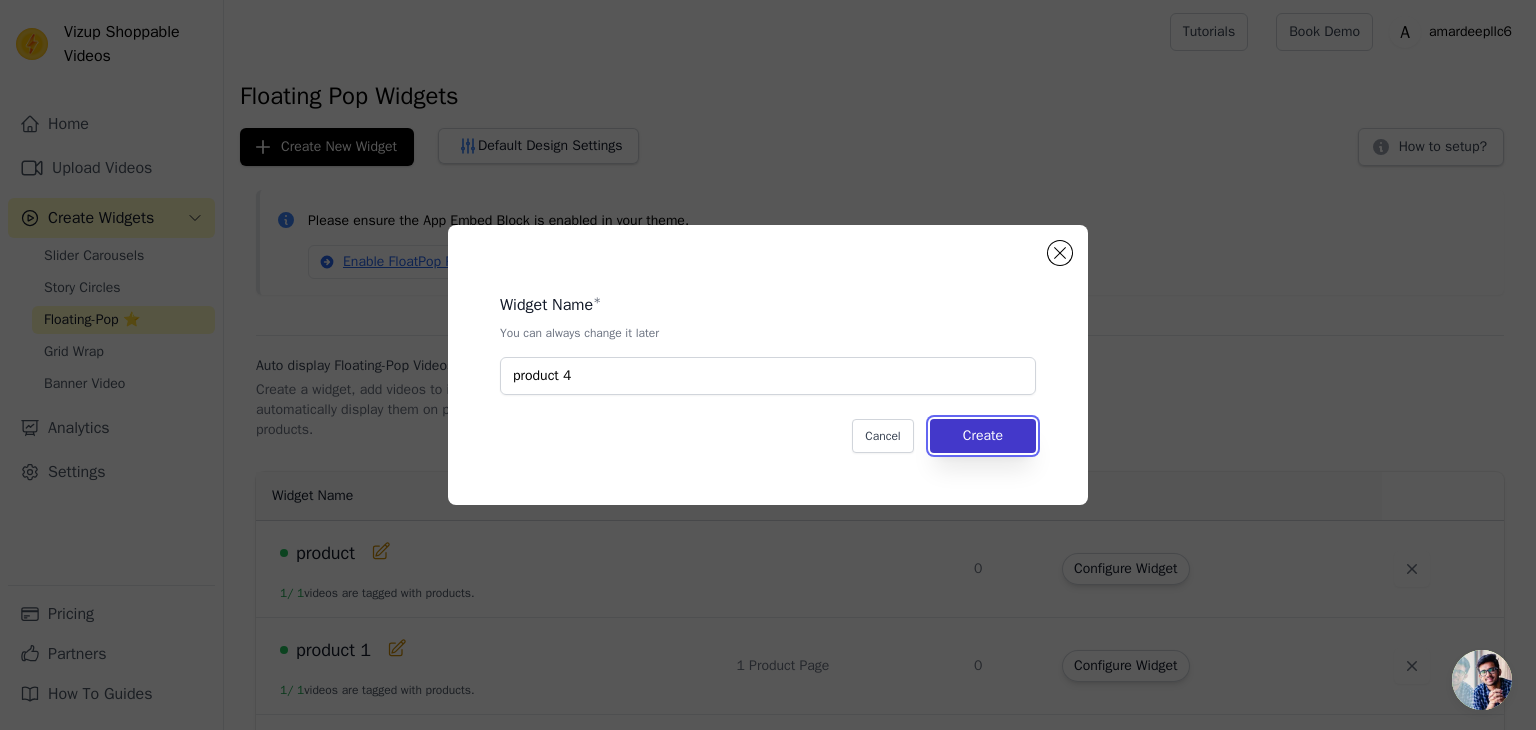click on "Create" at bounding box center [983, 436] 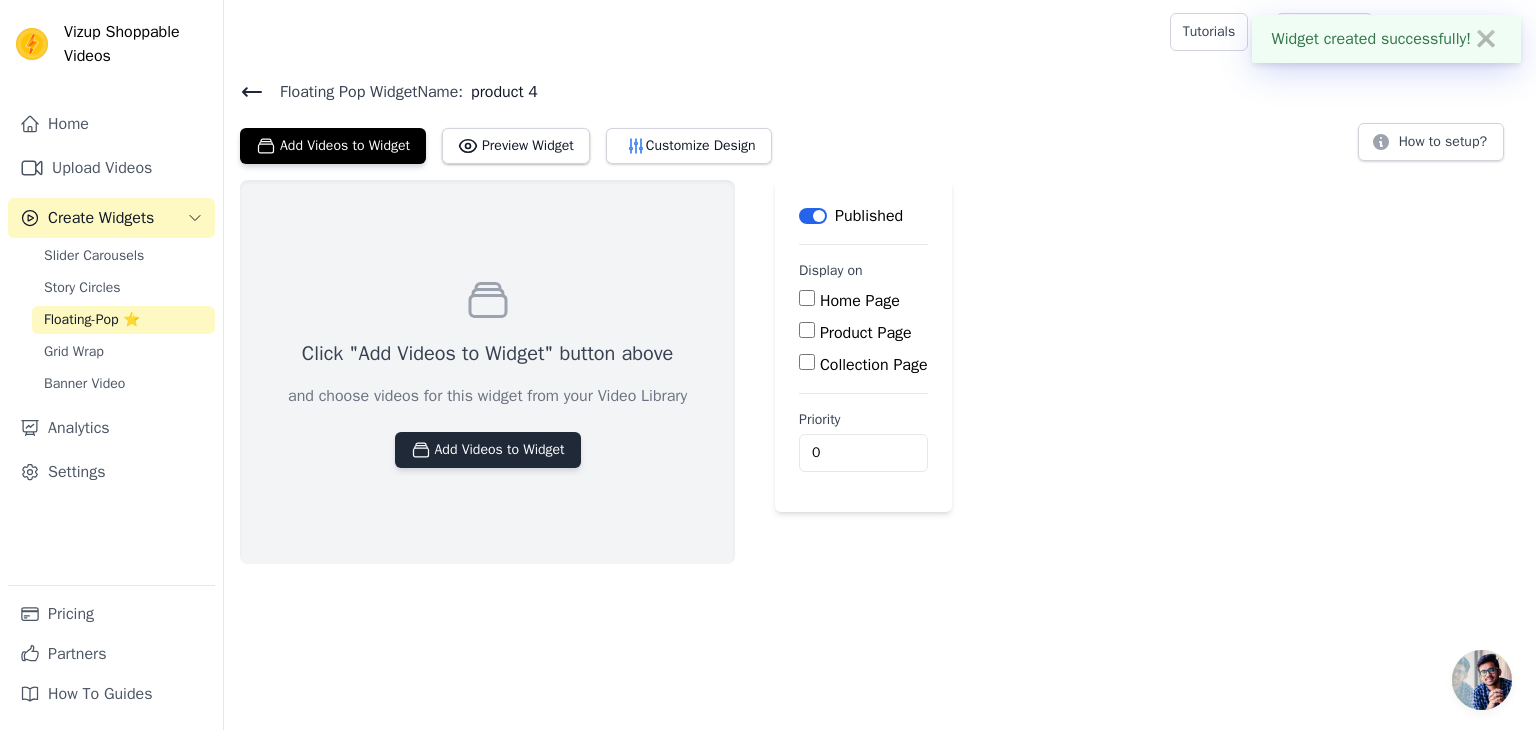 click on "Add Videos to Widget" at bounding box center [488, 450] 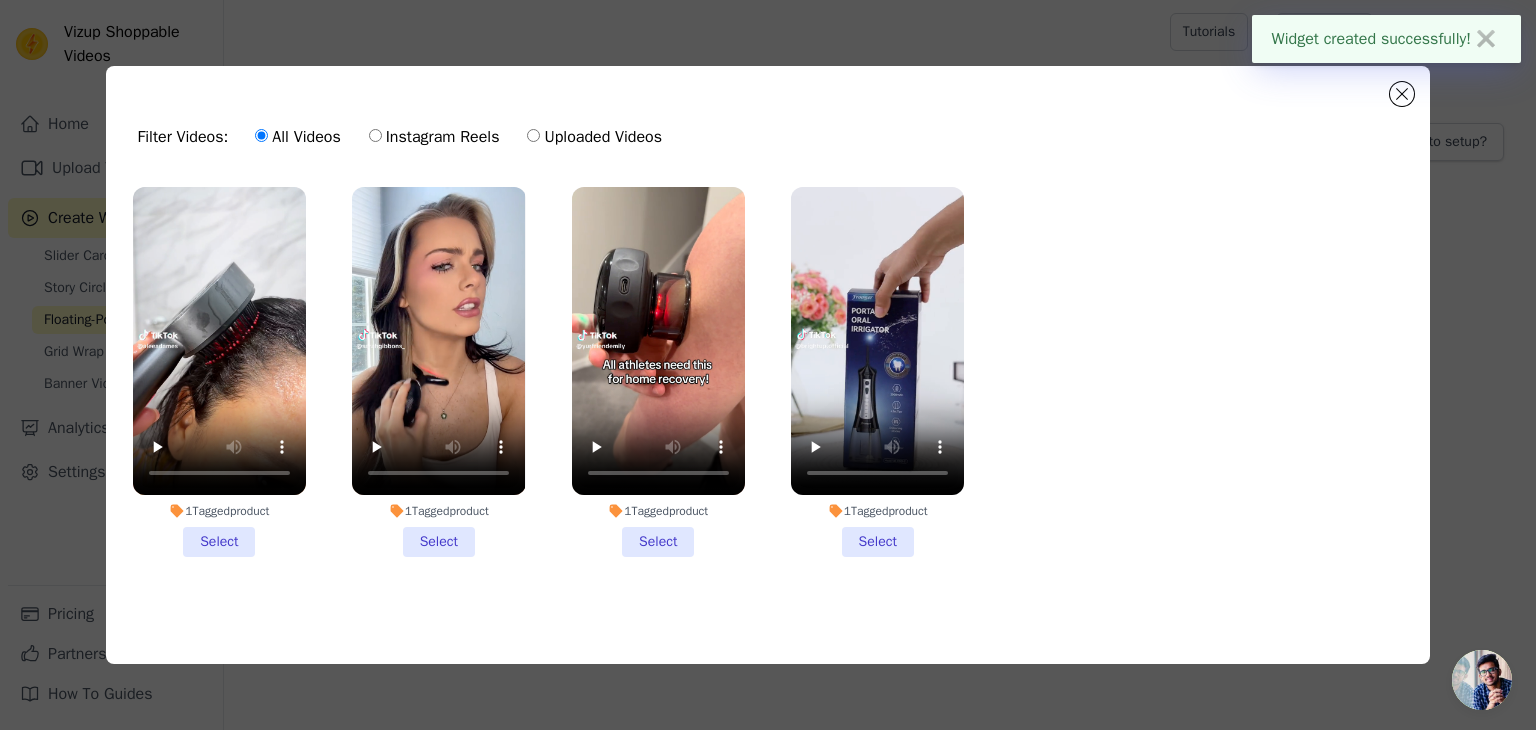 click on "1  Tagged  product     Select" at bounding box center (877, 372) 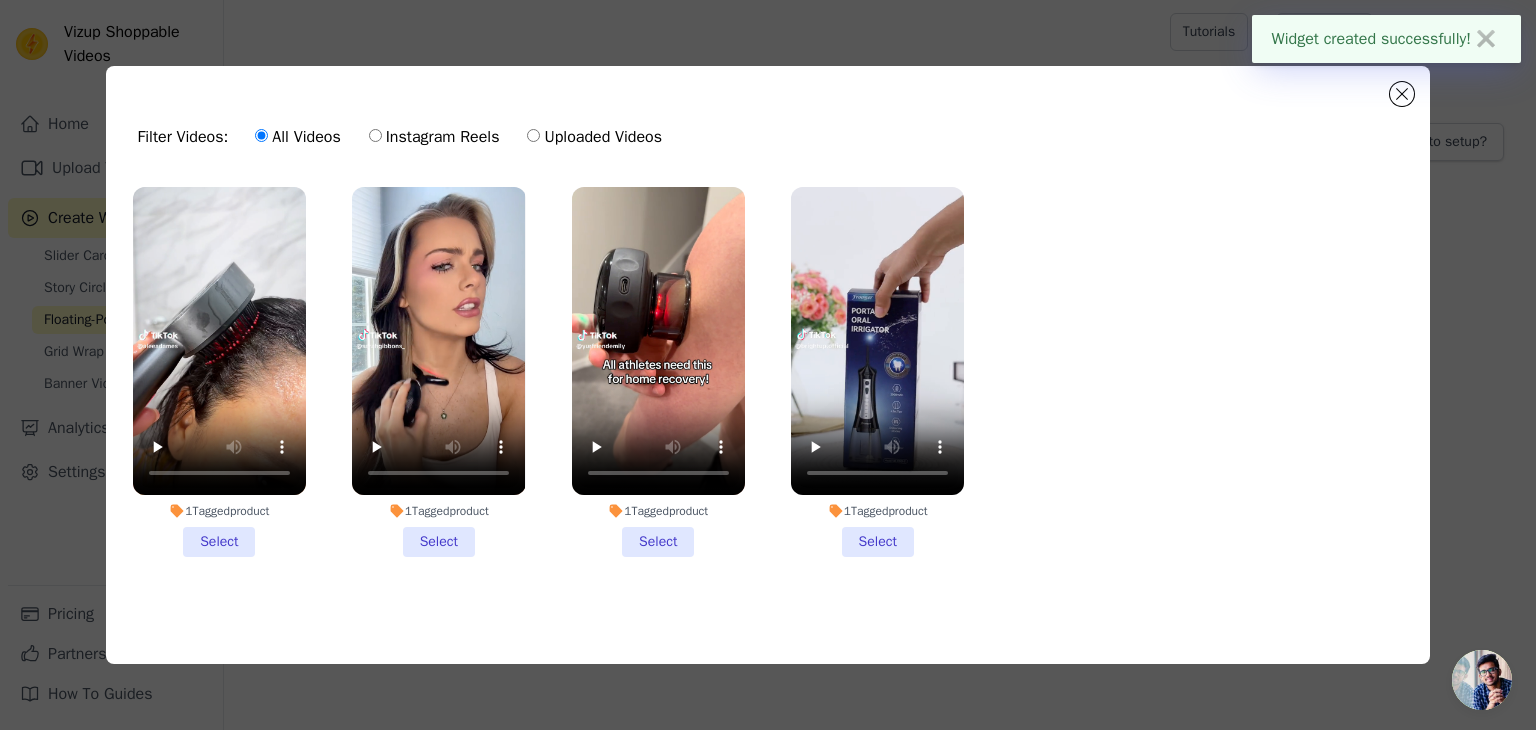 click on "1  Tagged  product     Select" at bounding box center [0, 0] 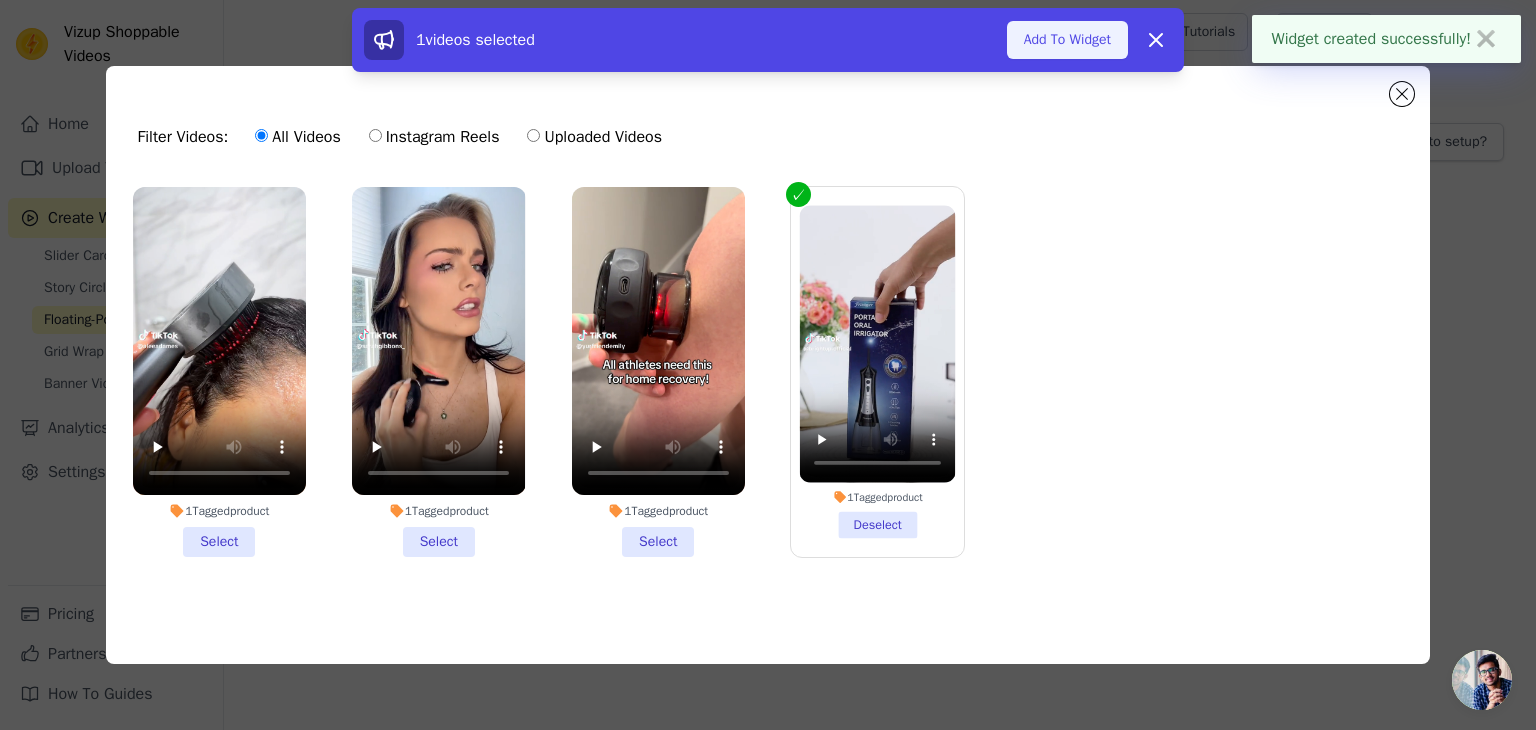 click on "Add To Widget" at bounding box center (1067, 40) 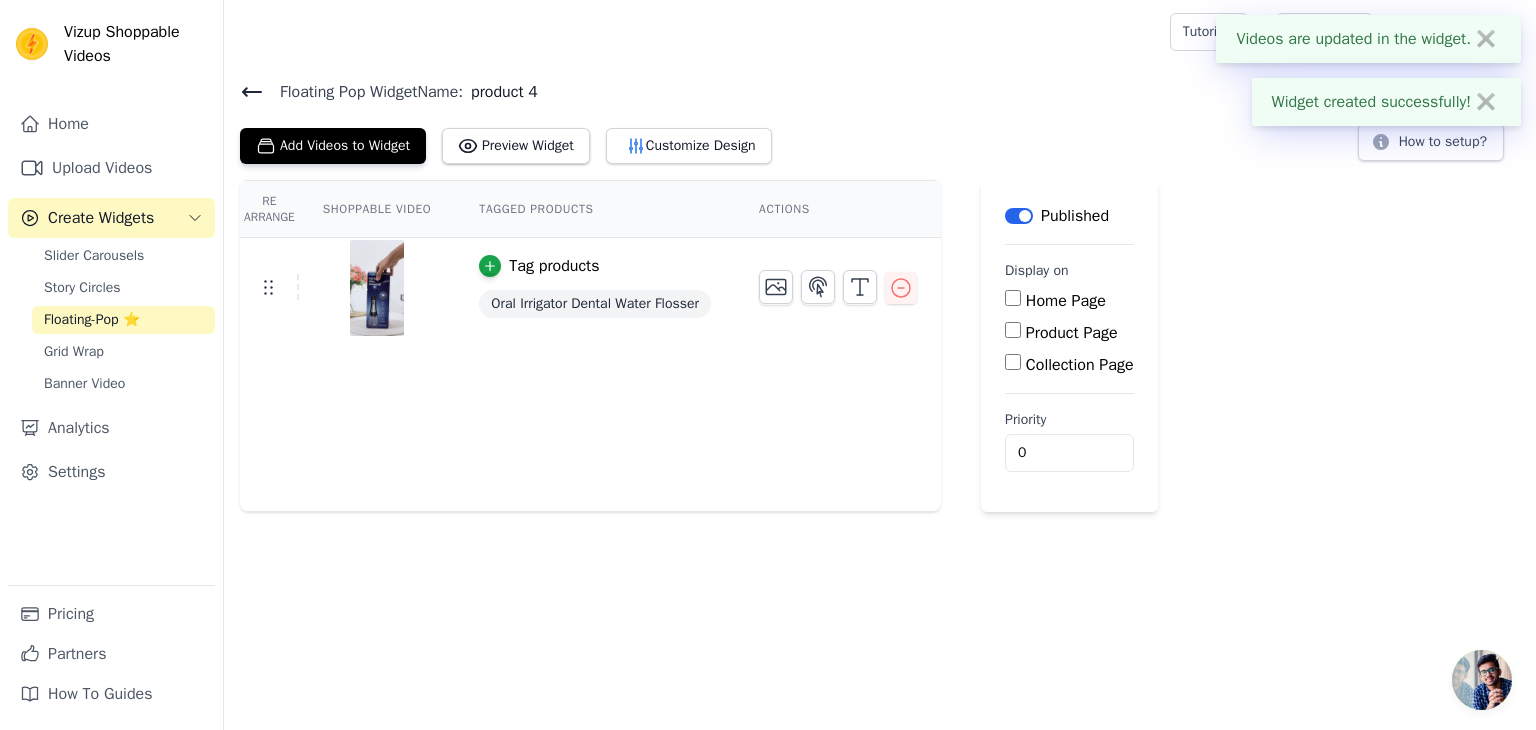 click on "Product Page" at bounding box center [1072, 333] 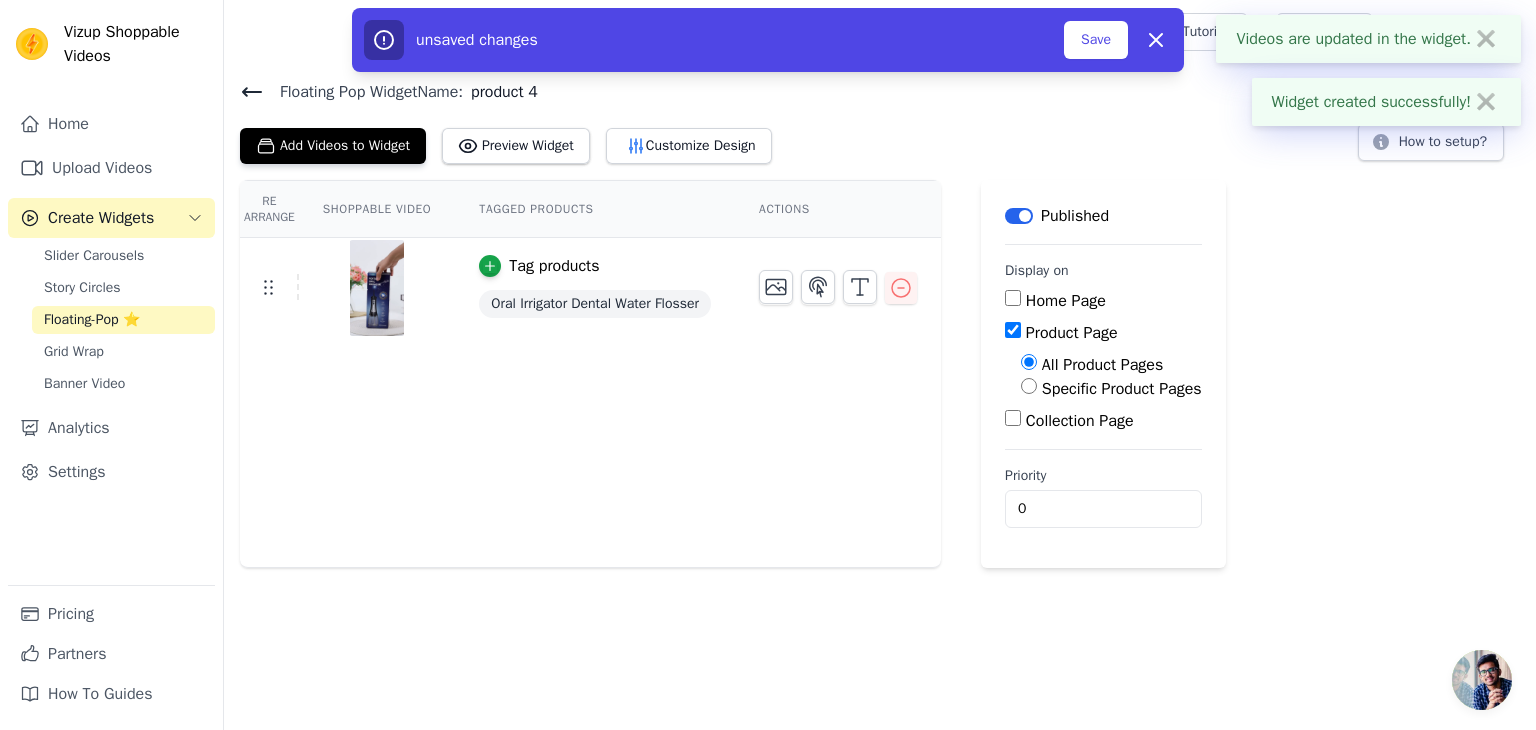 click on "Specific Product Pages" at bounding box center [1122, 389] 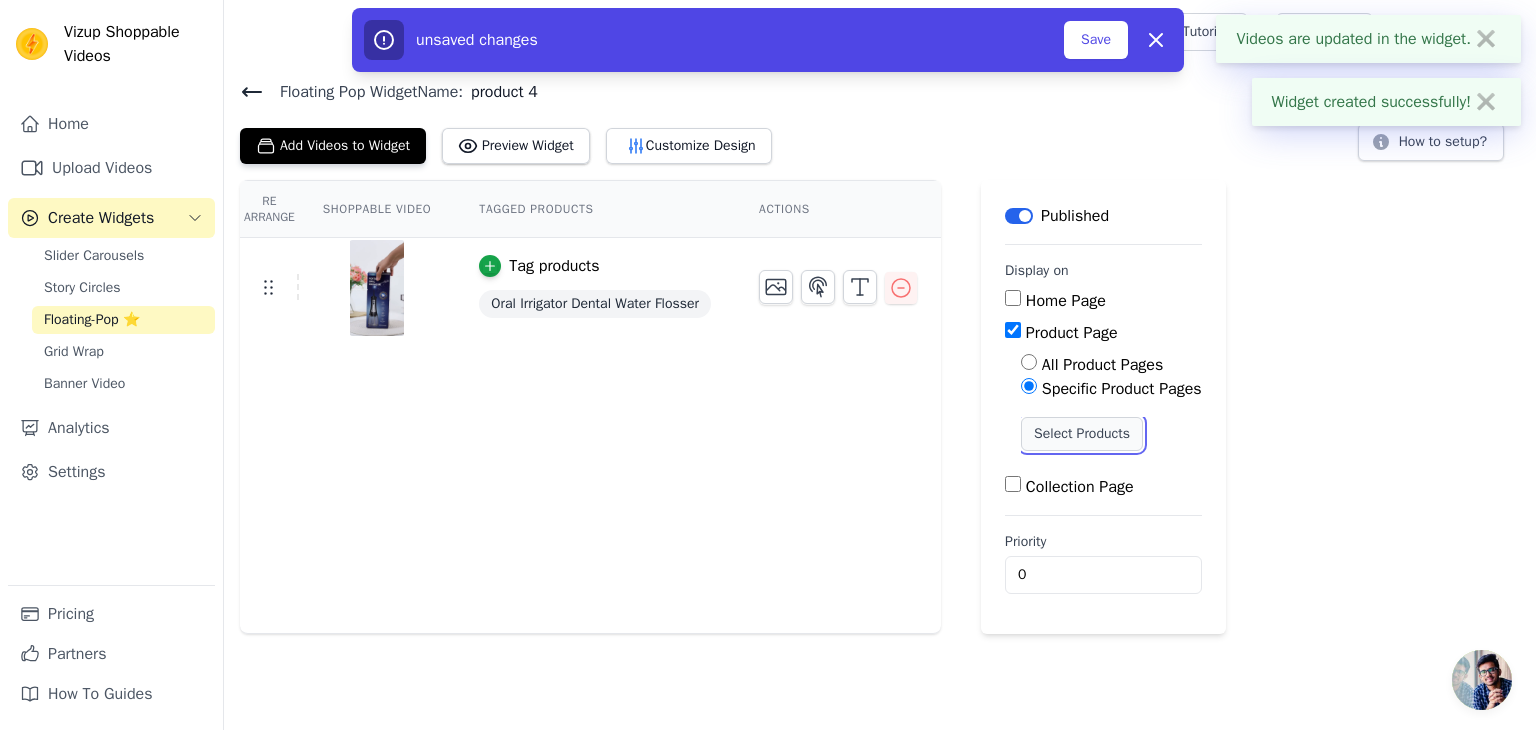 click on "Select Products" at bounding box center (1082, 434) 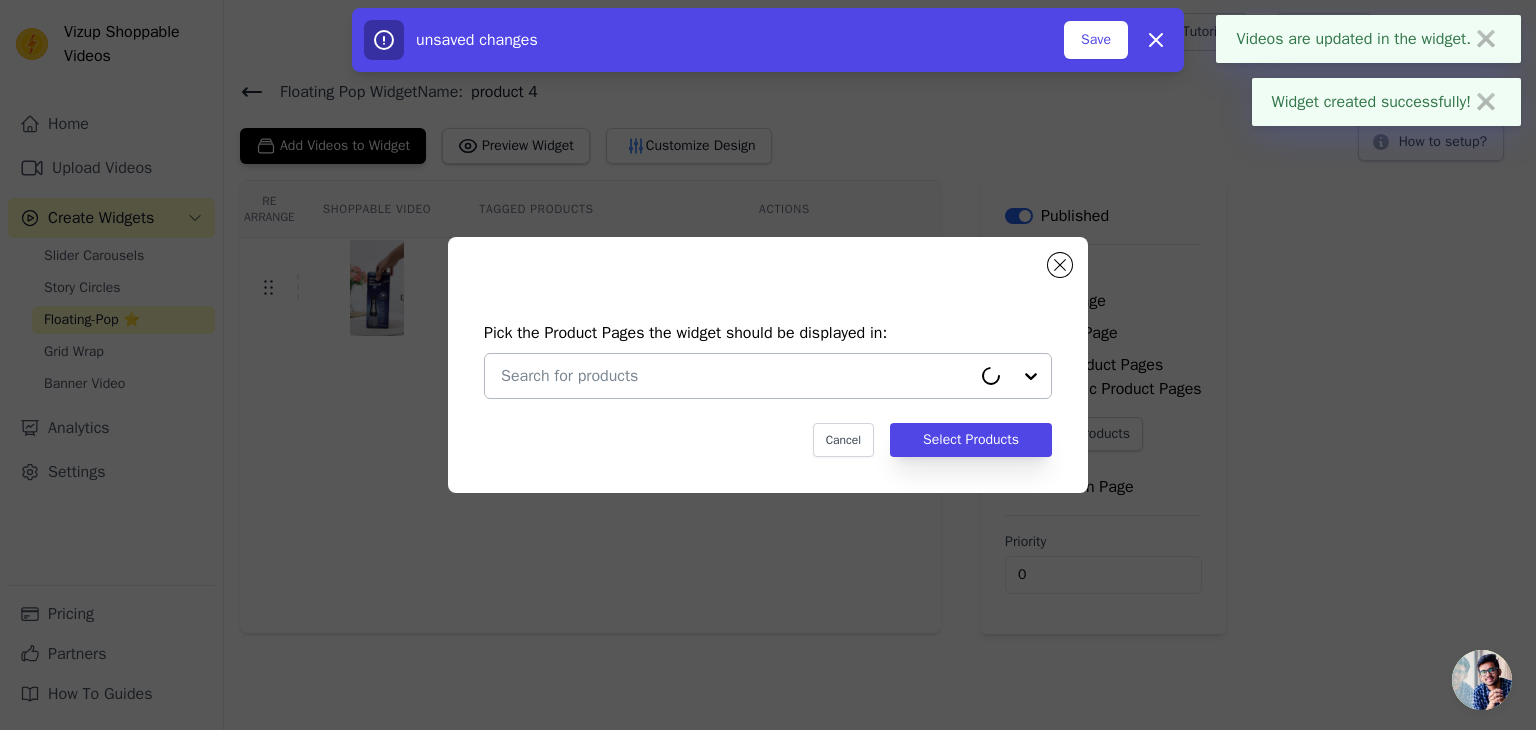 click at bounding box center (736, 376) 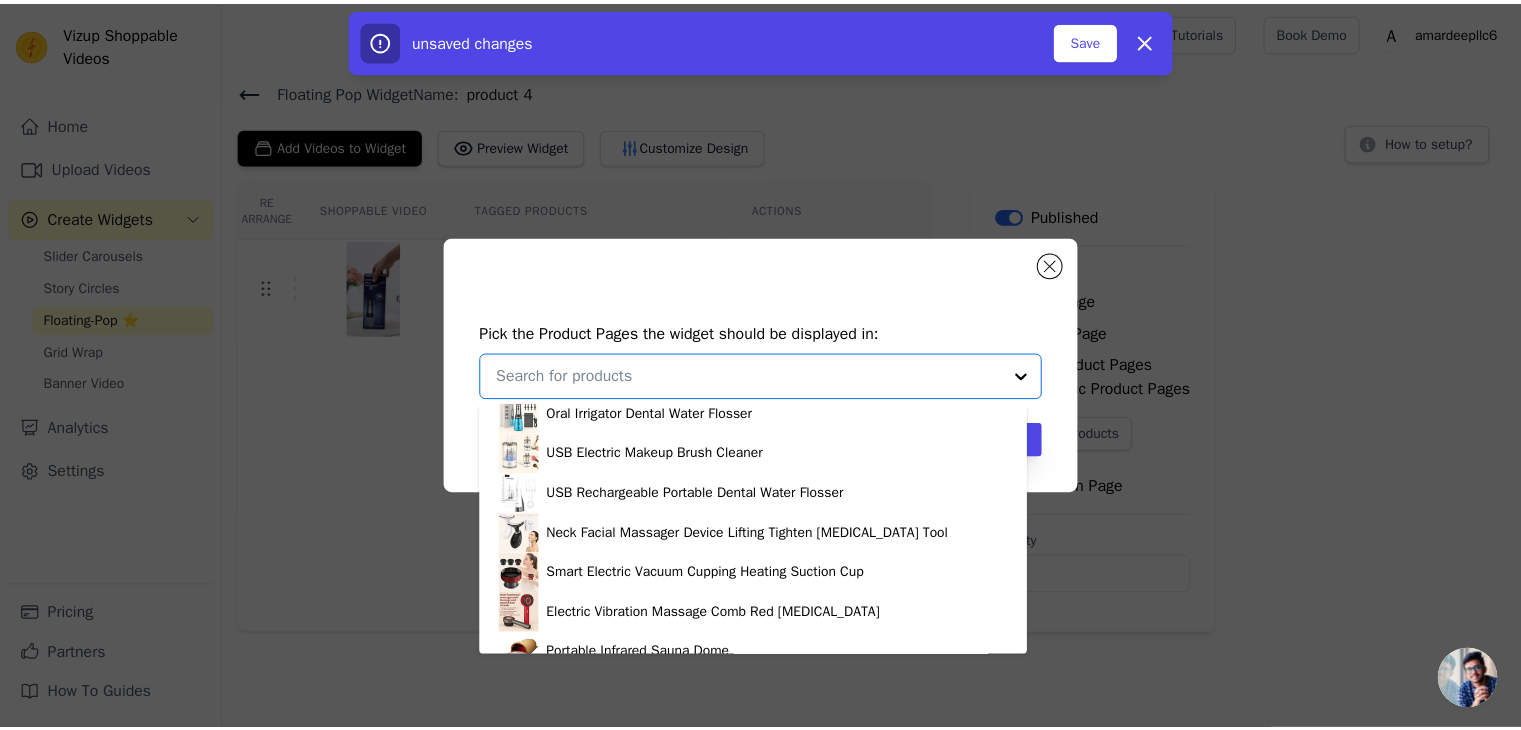 scroll, scrollTop: 0, scrollLeft: 0, axis: both 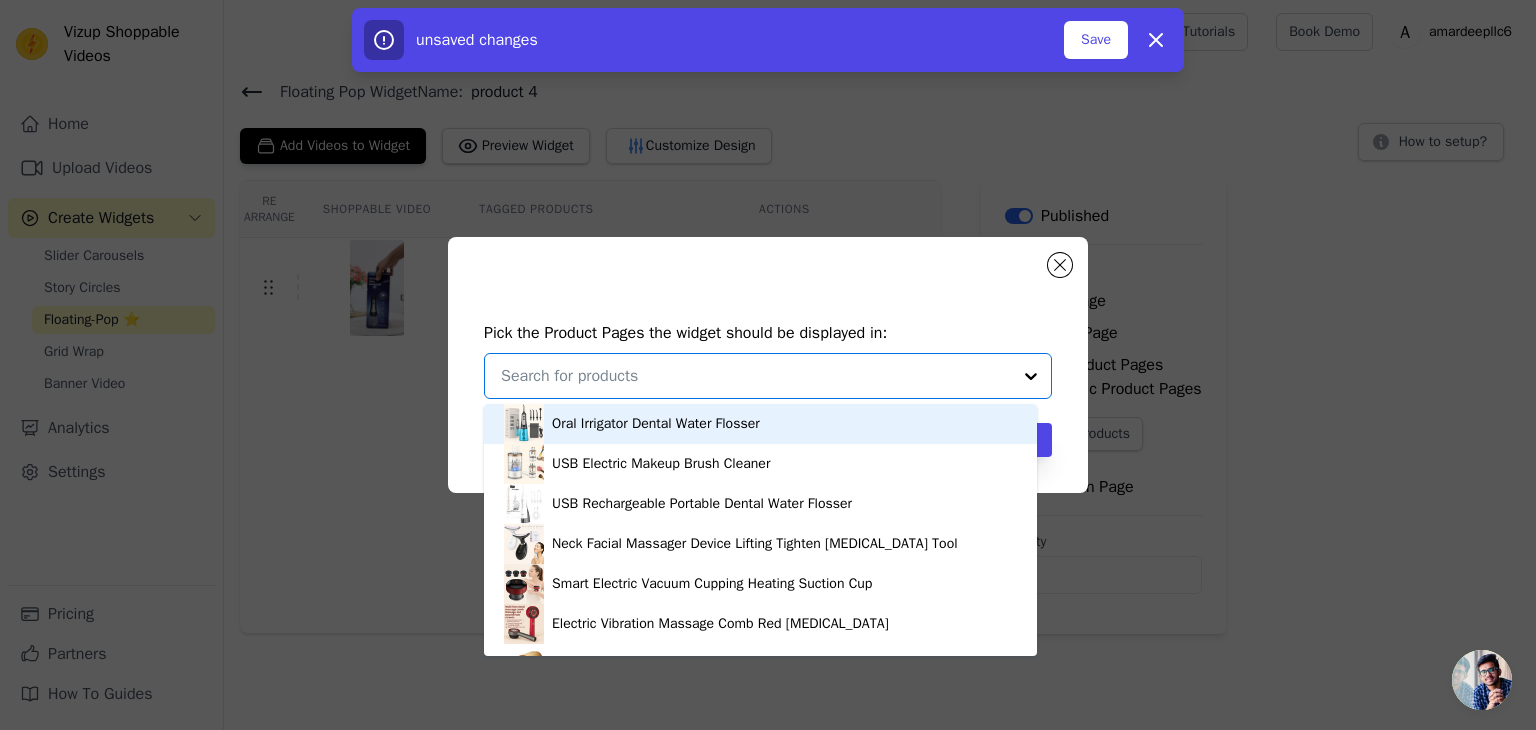 click on "Oral Irrigator Dental Water Flosser" at bounding box center [656, 424] 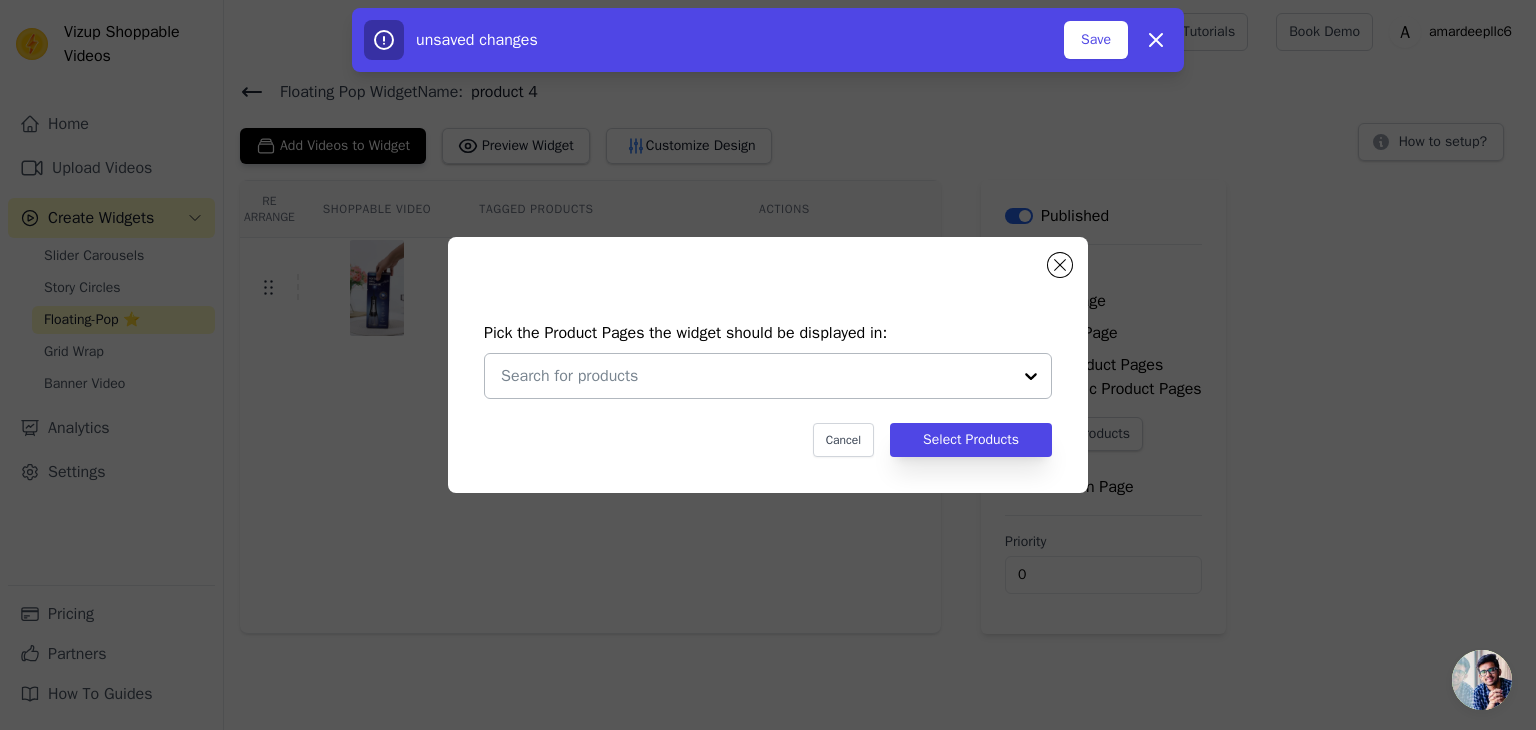 click at bounding box center [756, 376] 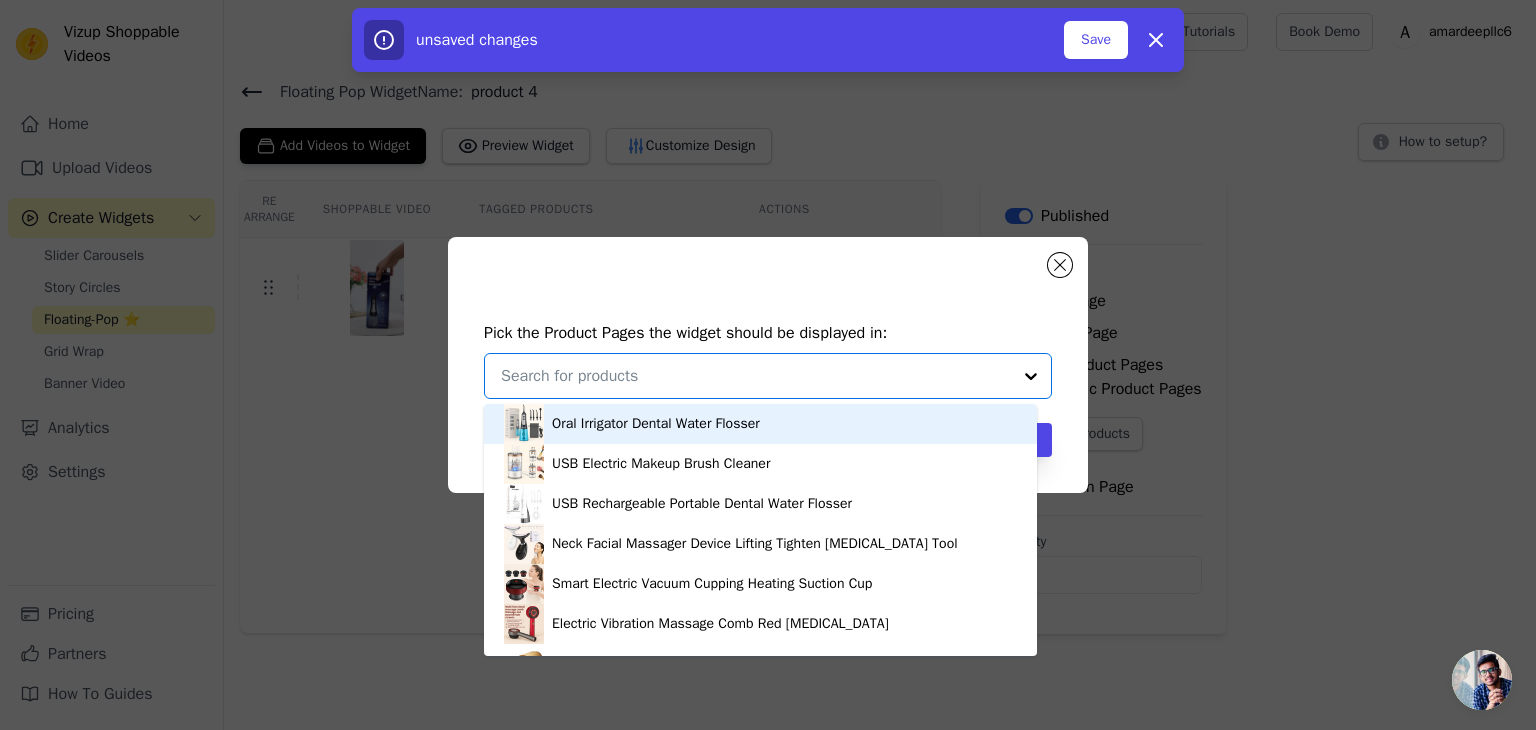 click on "Oral Irrigator Dental Water Flosser" at bounding box center [656, 424] 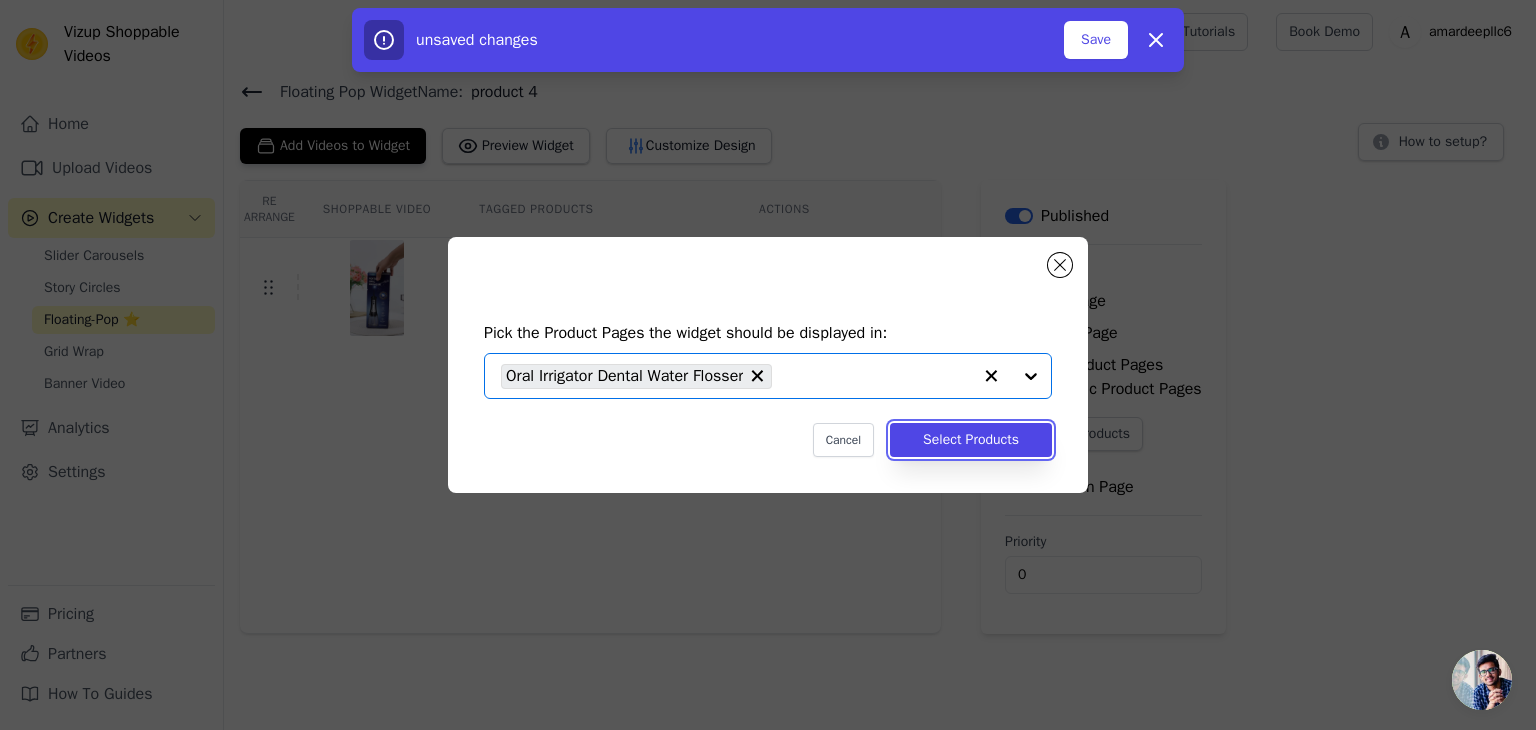 click on "Select Products" at bounding box center (971, 440) 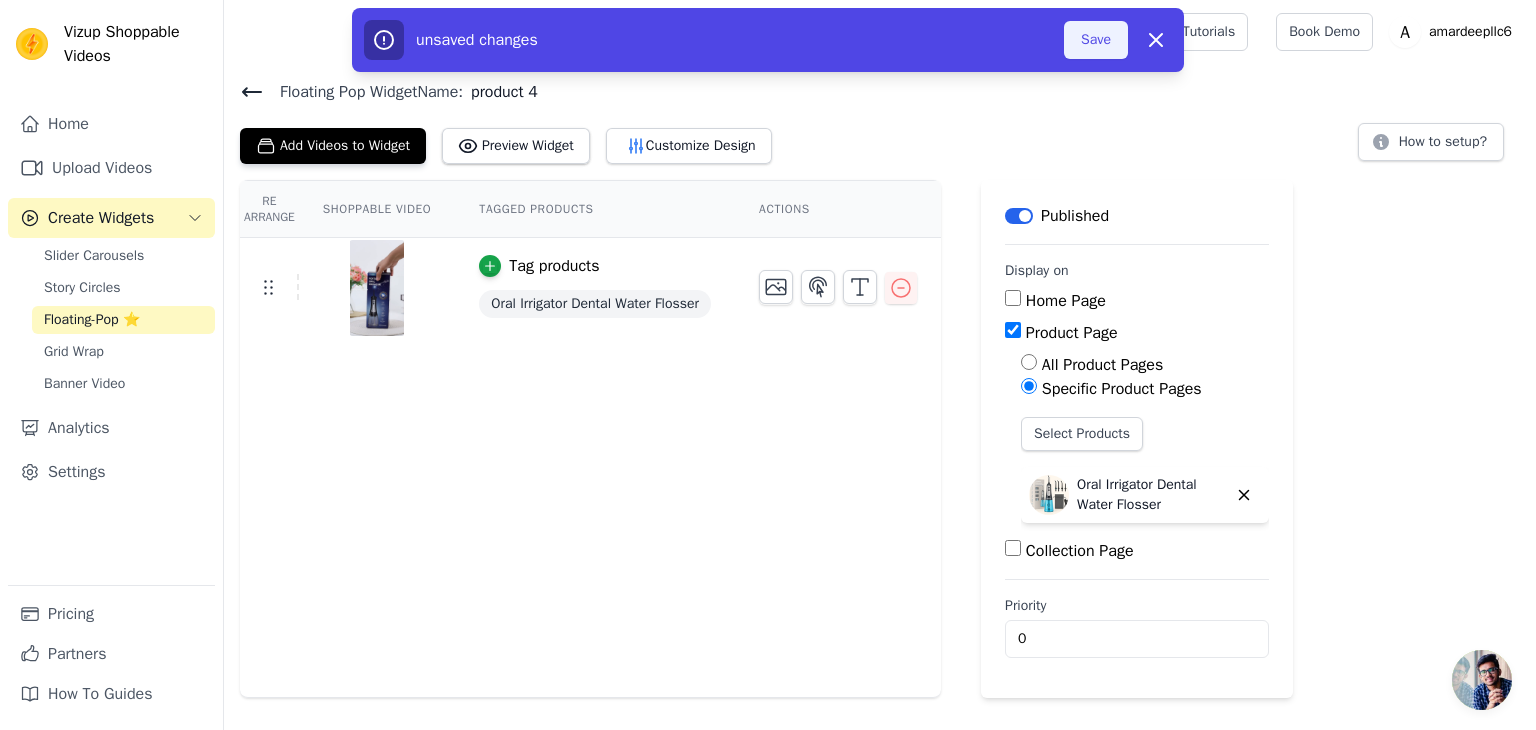 click on "Save" at bounding box center [1096, 40] 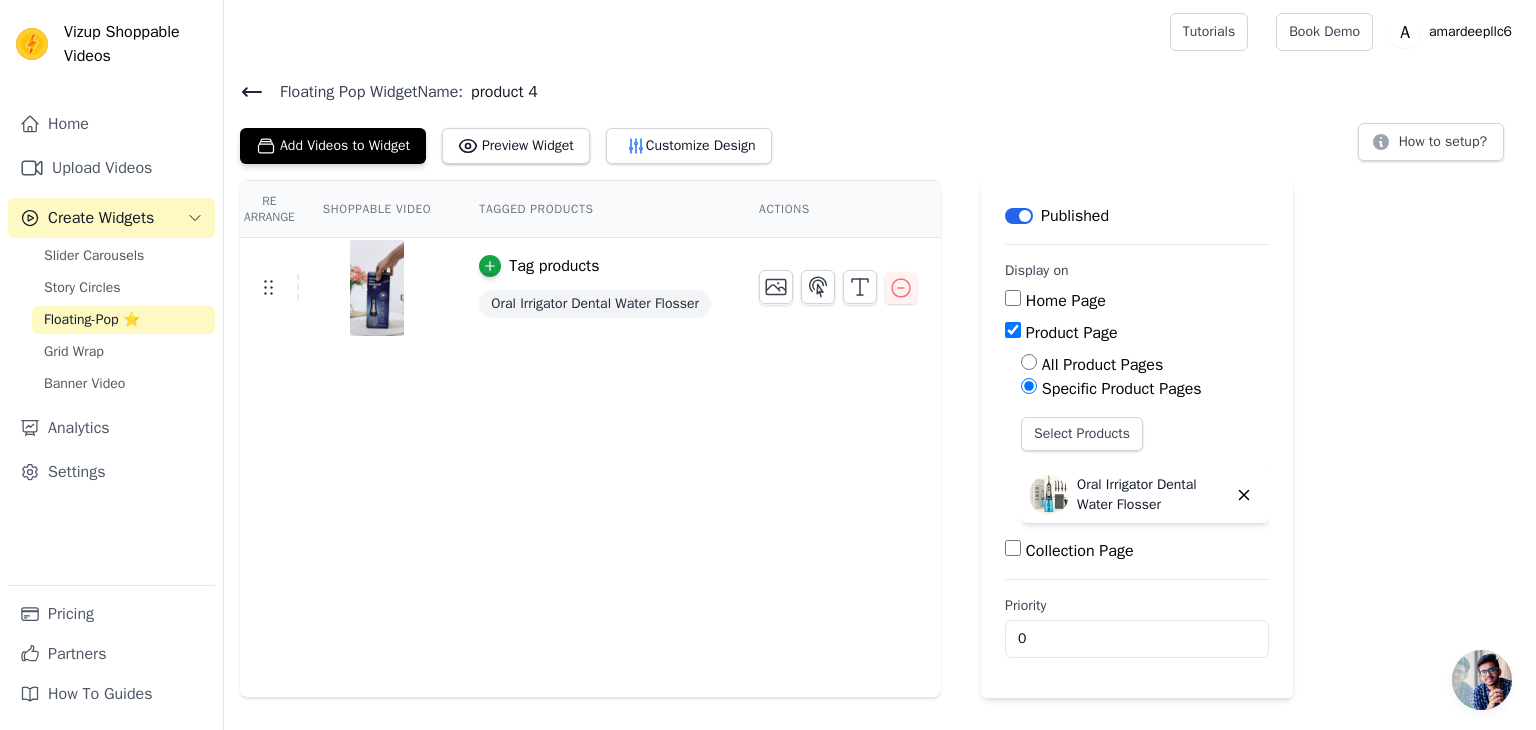 click 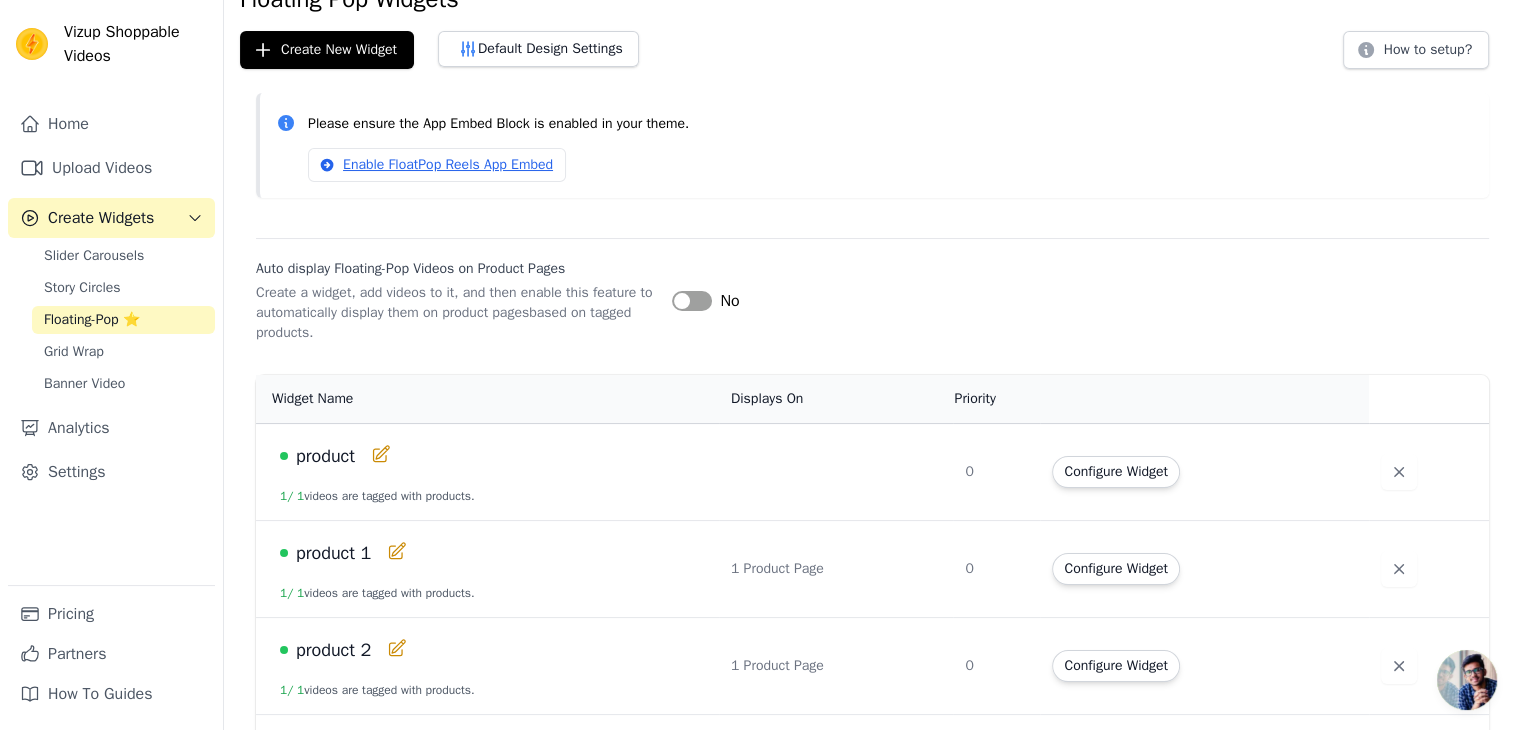 scroll, scrollTop: 100, scrollLeft: 0, axis: vertical 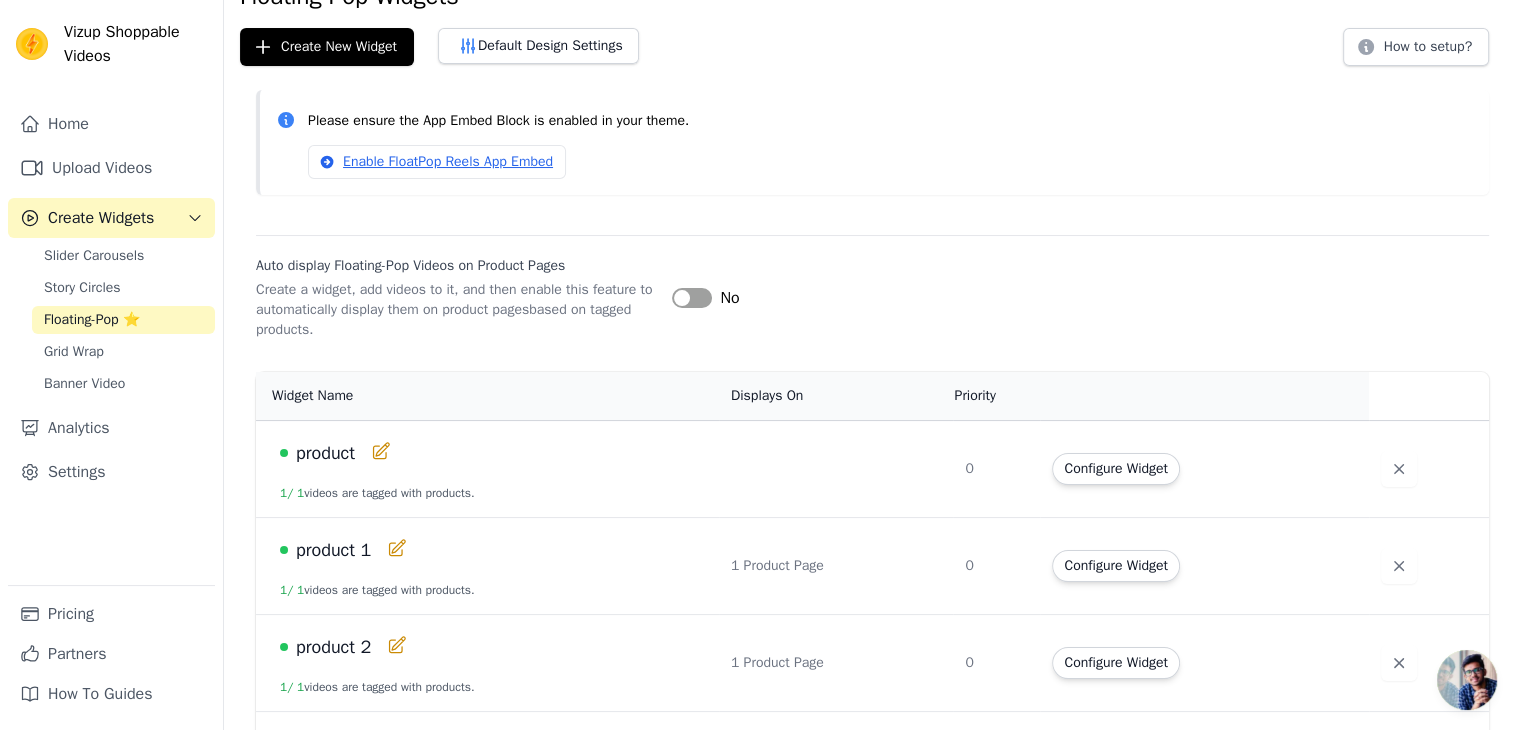 click on "Auto display Floating-Pop Videos on Product Pages   Create a widget, add videos to it, and then enable this feature to automatically display them on product pages  based on tagged products.   Label     No" at bounding box center (872, 287) 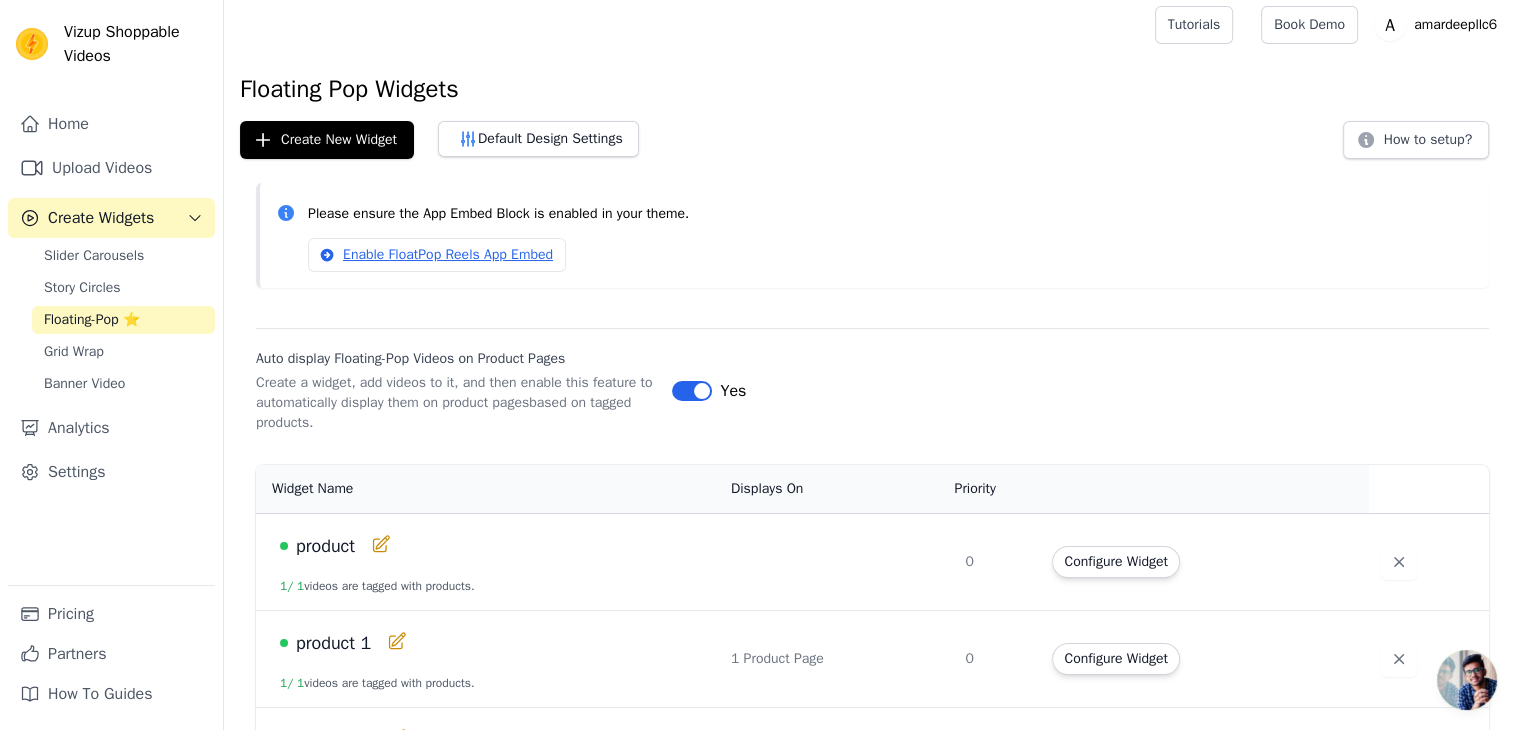scroll, scrollTop: 0, scrollLeft: 0, axis: both 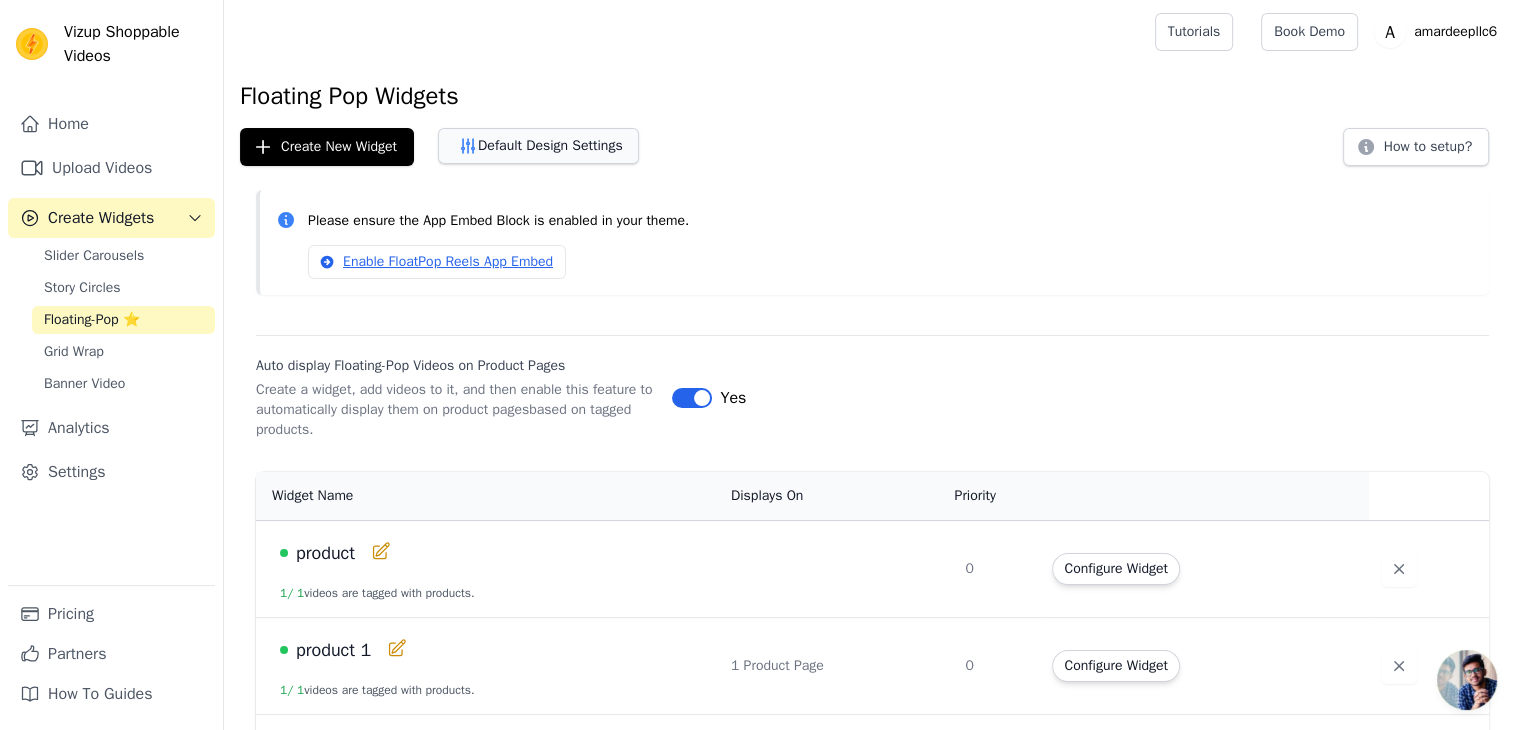 click on "Default Design Settings" at bounding box center [538, 146] 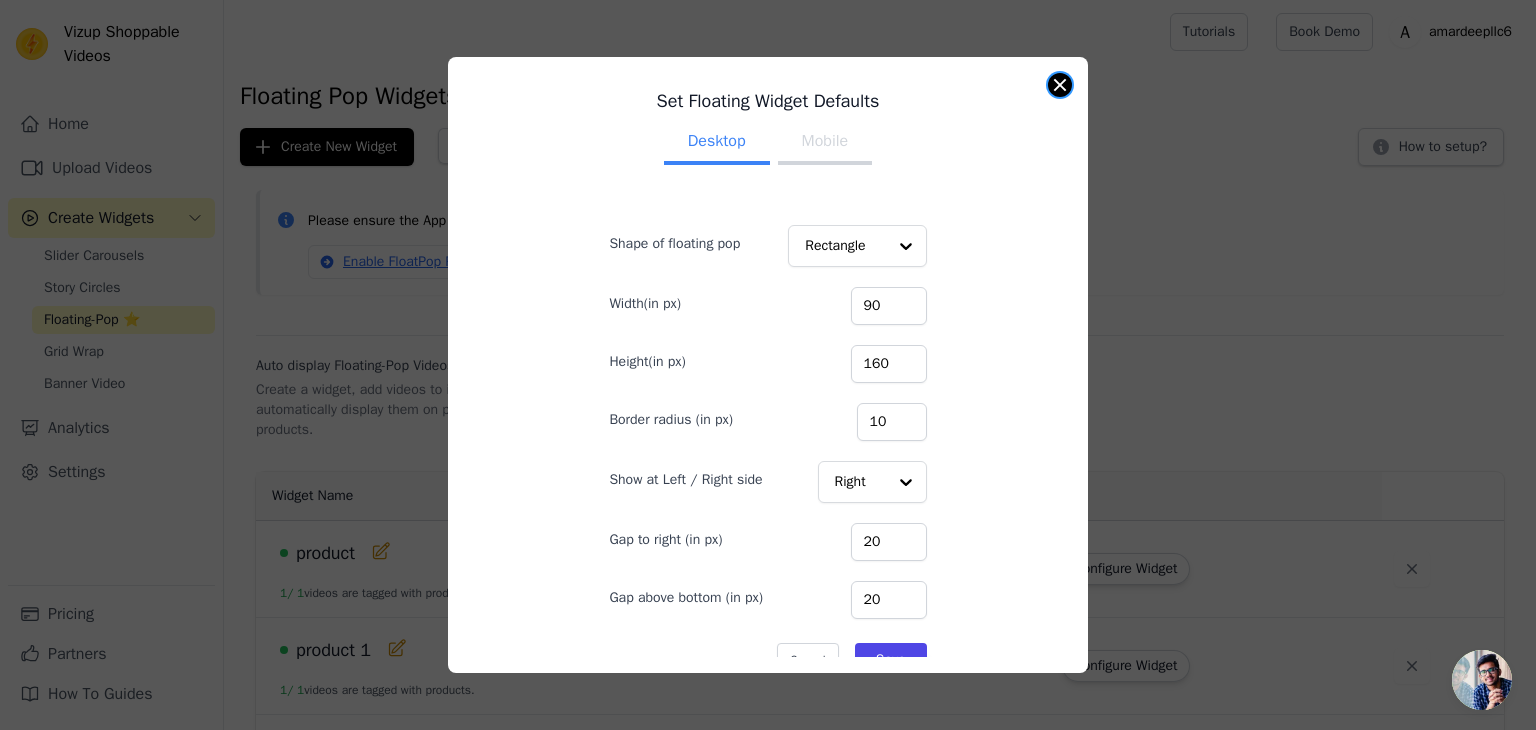 click at bounding box center (1060, 85) 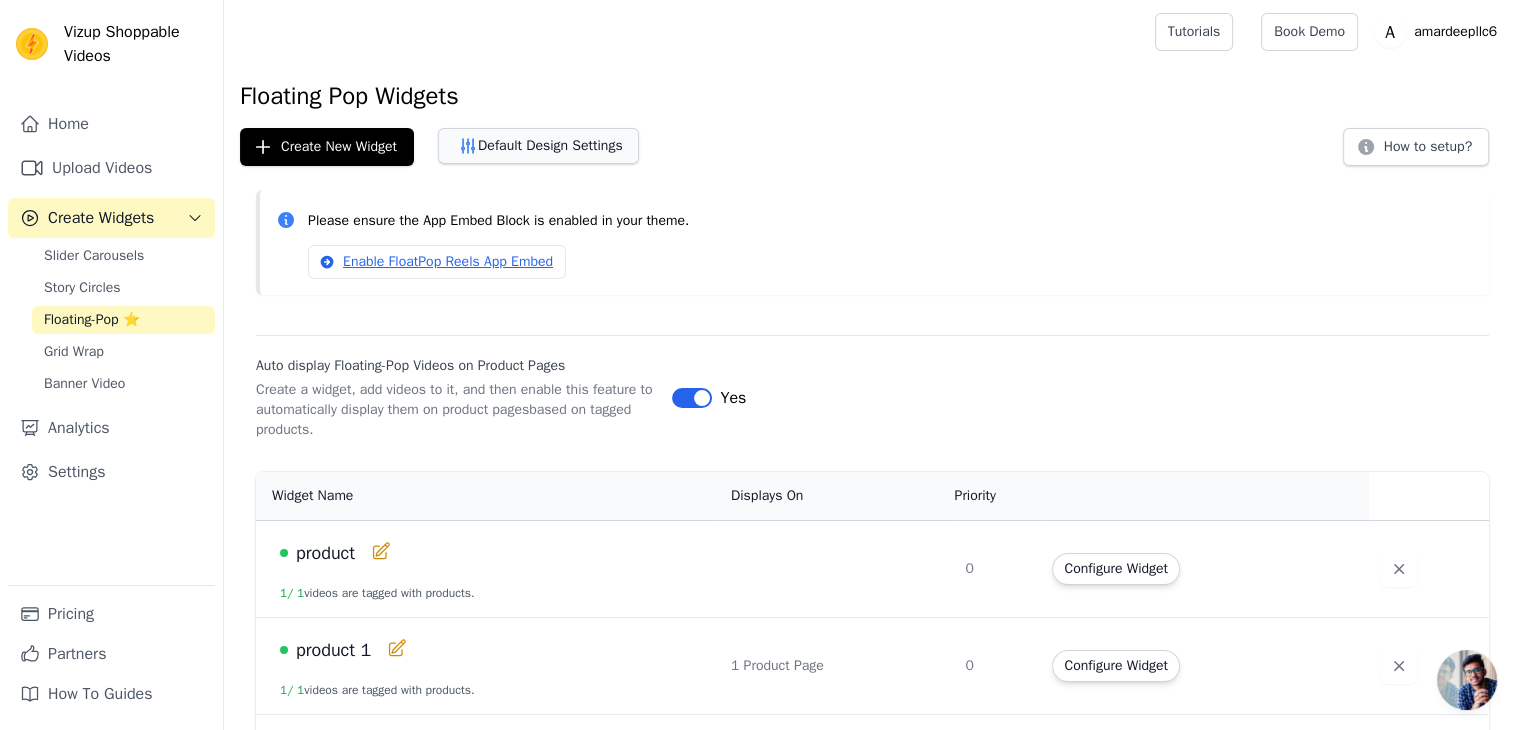 click on "Default Design Settings" at bounding box center [538, 146] 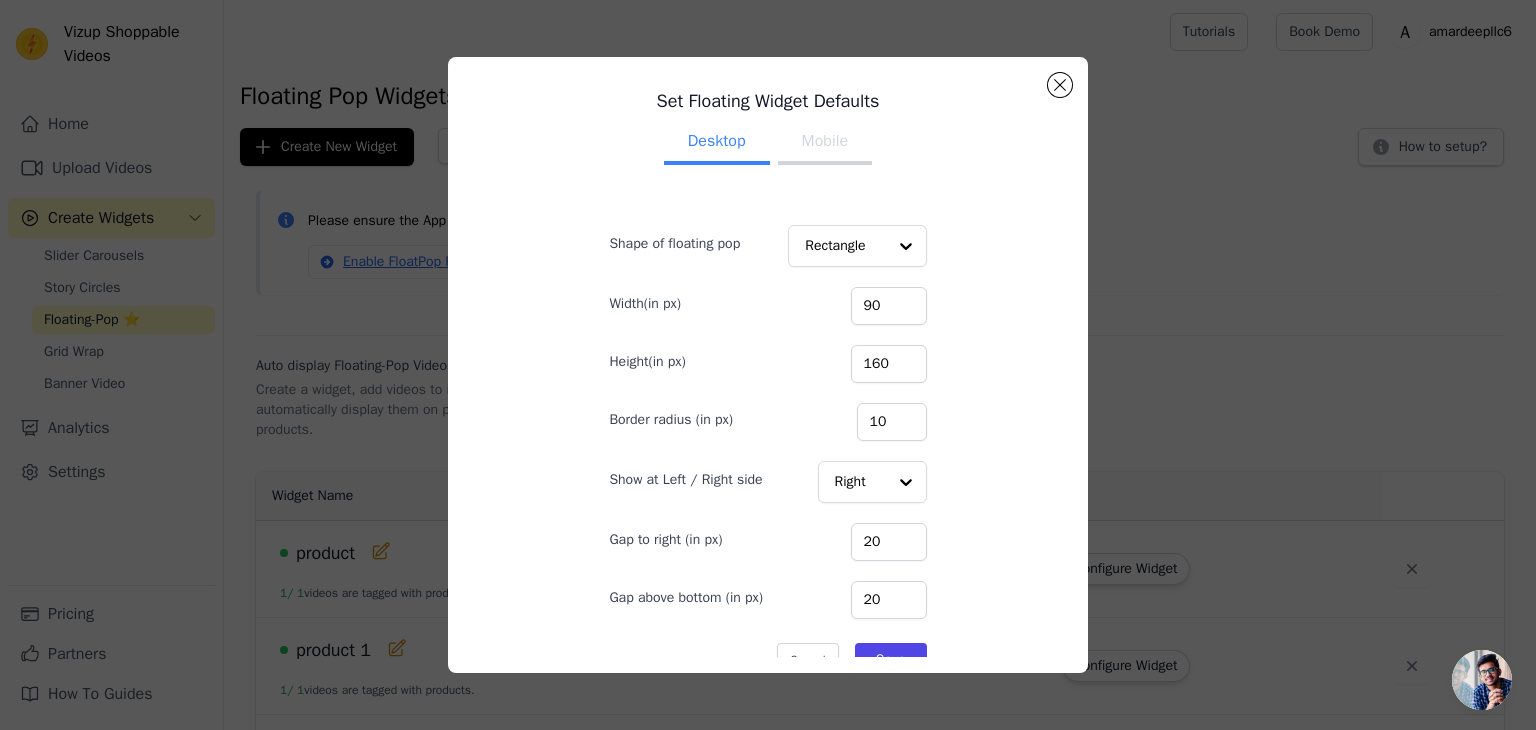 click on "Mobile" at bounding box center (825, 143) 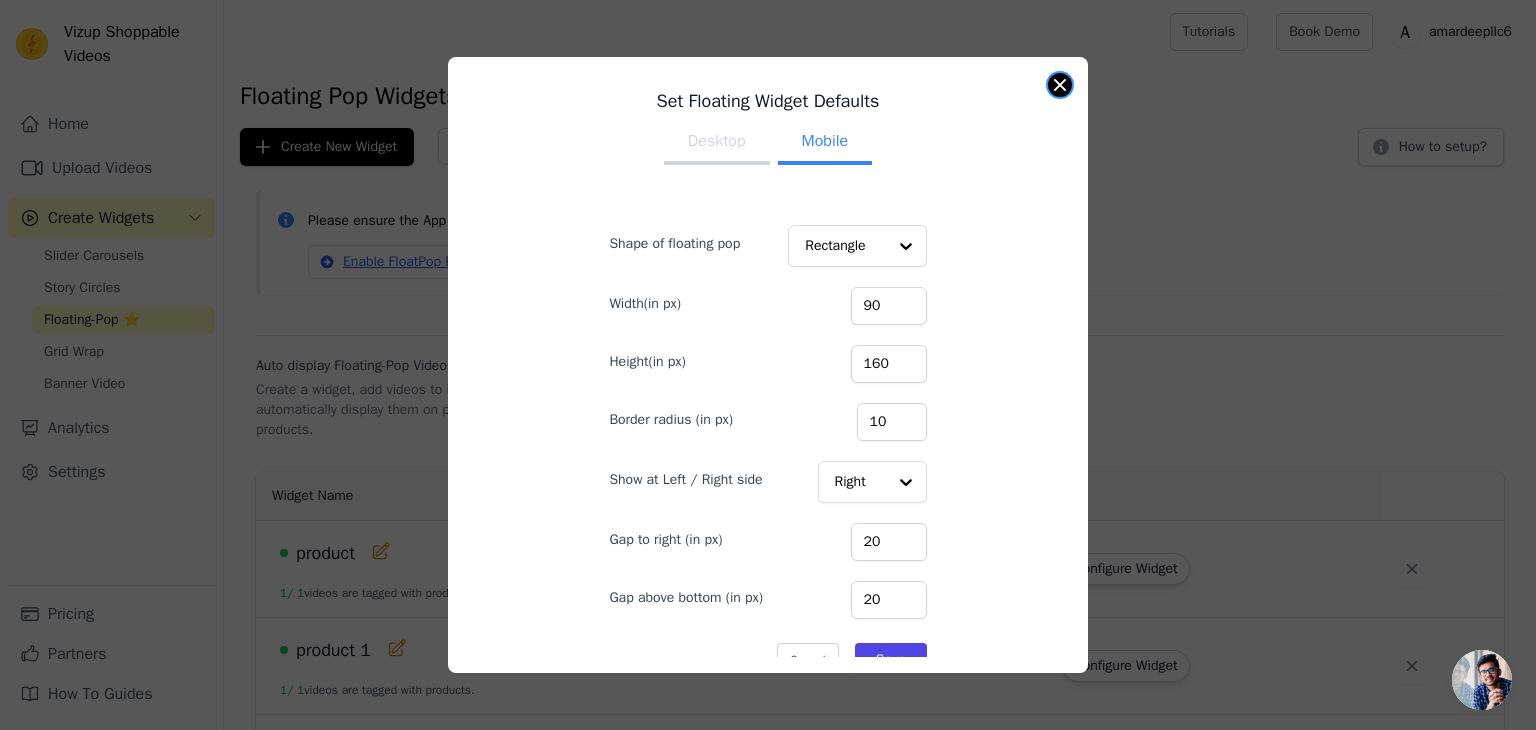 click at bounding box center (1060, 85) 